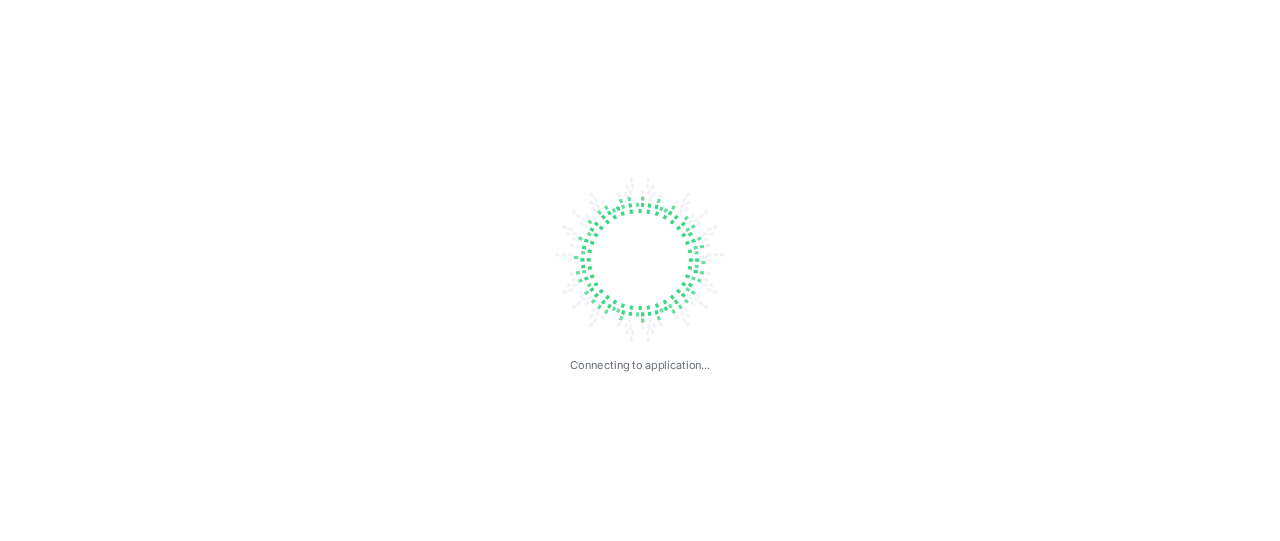 scroll, scrollTop: 0, scrollLeft: 0, axis: both 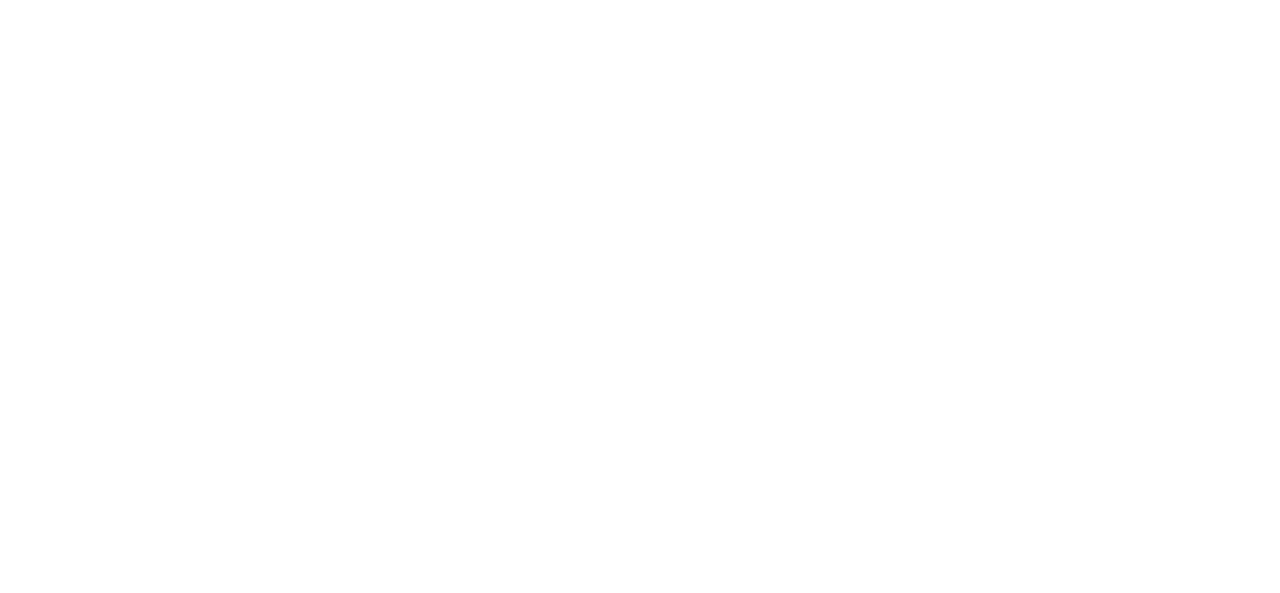 click at bounding box center [640, 296] 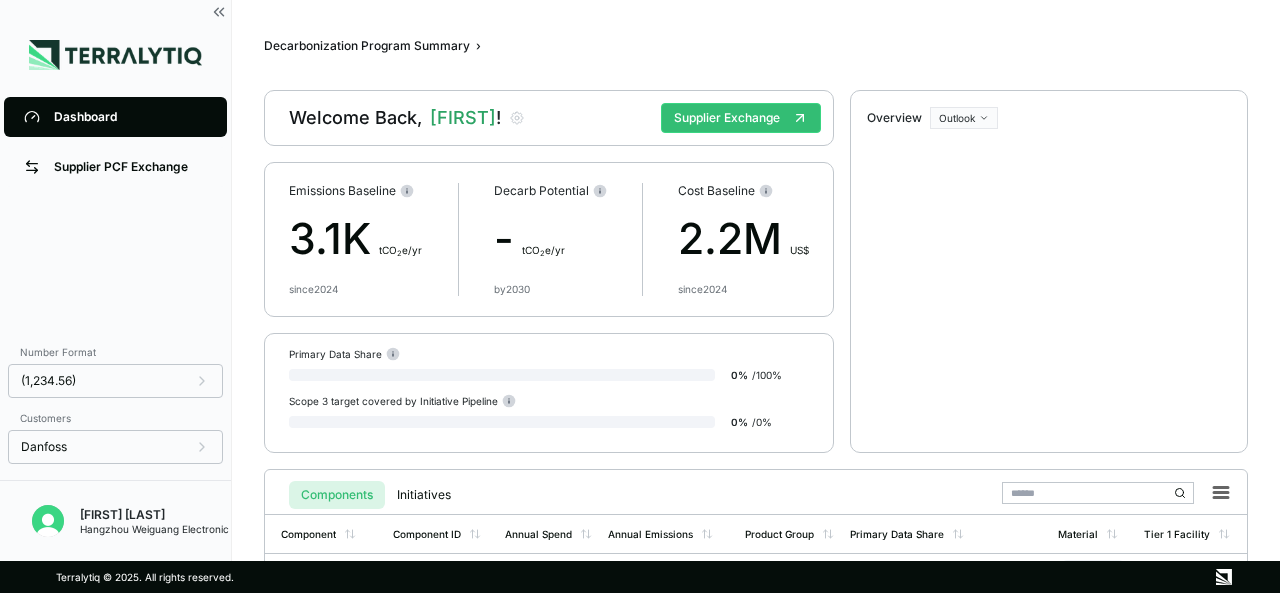 drag, startPoint x: 819, startPoint y: 591, endPoint x: 1048, endPoint y: 151, distance: 496.0252 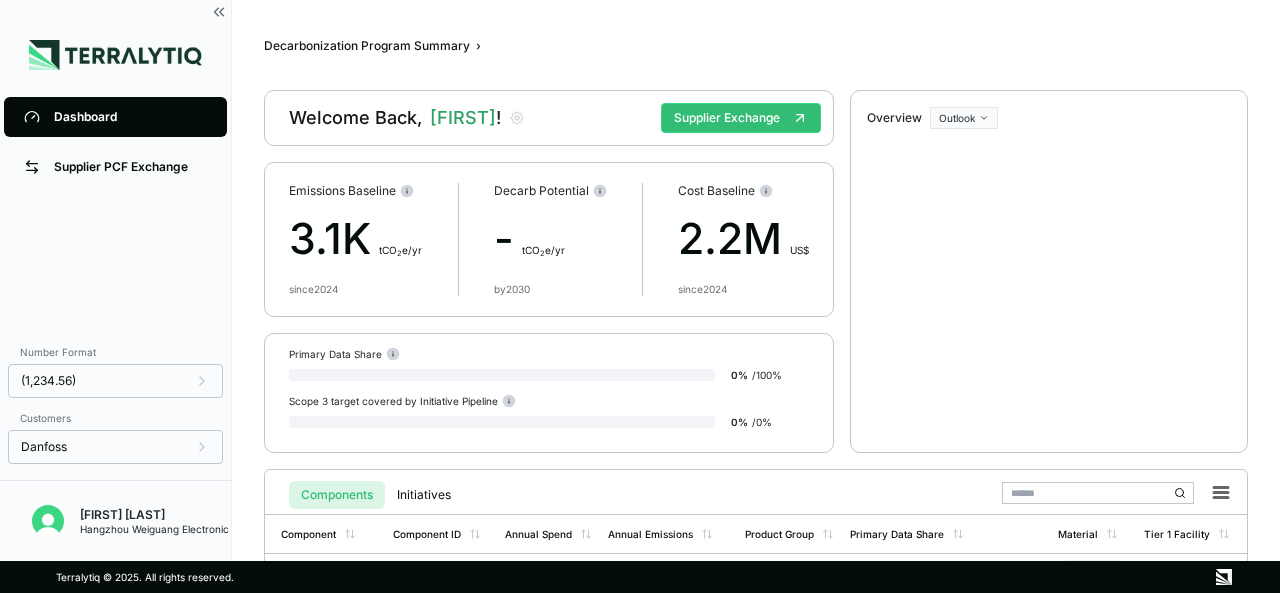 drag, startPoint x: 1048, startPoint y: 151, endPoint x: 1058, endPoint y: 49, distance: 102.48902 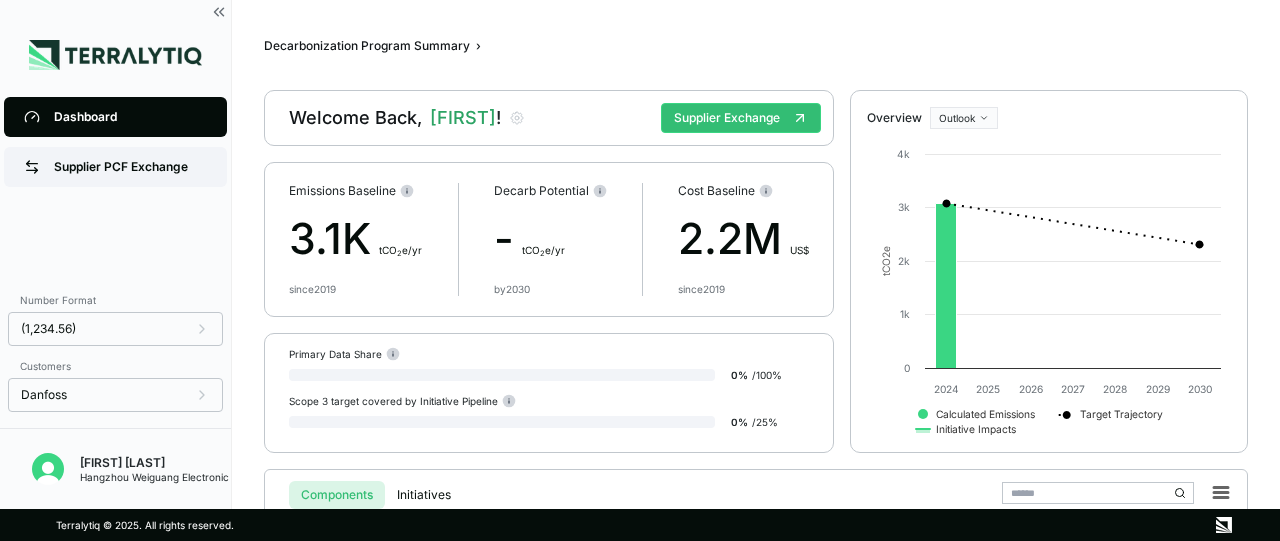 click on "Supplier PCF Exchange" at bounding box center [130, 167] 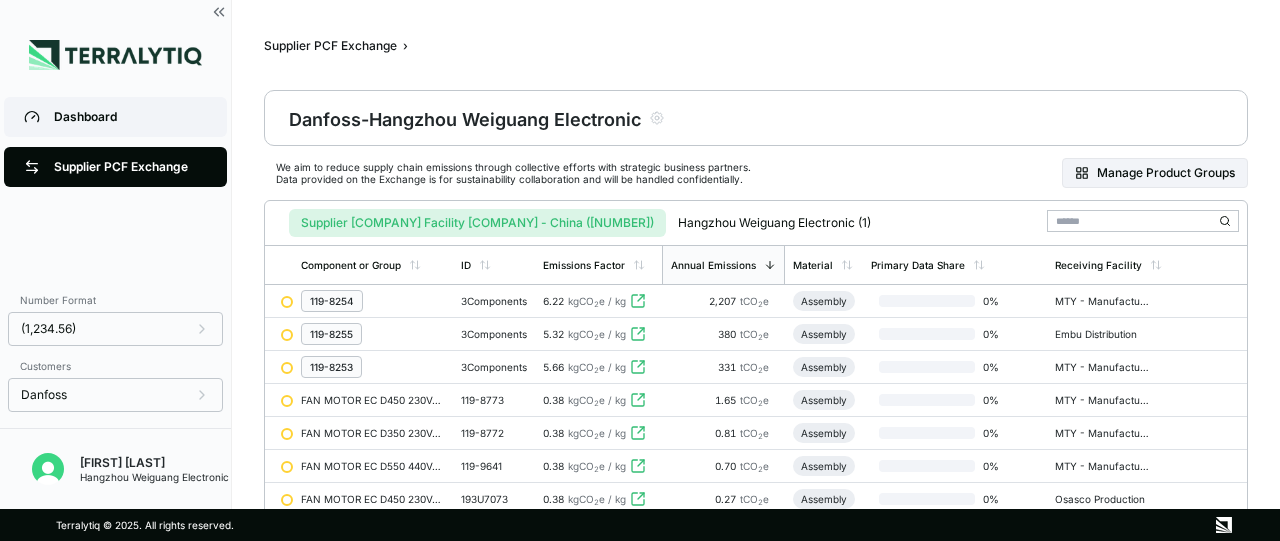 click on "Dashboard" at bounding box center (130, 117) 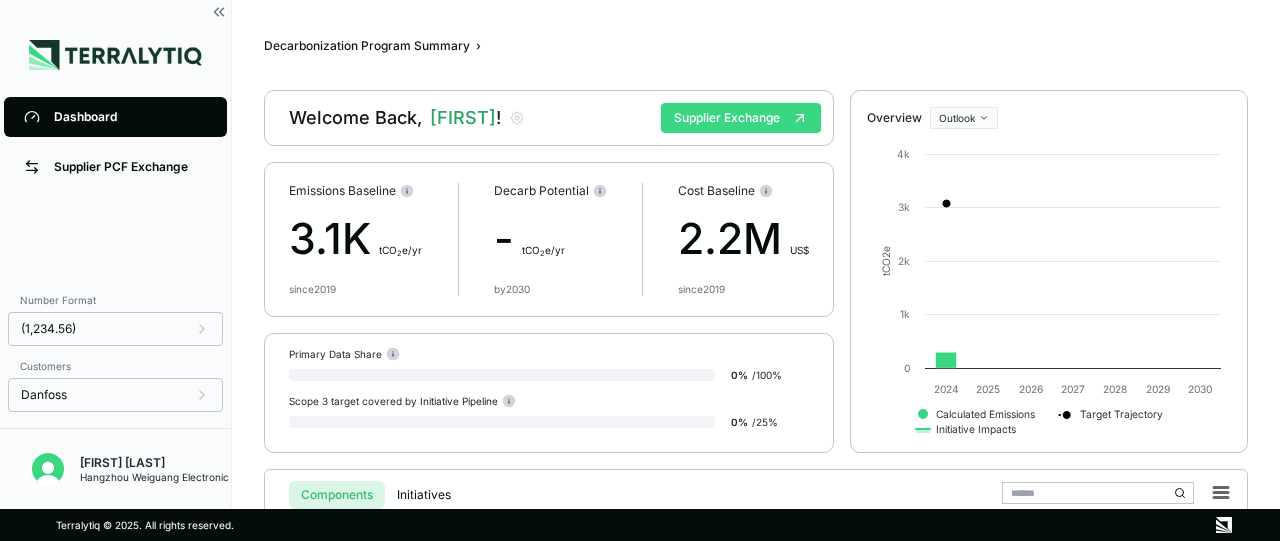 click on "Supplier Exchange" at bounding box center [741, 118] 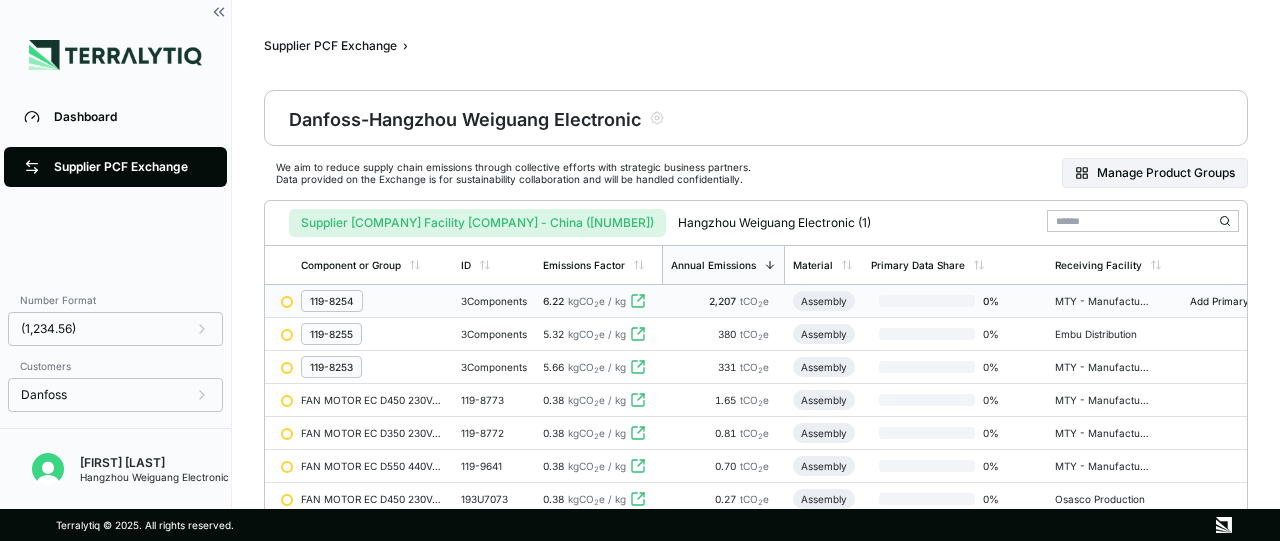 click 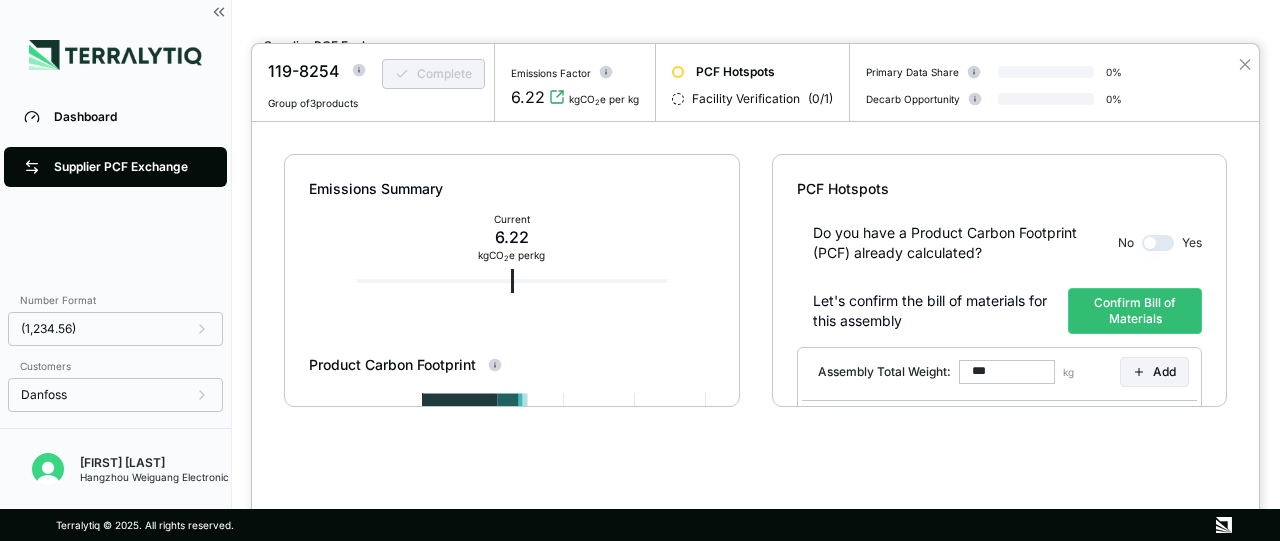 type on "*****" 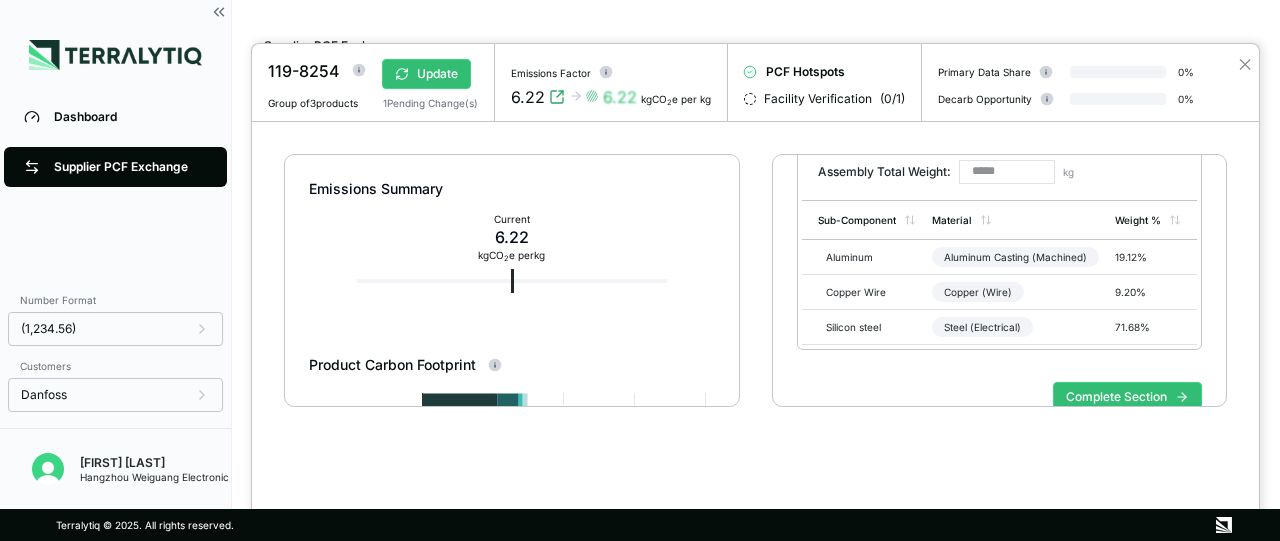 scroll, scrollTop: 252, scrollLeft: 0, axis: vertical 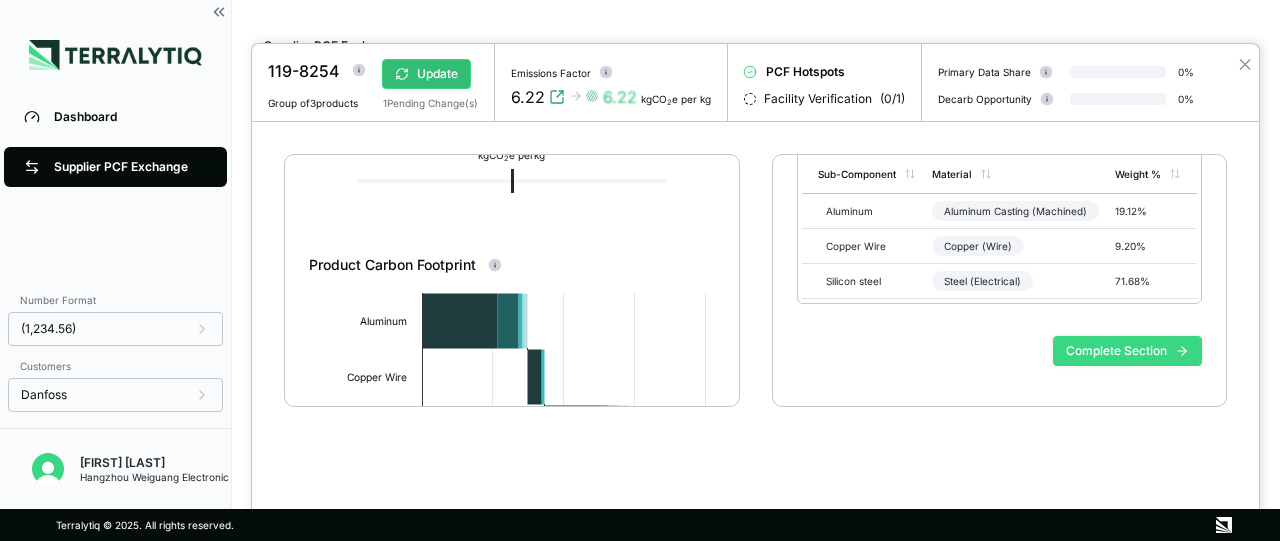 click on "Complete Section" at bounding box center [1127, 351] 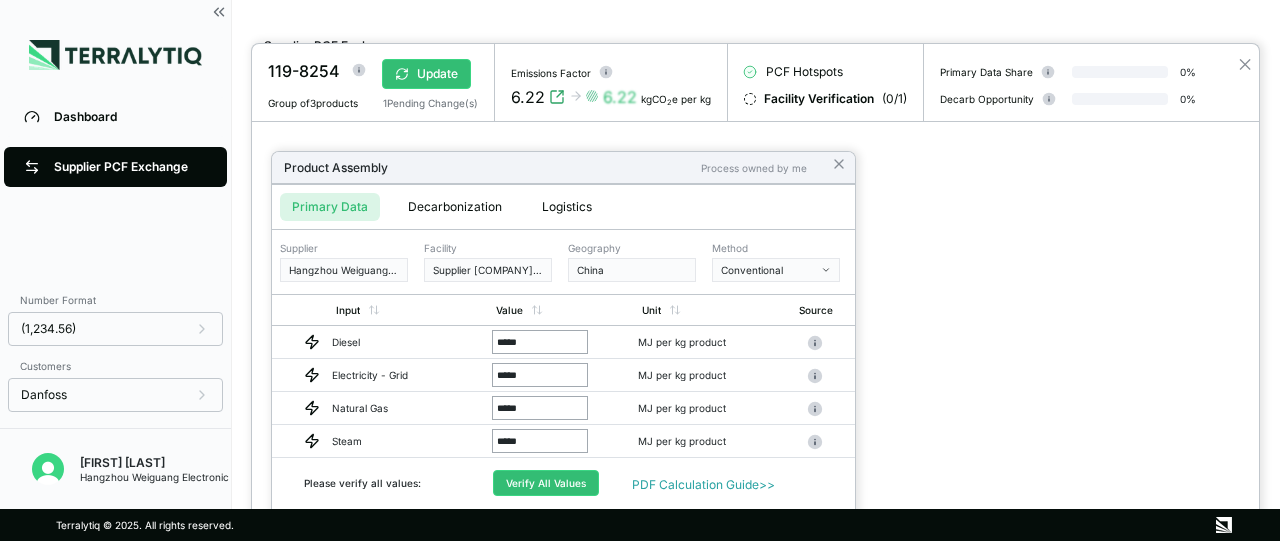click on "Decarbonization" at bounding box center (455, 207) 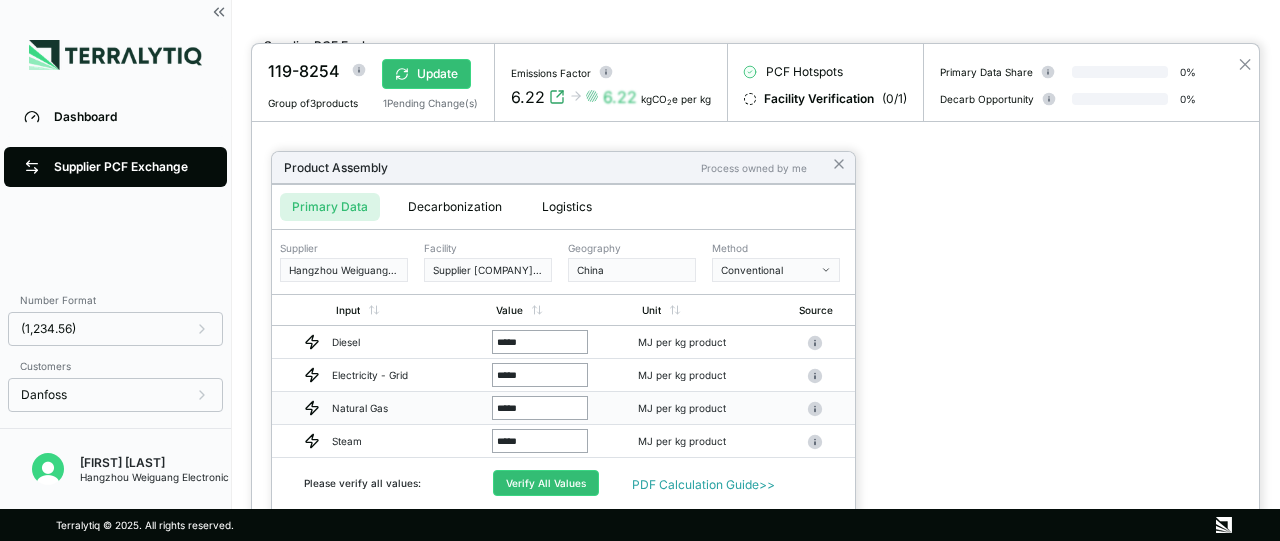 drag, startPoint x: 527, startPoint y: 405, endPoint x: 459, endPoint y: 404, distance: 68.007355 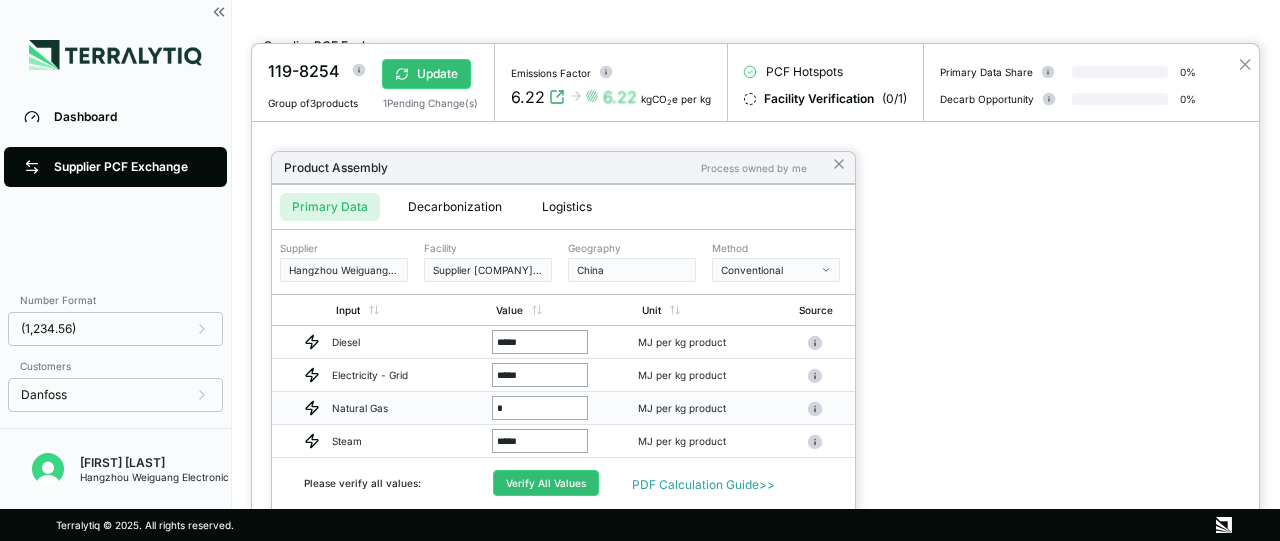 type on "**" 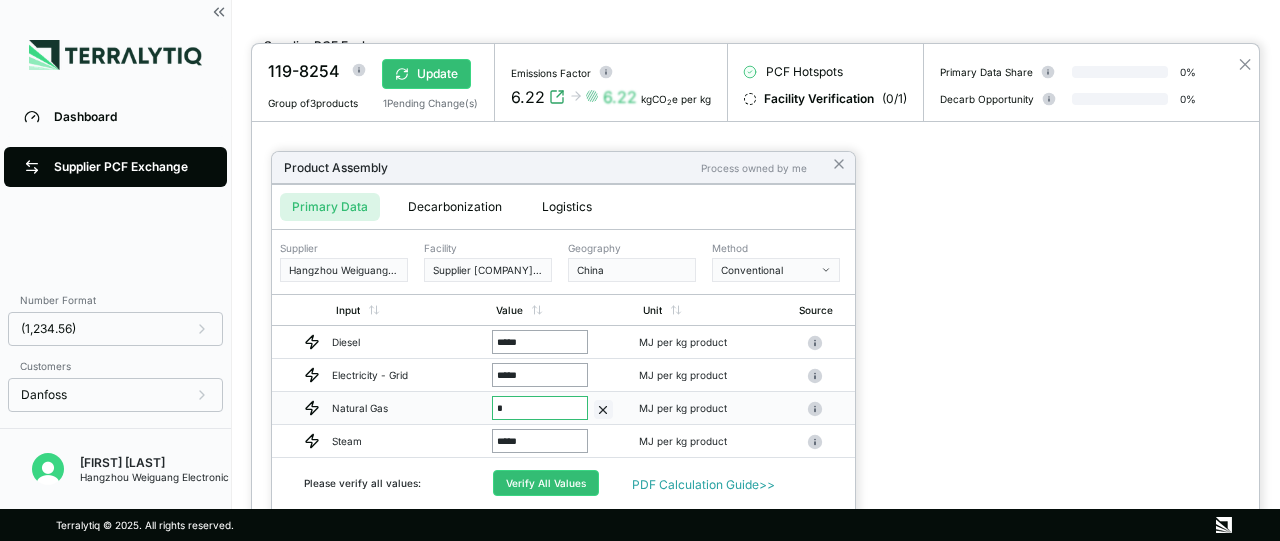 click on "Decarbonization" at bounding box center [455, 207] 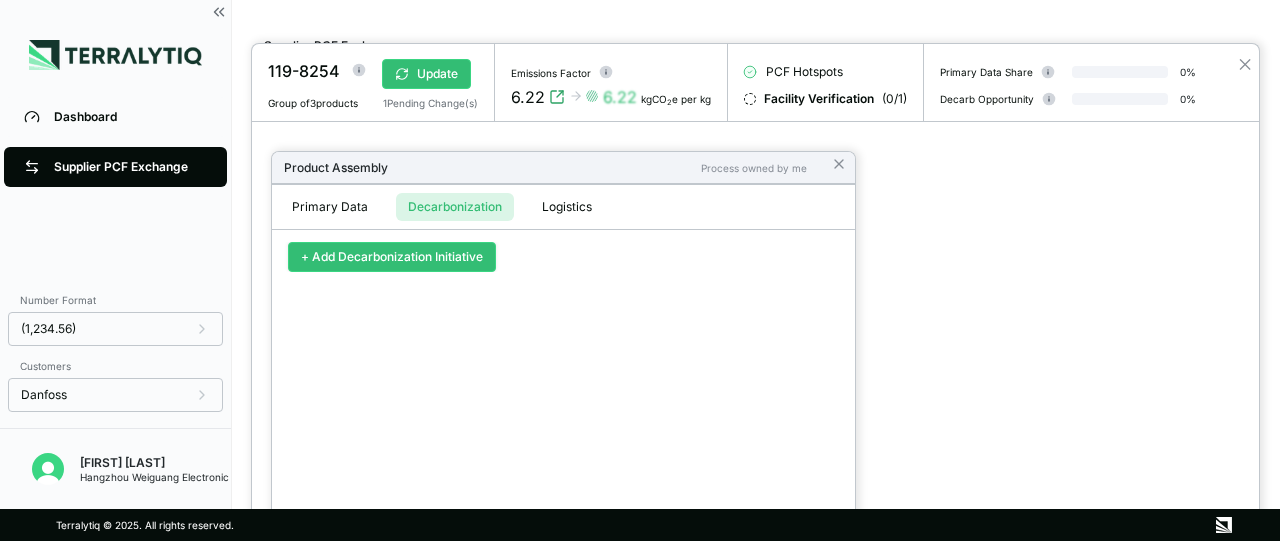 click on "+ Add Decarbonization Initiative" at bounding box center [392, 257] 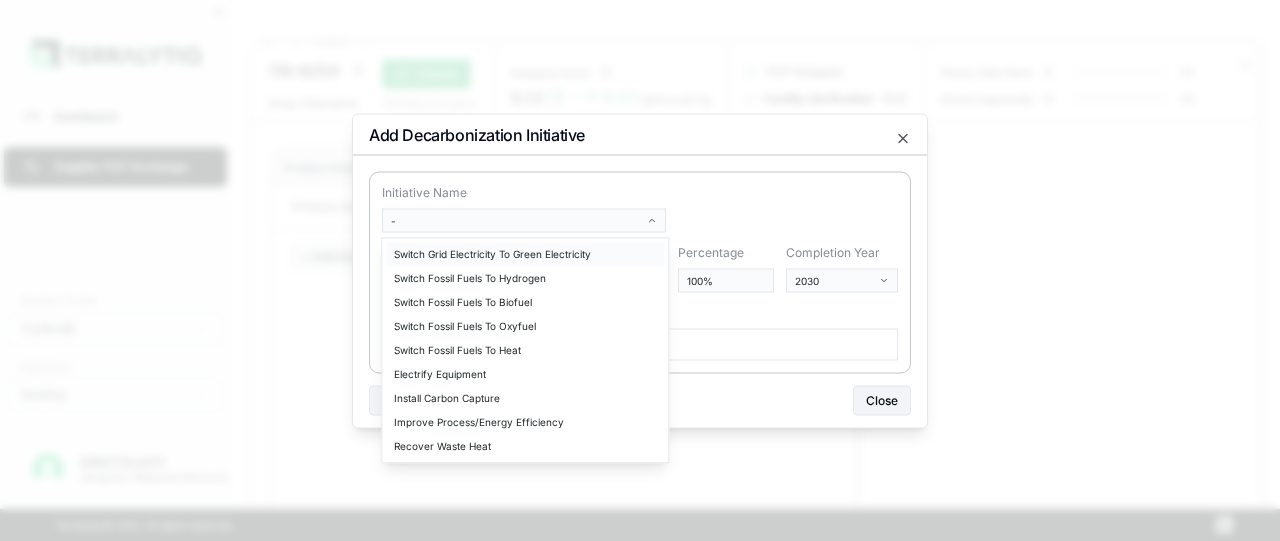 click on "Switch Grid Electricity To Green Electricity" at bounding box center (525, 254) 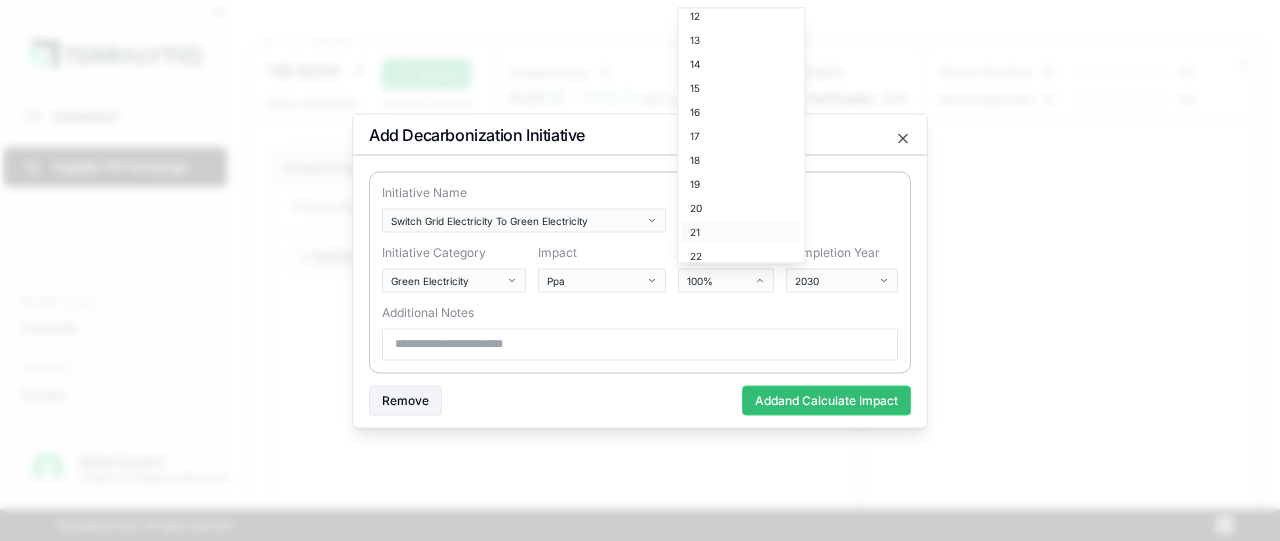 scroll, scrollTop: 300, scrollLeft: 0, axis: vertical 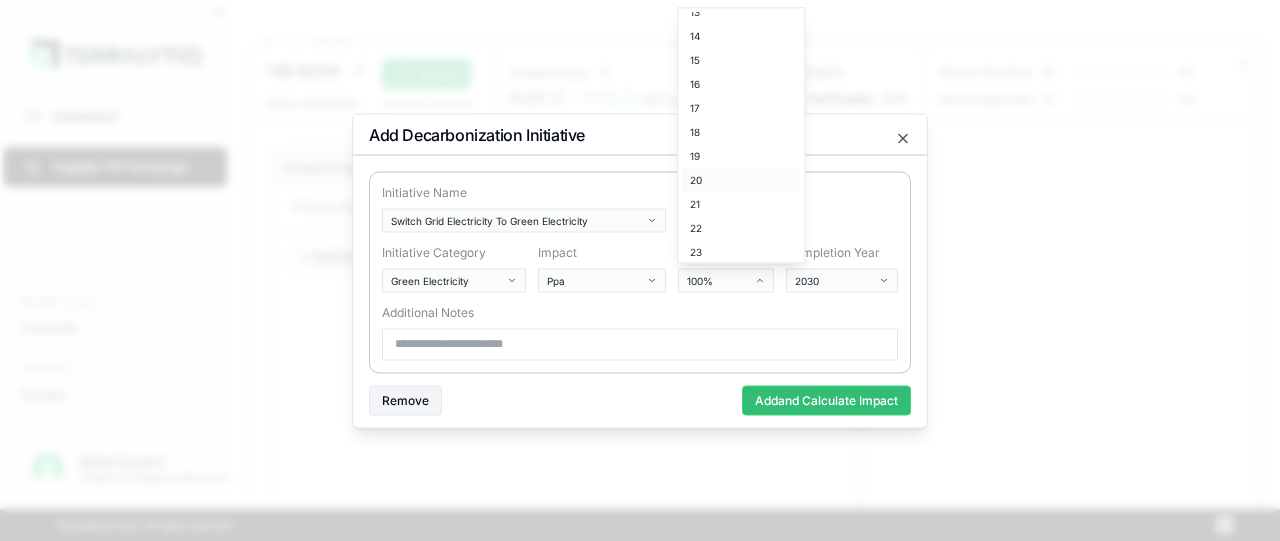 click on "20" at bounding box center [741, 180] 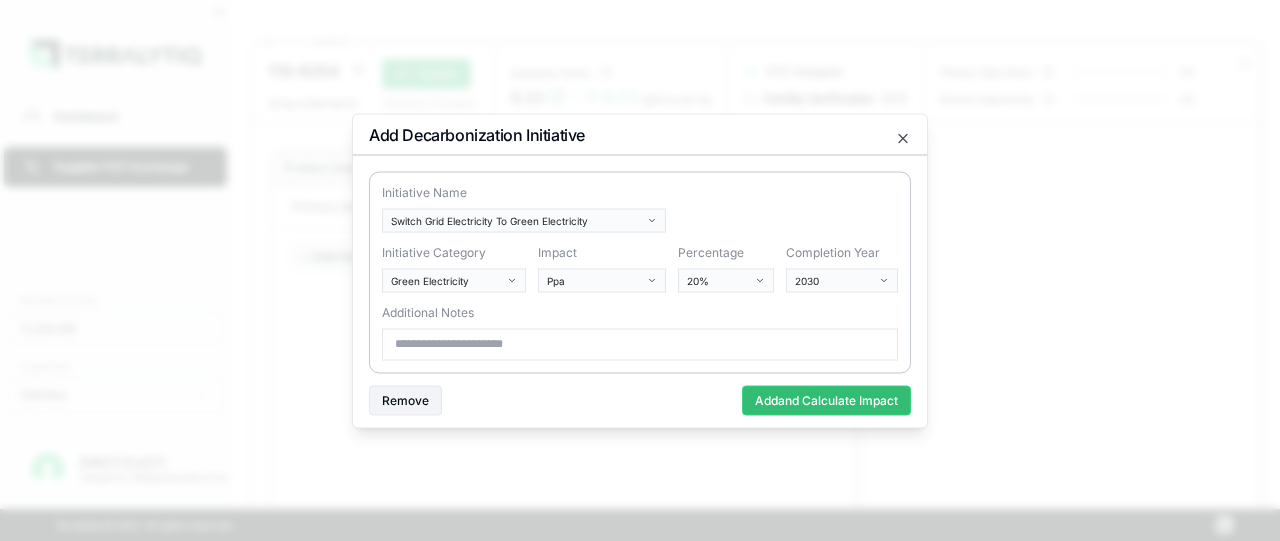 click on "Additional Notes" at bounding box center (640, 312) 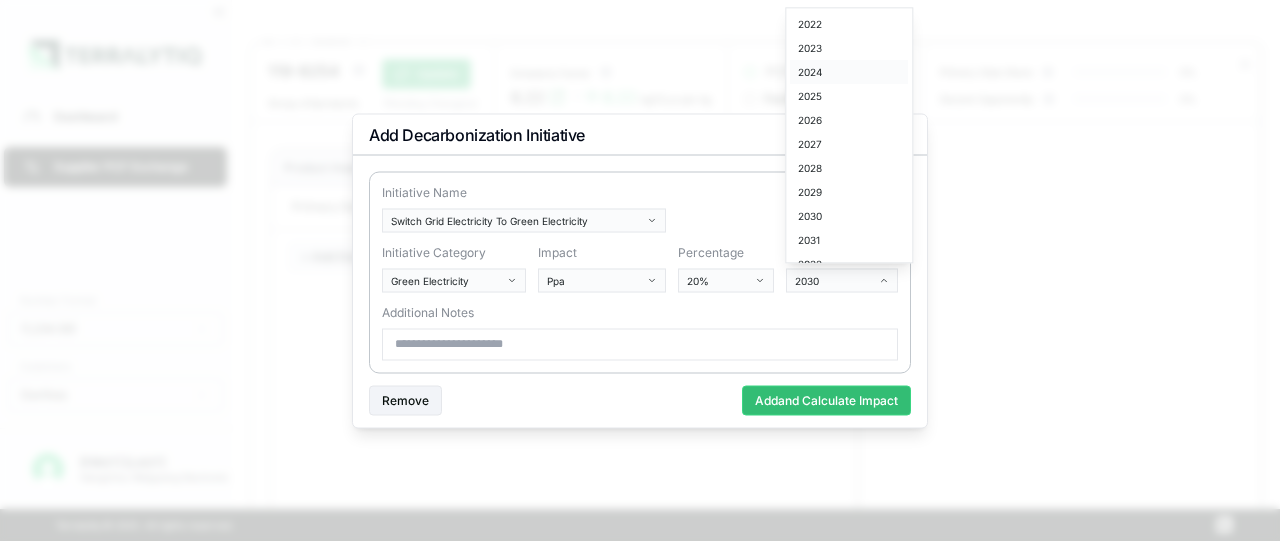 click on "2024" at bounding box center [849, 72] 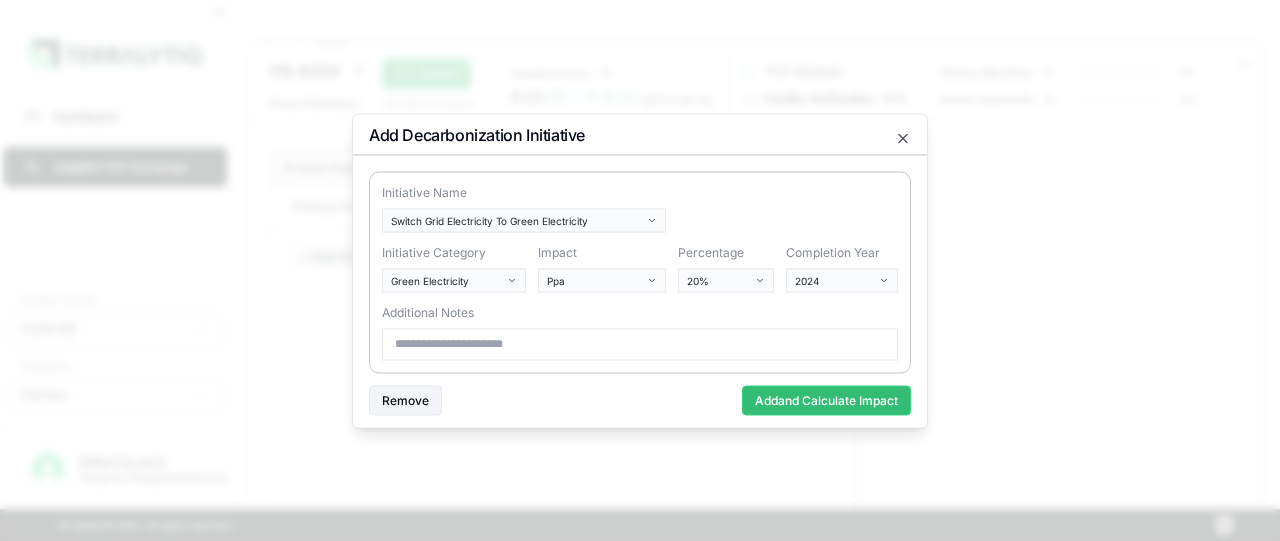 click on "Additional Notes" at bounding box center (640, 312) 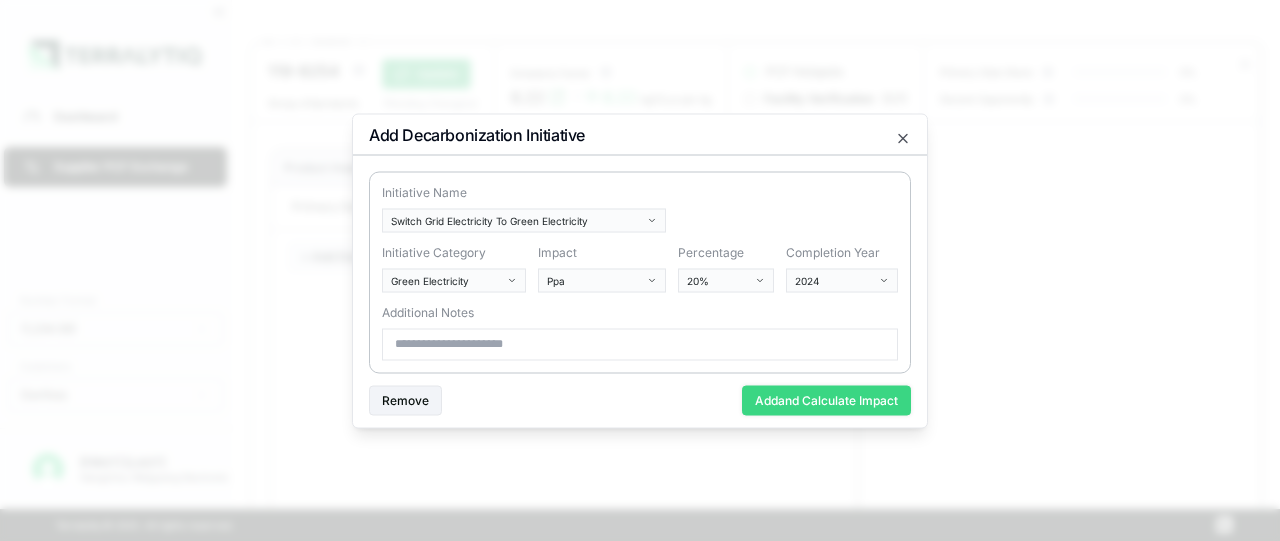 click on "Add  and Calculate Impact" at bounding box center (826, 400) 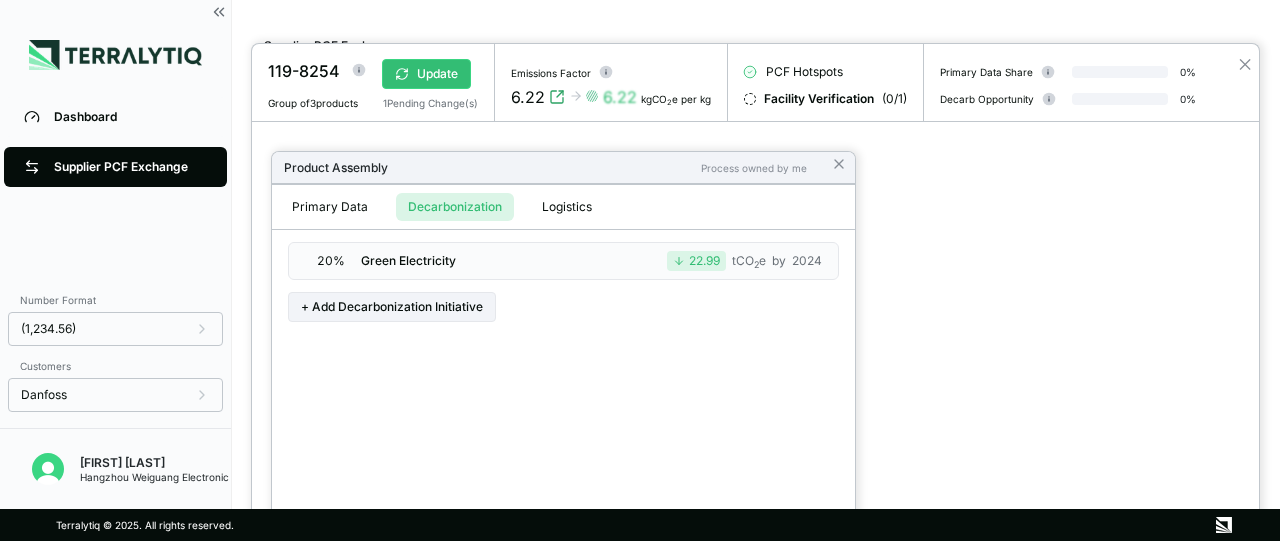 click on "Logistics" at bounding box center [567, 207] 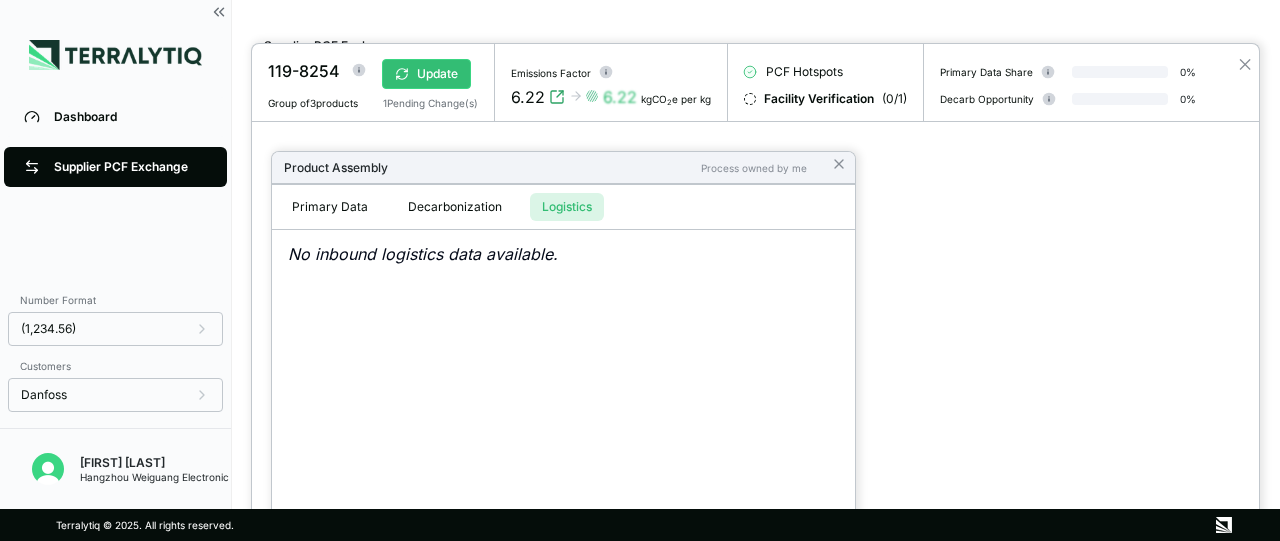 click on "Decarbonization" at bounding box center (455, 207) 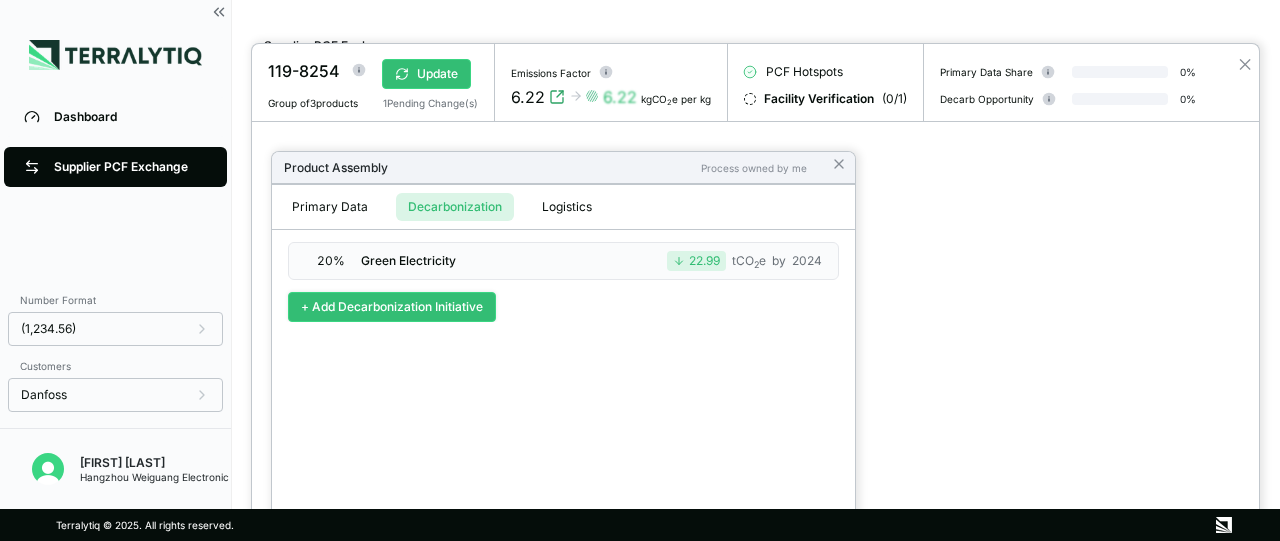 click on "+ Add Decarbonization Initiative" at bounding box center (392, 307) 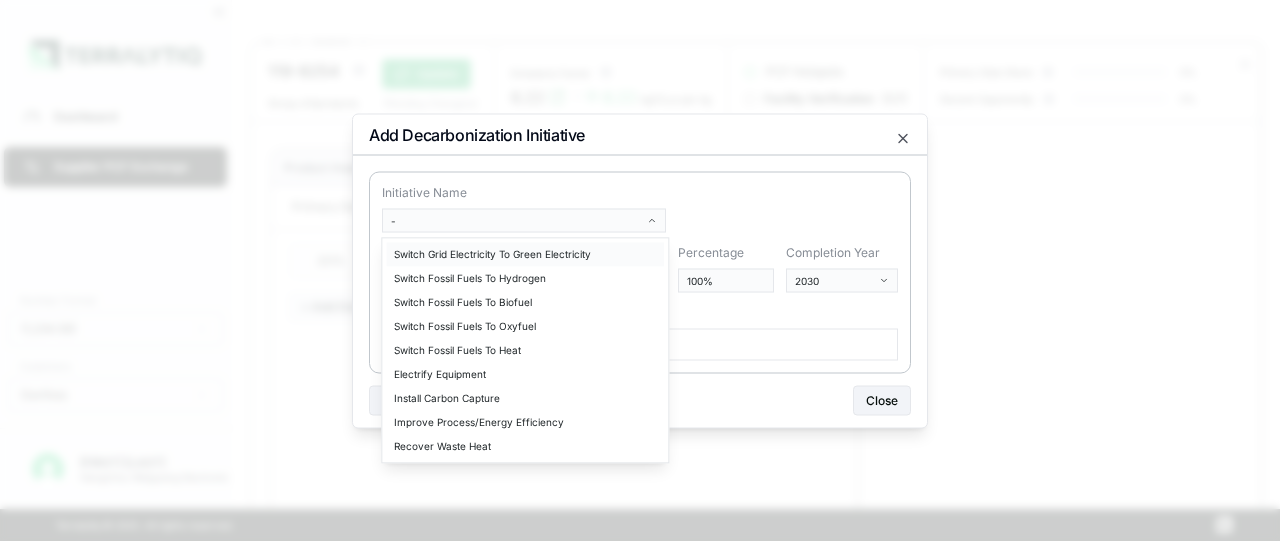 click on "Switch Grid Electricity To Green Electricity" at bounding box center (525, 254) 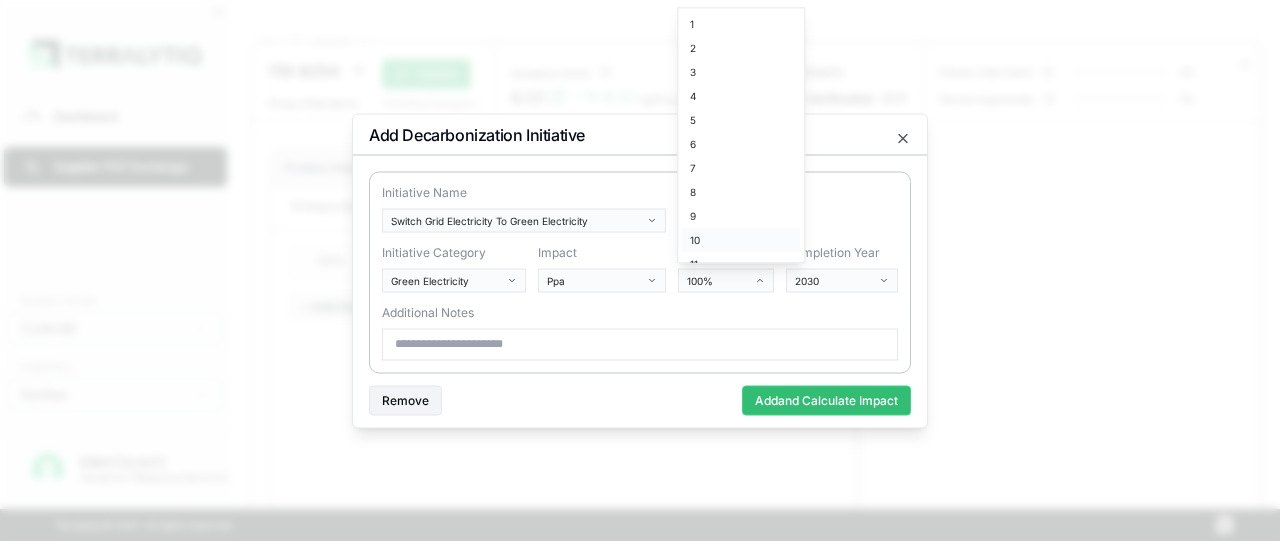 scroll, scrollTop: 300, scrollLeft: 0, axis: vertical 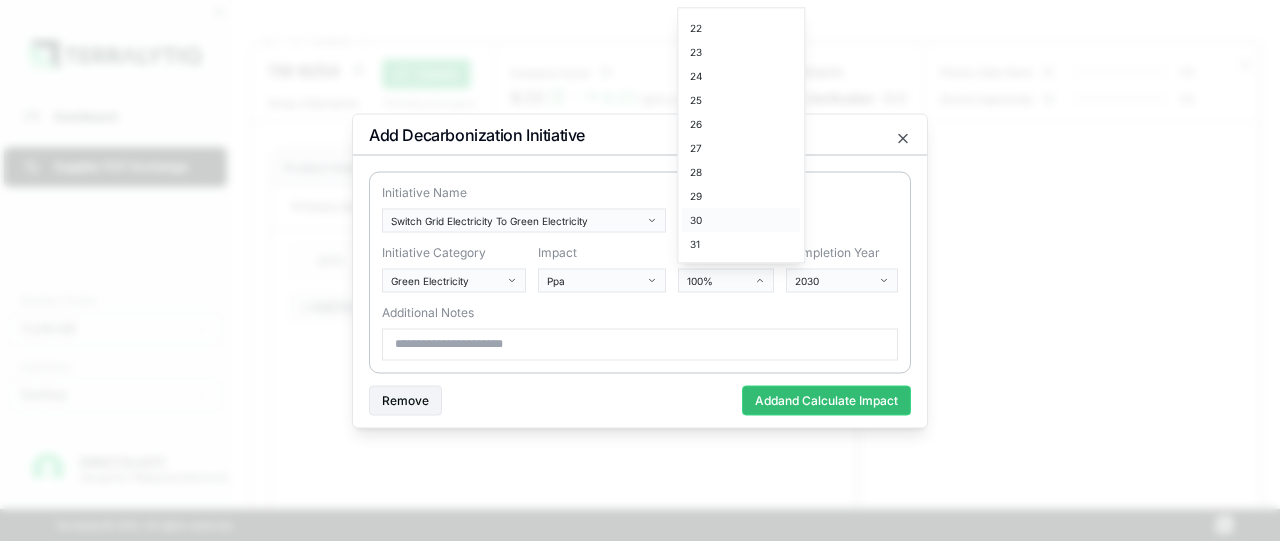 click on "30" at bounding box center [741, 220] 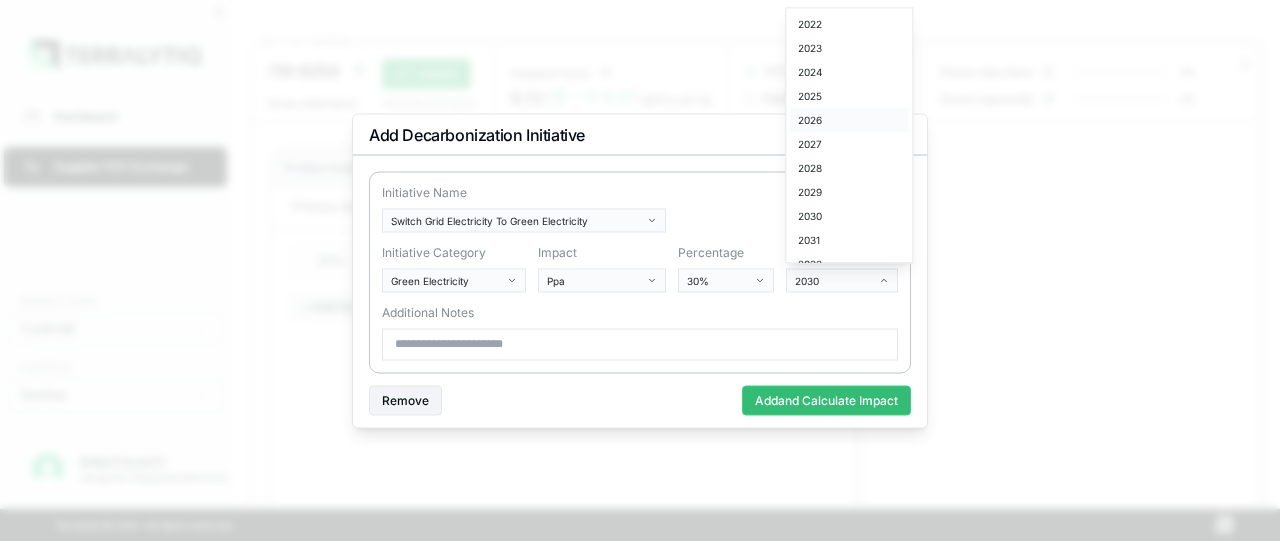 click on "2026" at bounding box center (849, 120) 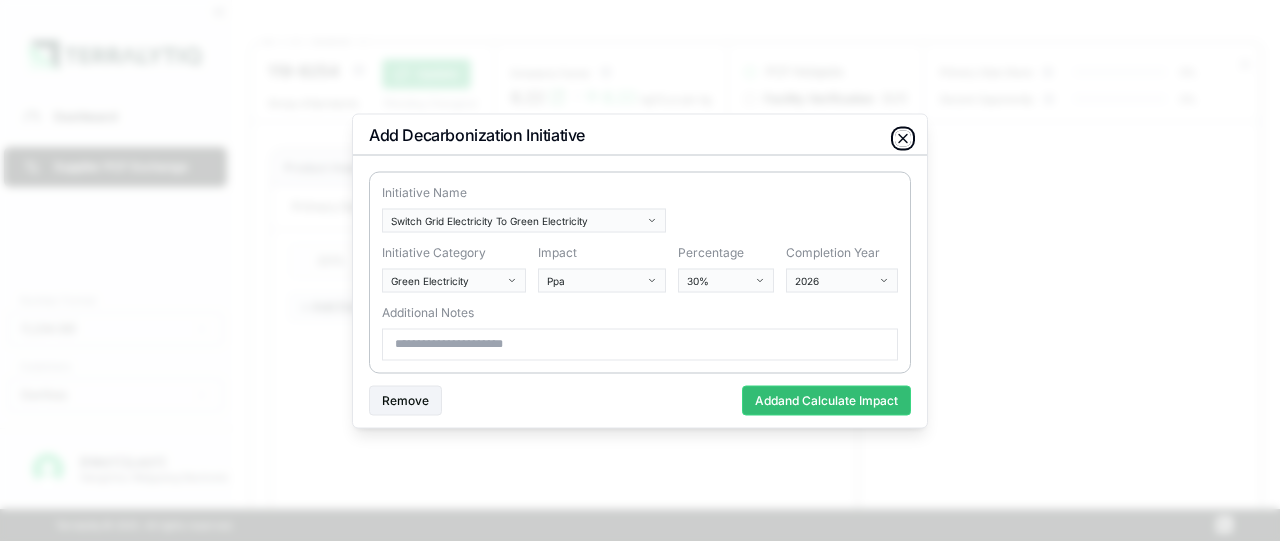 click 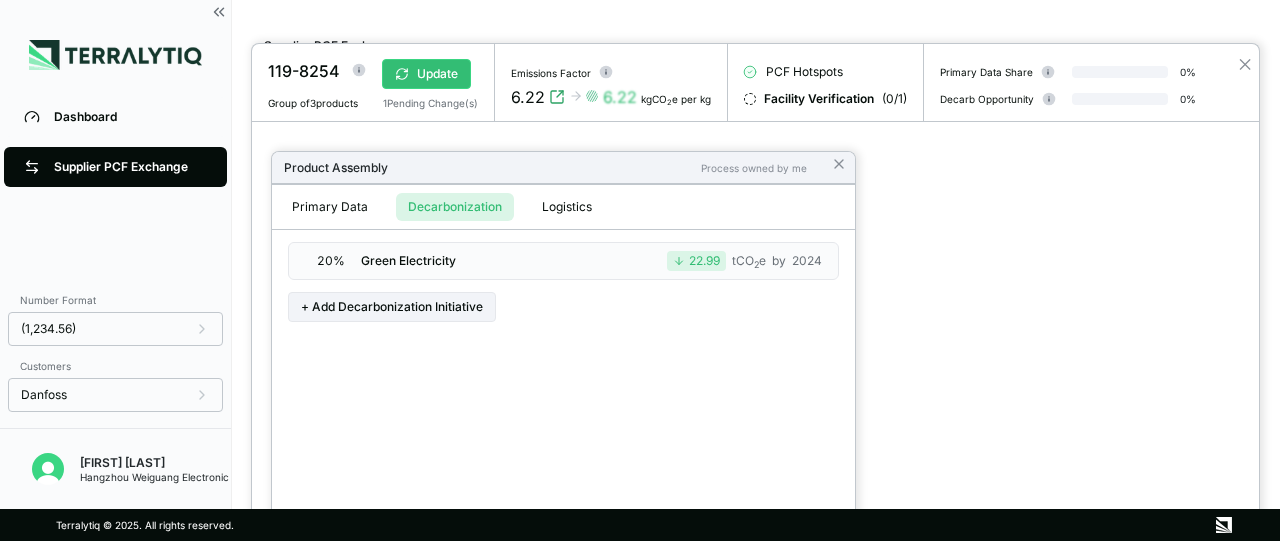click on "Product Assembly Process owned by me Primary Data Decarbonization Logistics 20 % Green Electricity 22.99 tCO 2 e by 2024 + Add Decarbonization Initiative" at bounding box center [563, 346] 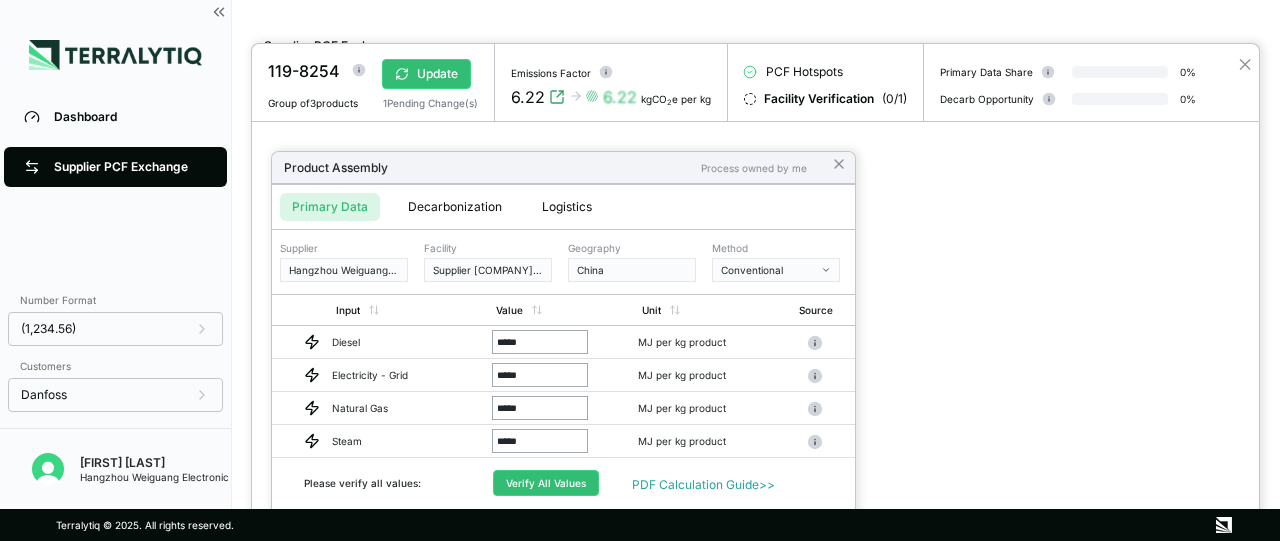 click on "Primary Data" at bounding box center [330, 207] 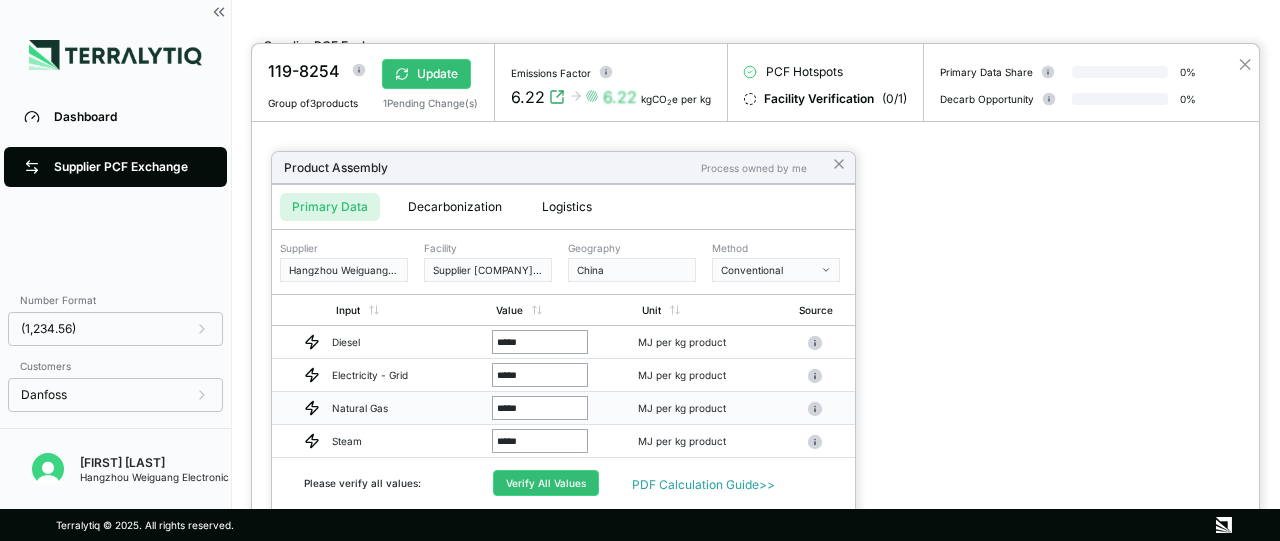 drag, startPoint x: 529, startPoint y: 409, endPoint x: 468, endPoint y: 404, distance: 61.204575 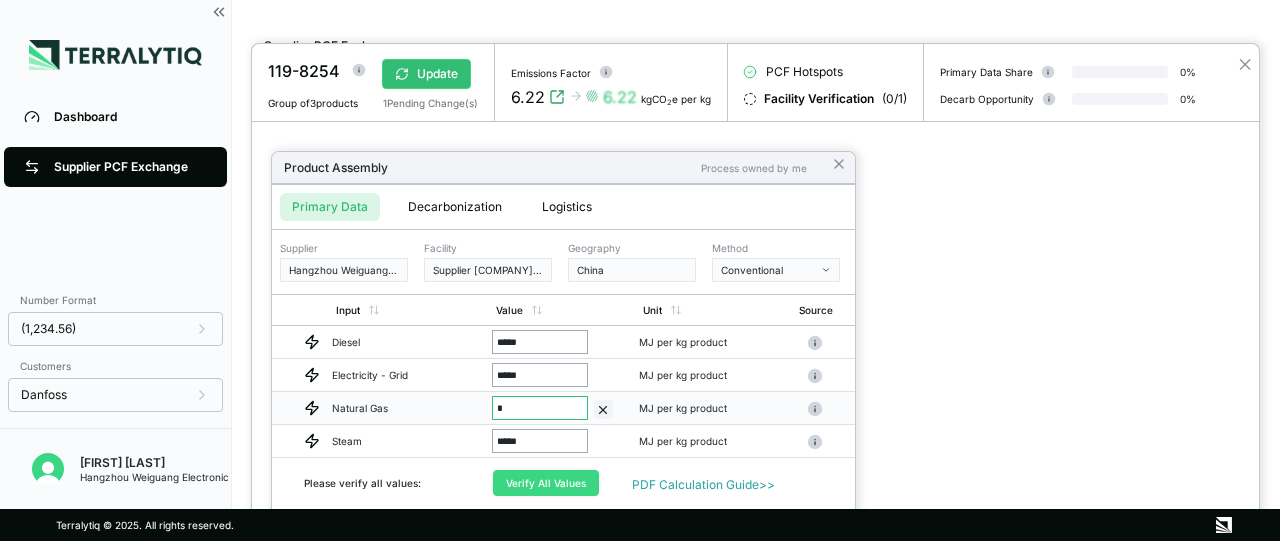 click on "Verify All Values" at bounding box center (546, 483) 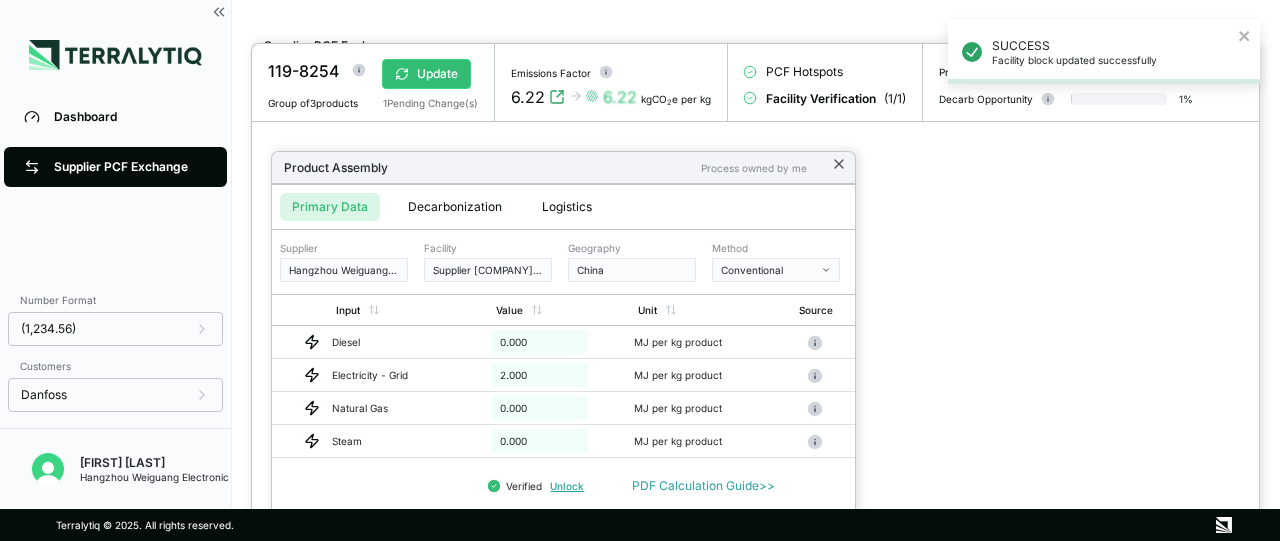 click 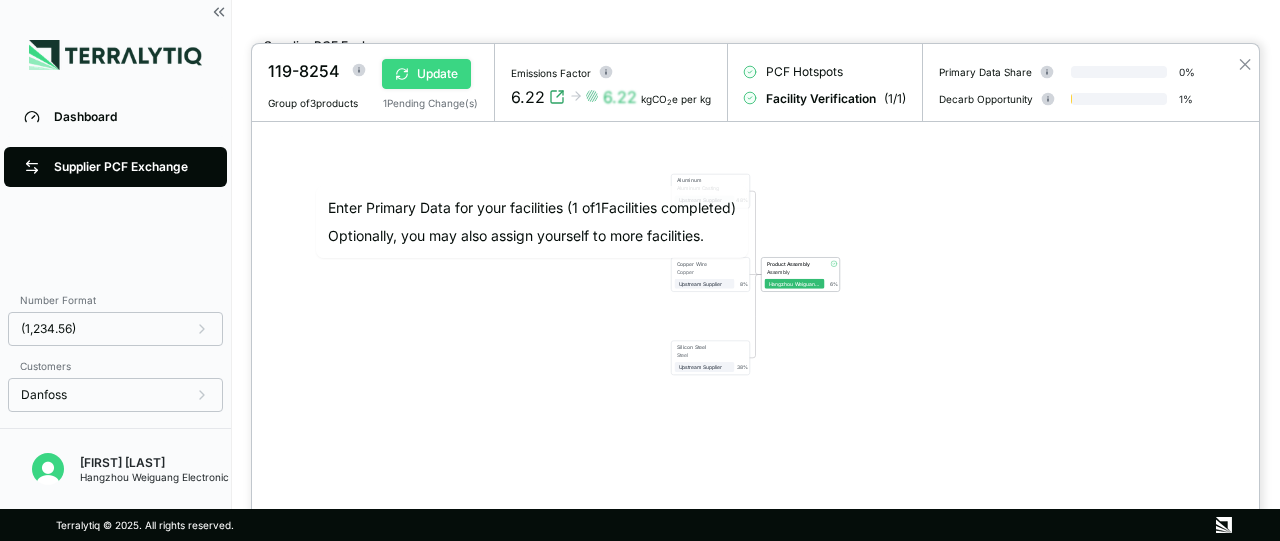 click on "Update" at bounding box center (426, 74) 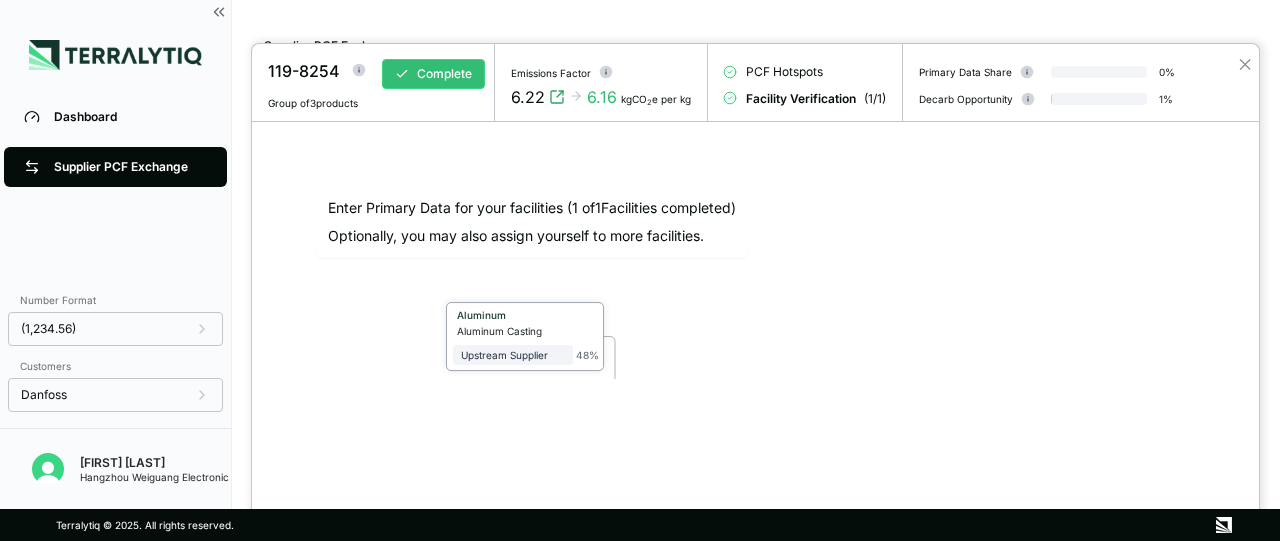 click on "Aluminum" at bounding box center (509, 317) 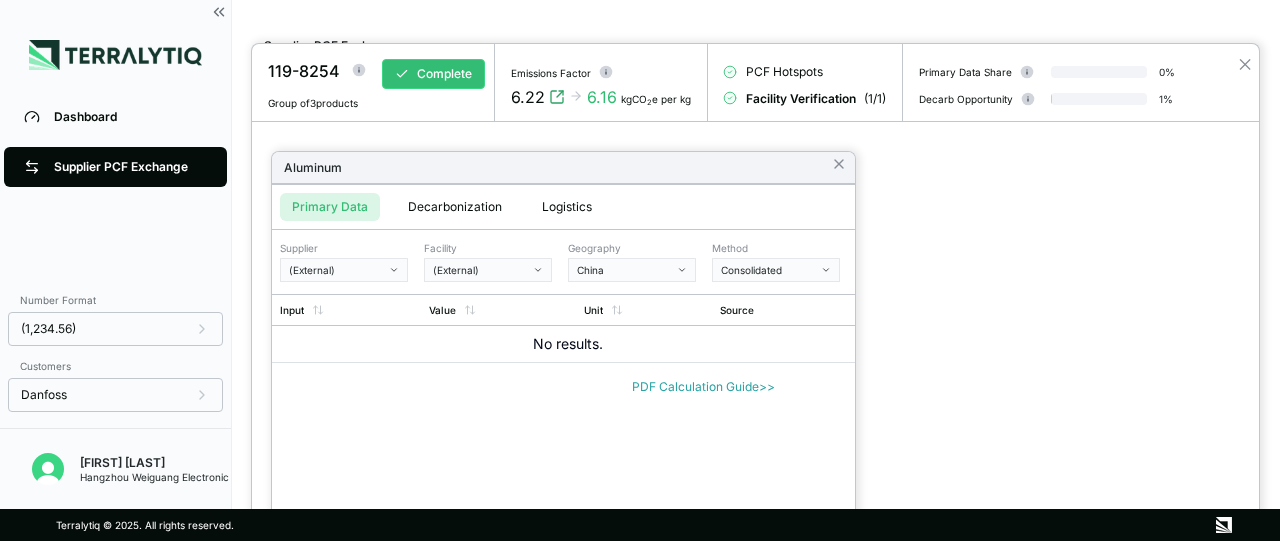 click on "(External)" at bounding box center (337, 270) 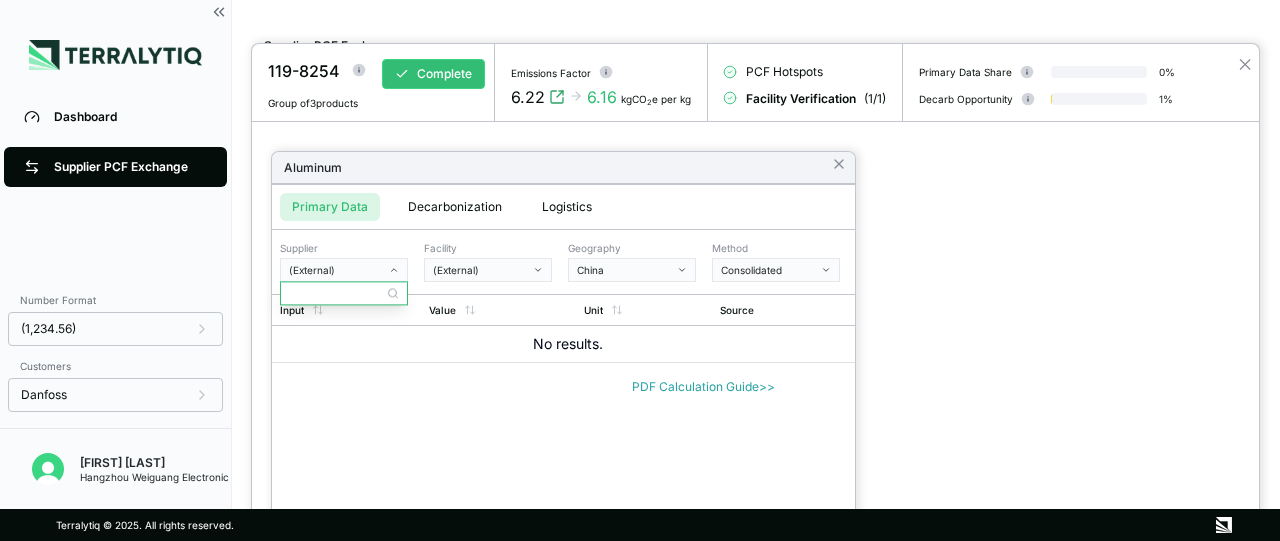 click on "(External)" at bounding box center [337, 270] 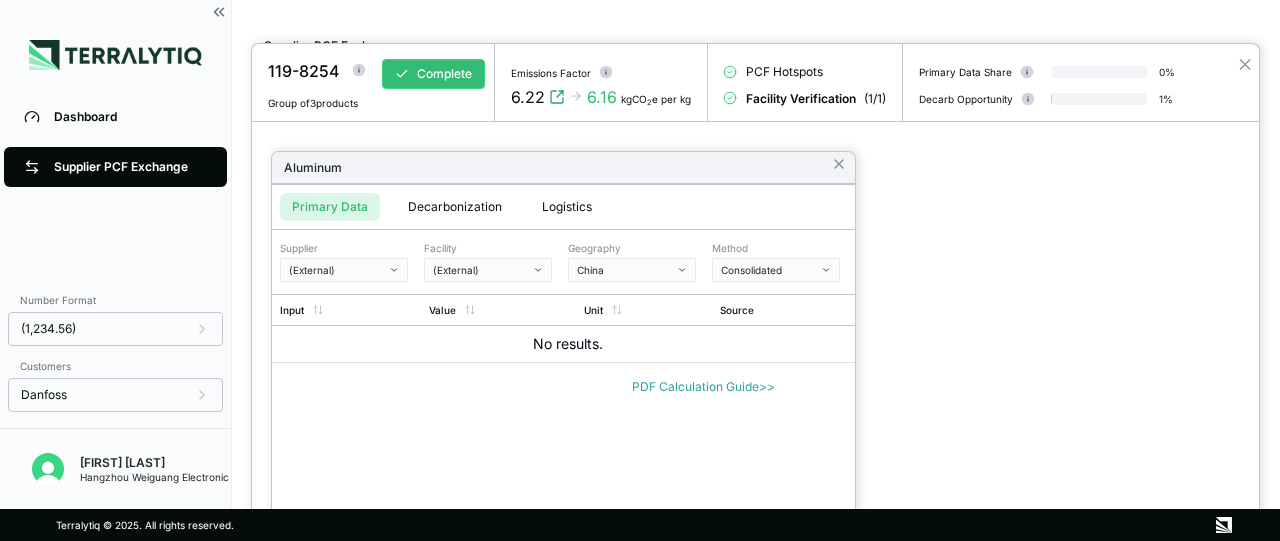 click on "(External)" at bounding box center (481, 270) 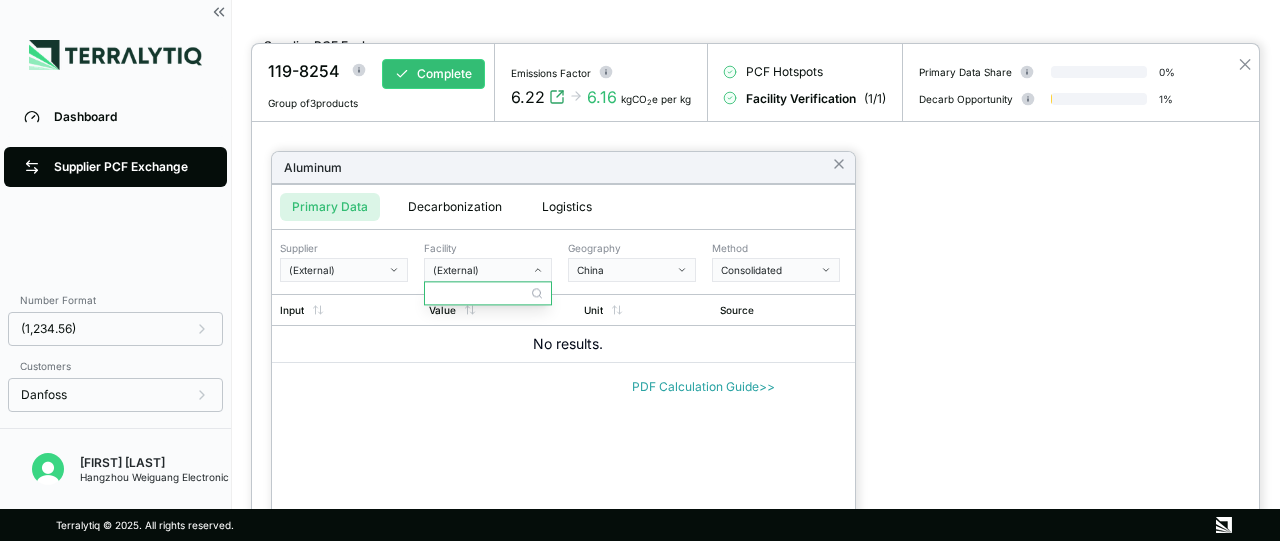 click on "(External)" at bounding box center (481, 270) 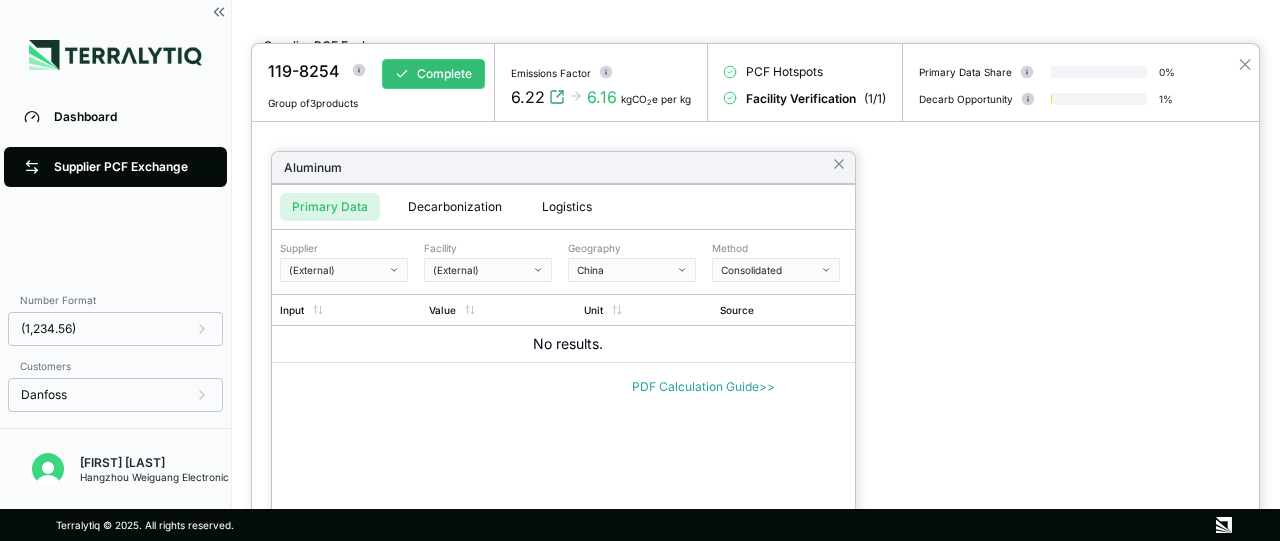 click on "(External)" at bounding box center [337, 270] 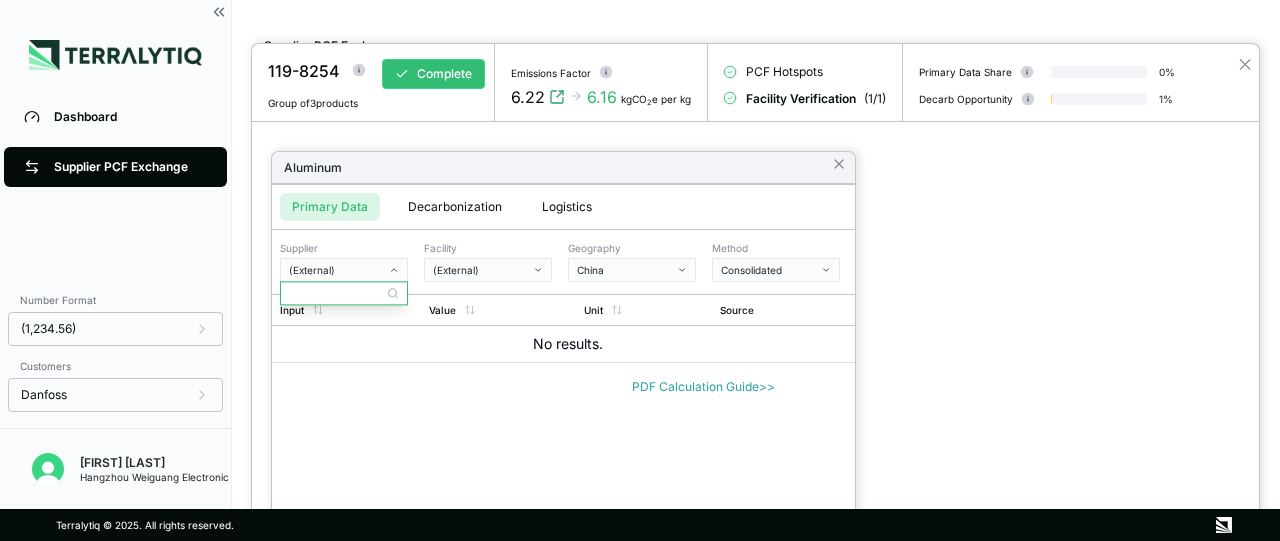 click at bounding box center [344, 293] 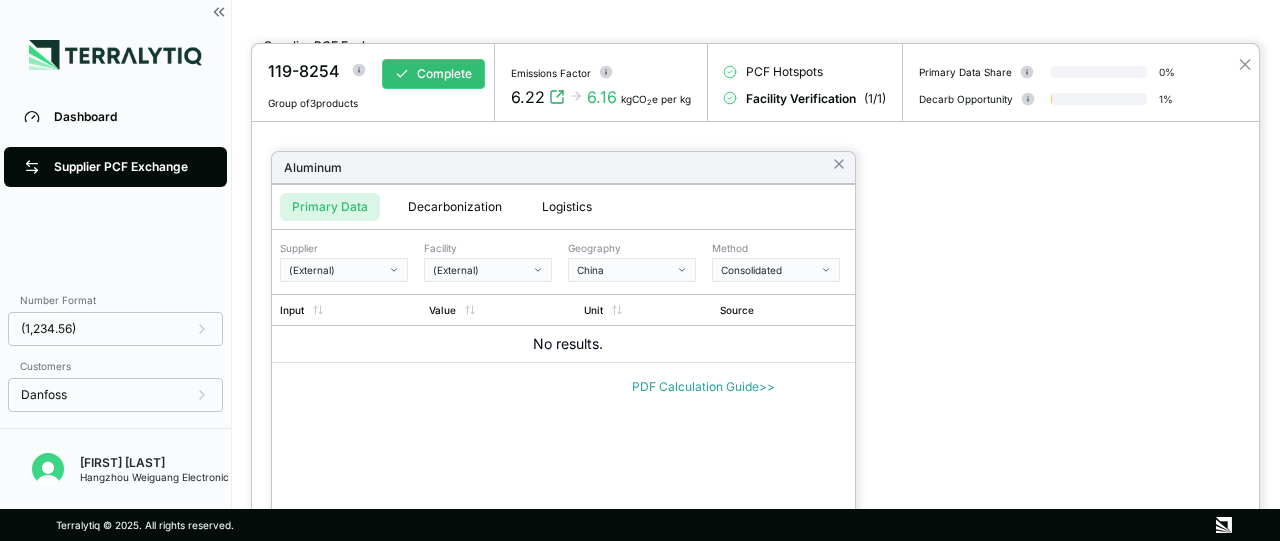 click on "(External)" at bounding box center (337, 270) 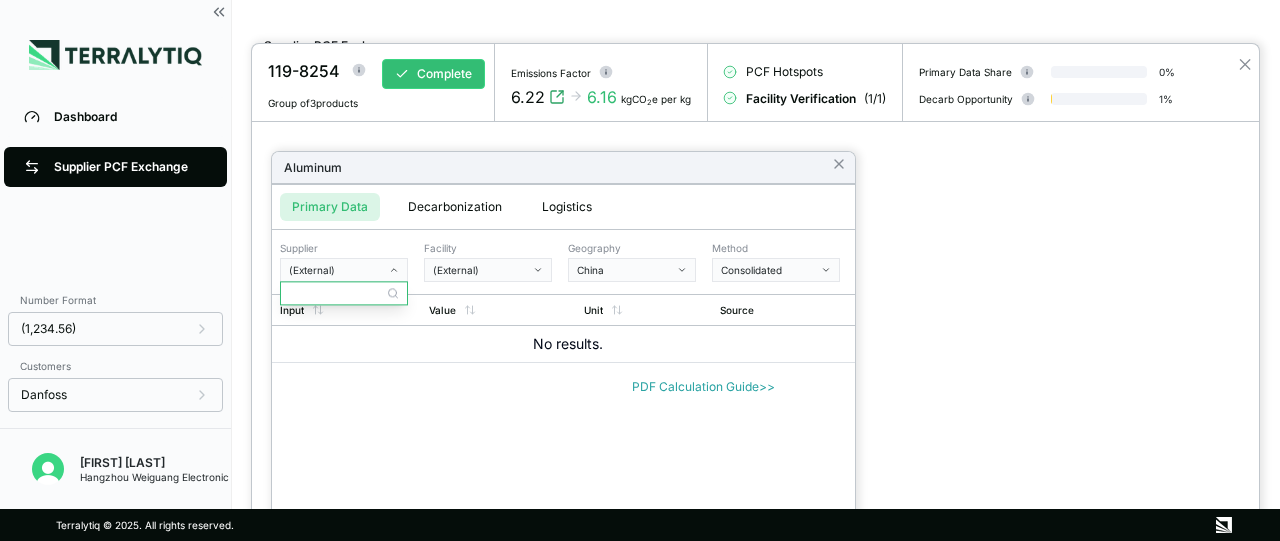 click on "(External)" at bounding box center (337, 270) 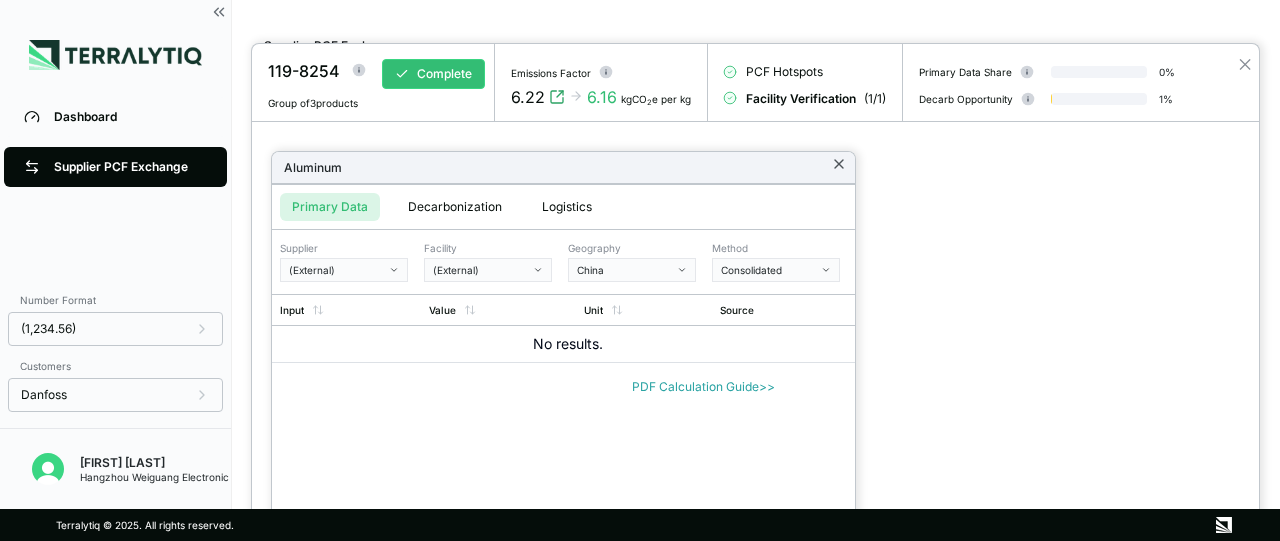 click 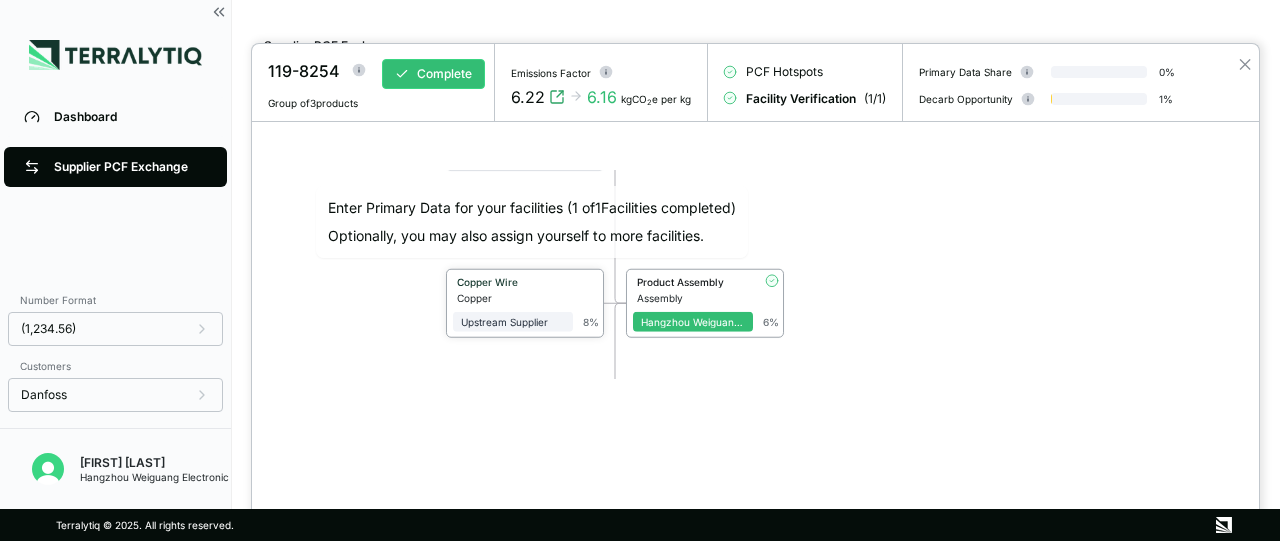 click on "Copper Wire" at bounding box center [511, 282] 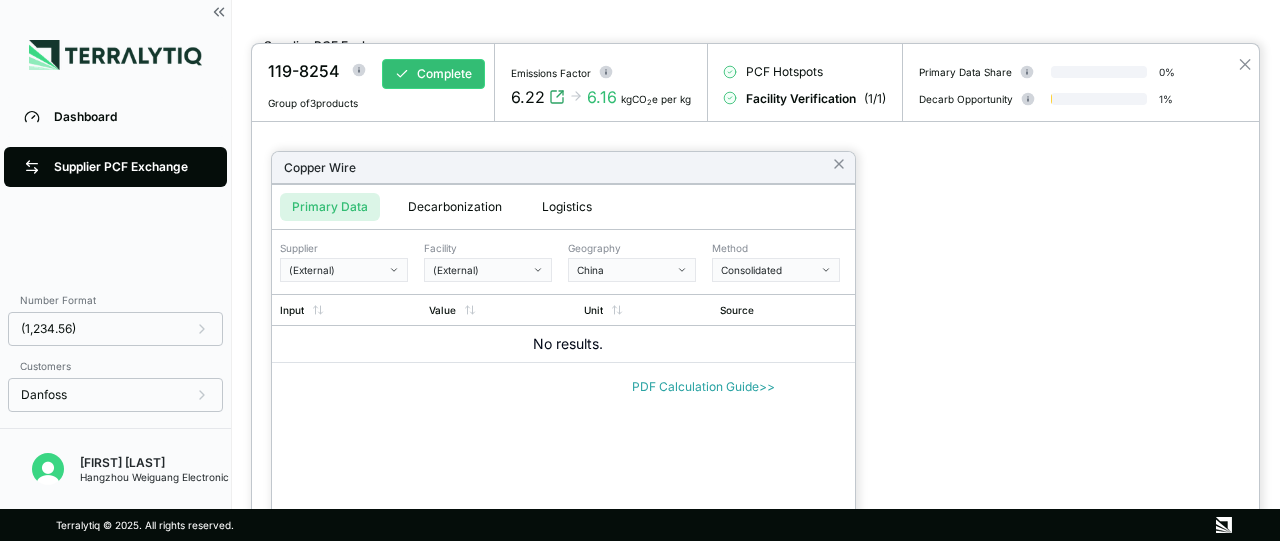 click on "(External)" at bounding box center (344, 270) 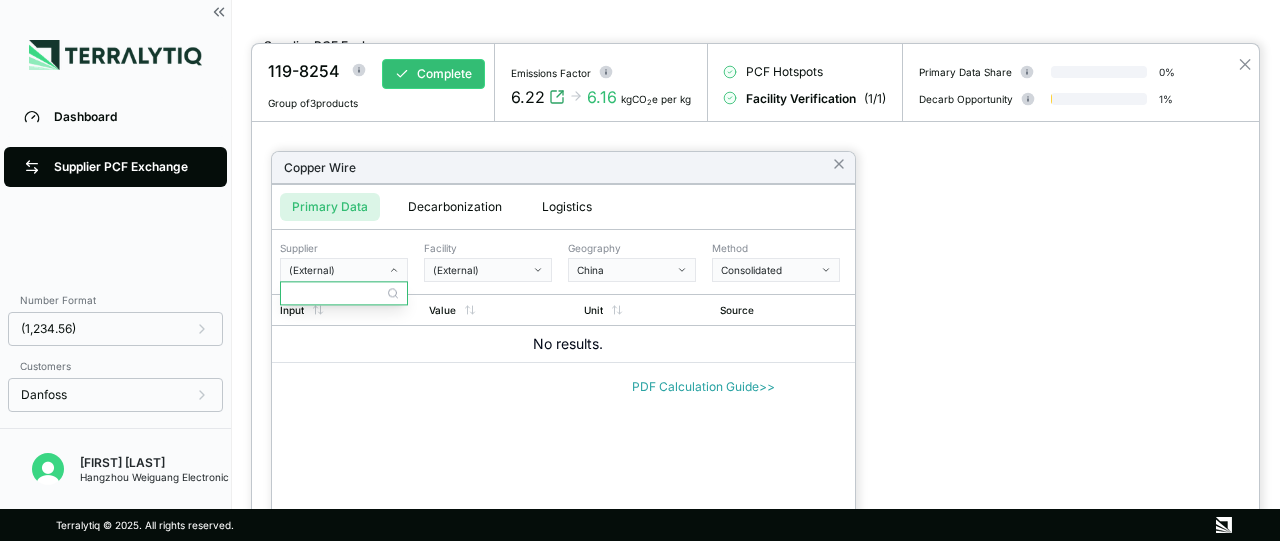 click at bounding box center [344, 293] 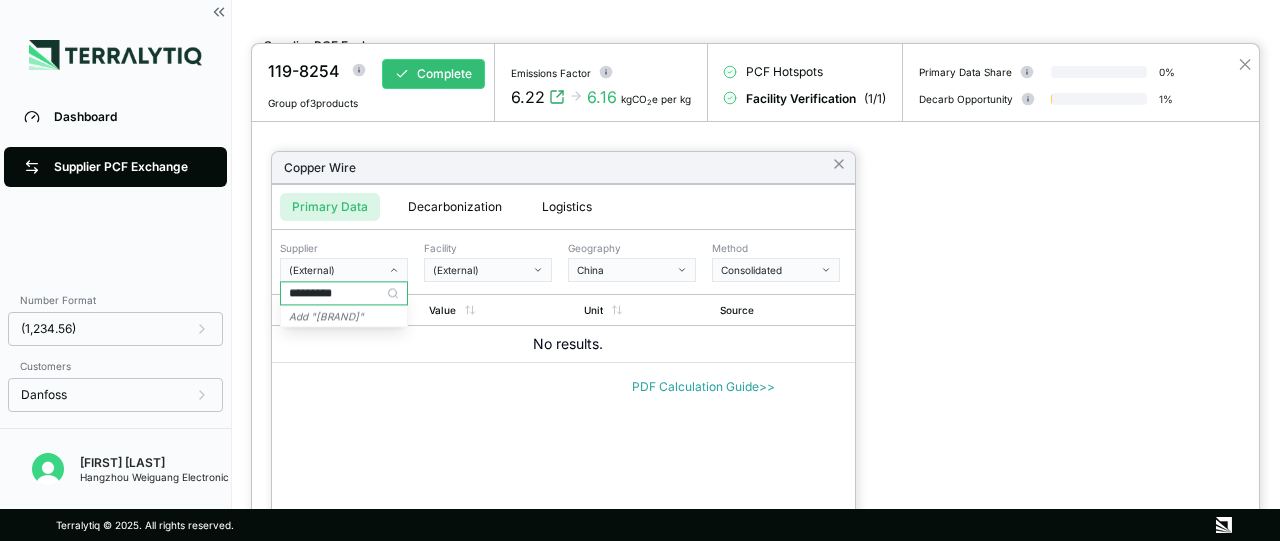 type on "*********" 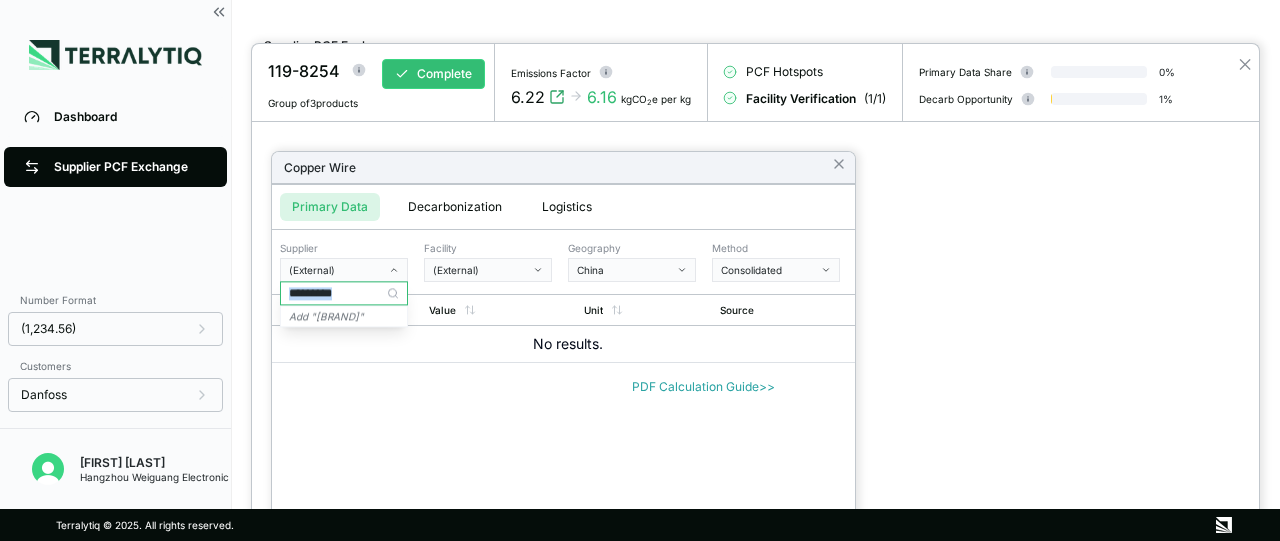 click 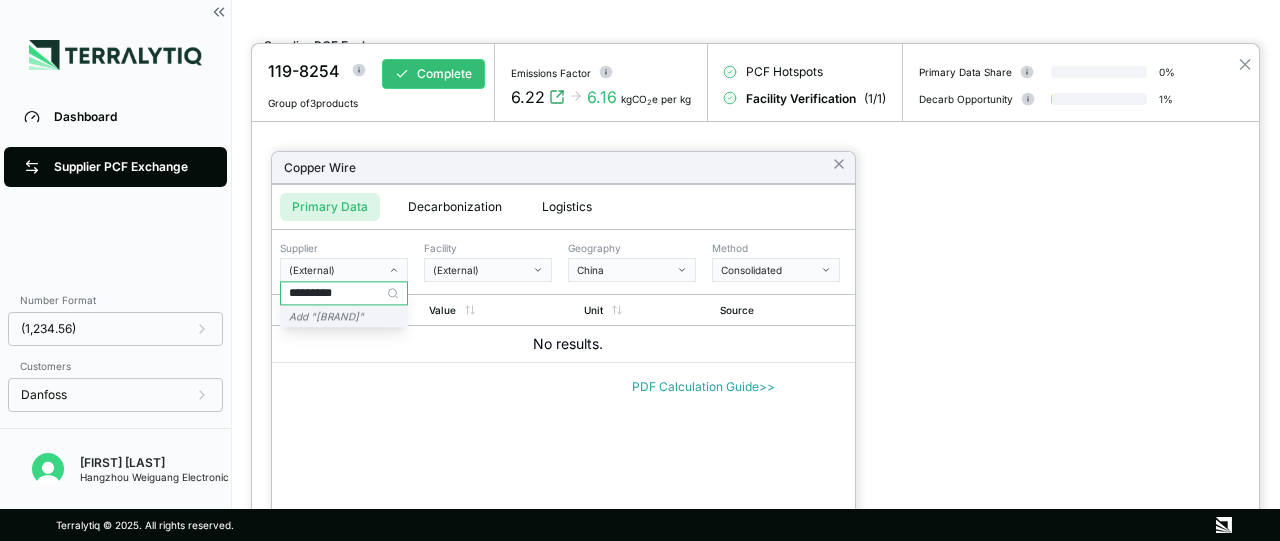 click on "Add " [BRAND] "" at bounding box center (326, 316) 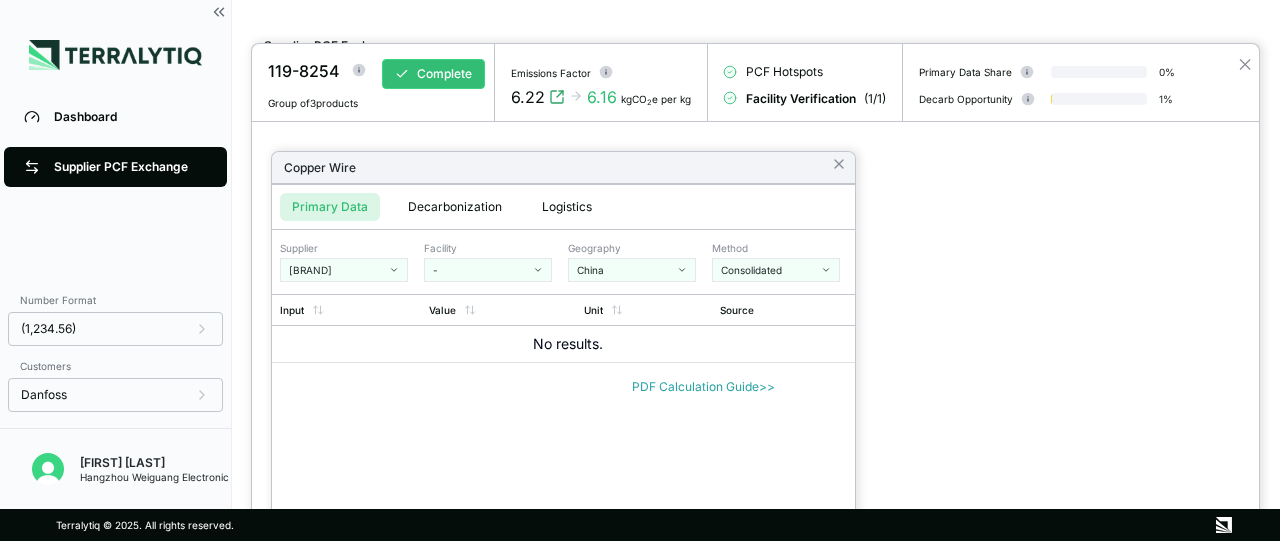 click 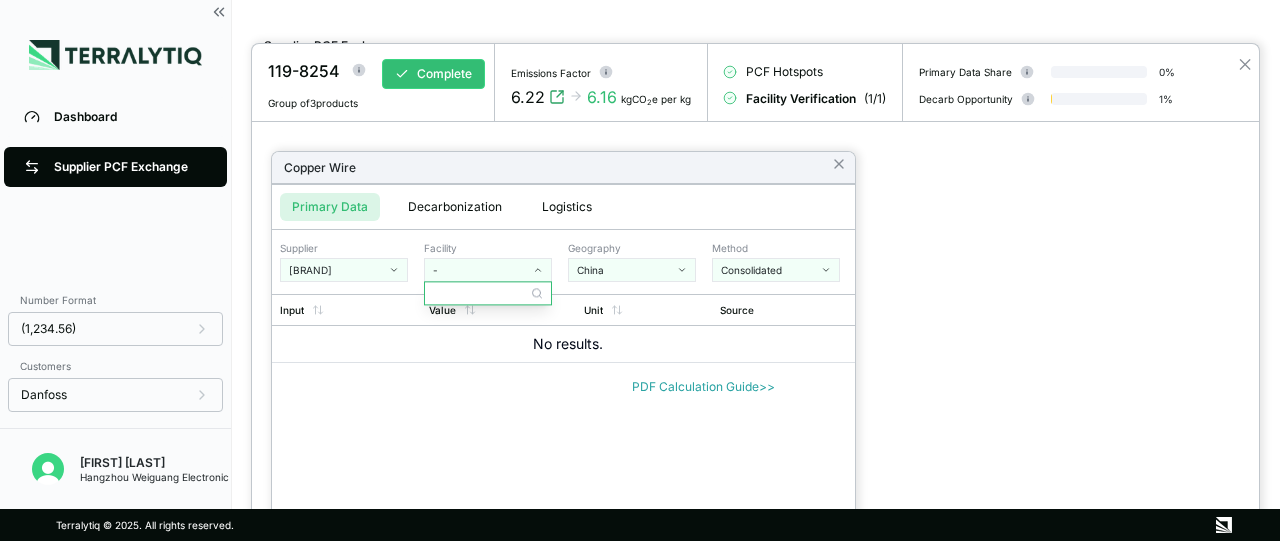 click at bounding box center (488, 293) 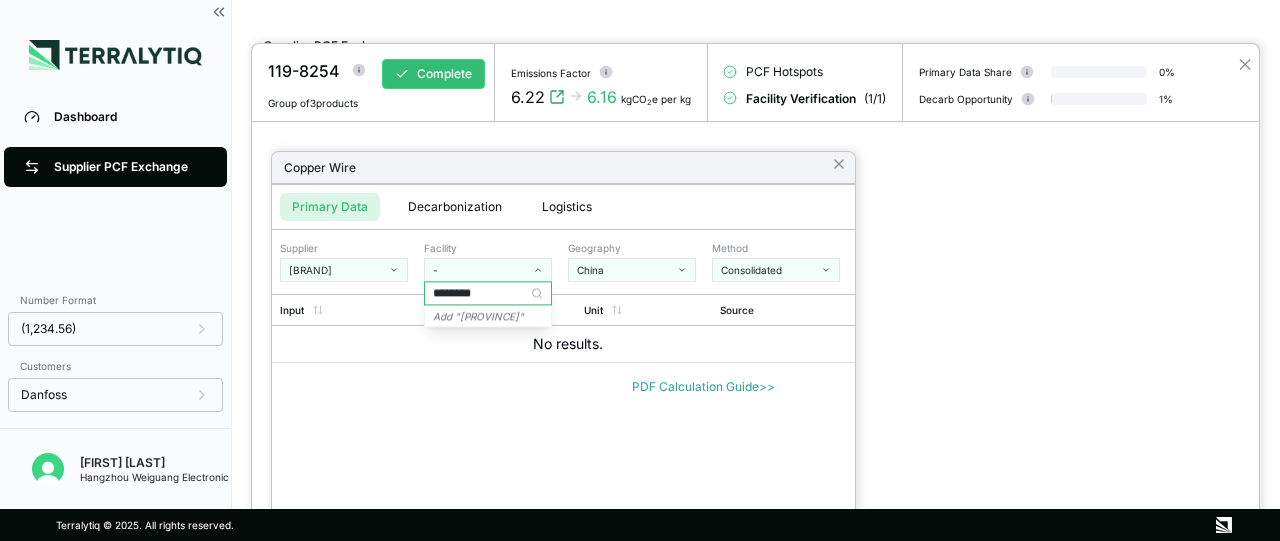 click 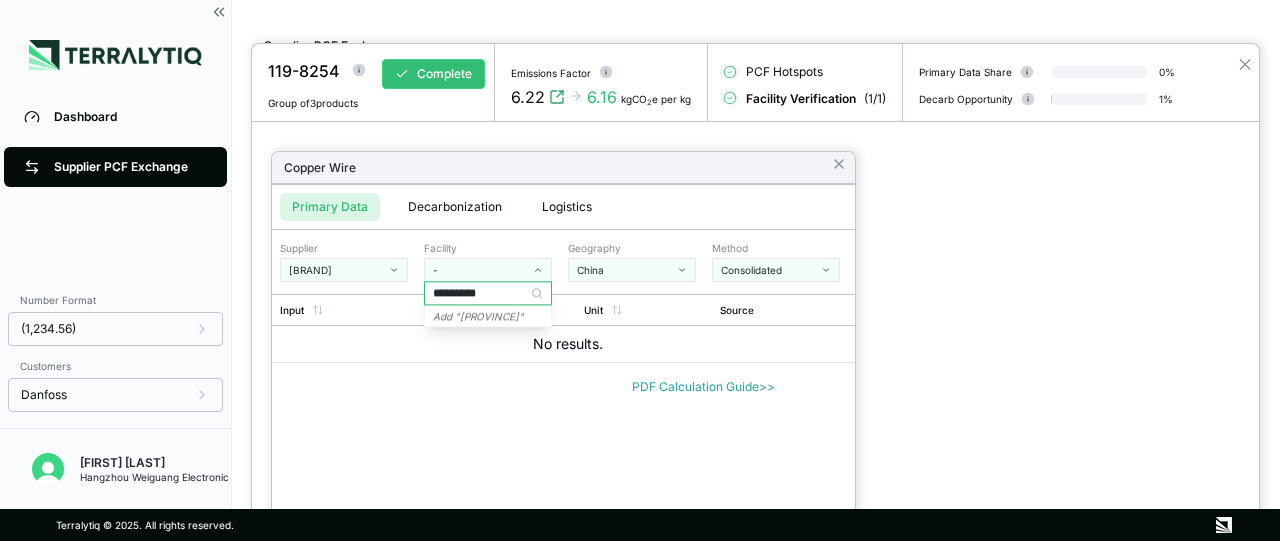 type on "********" 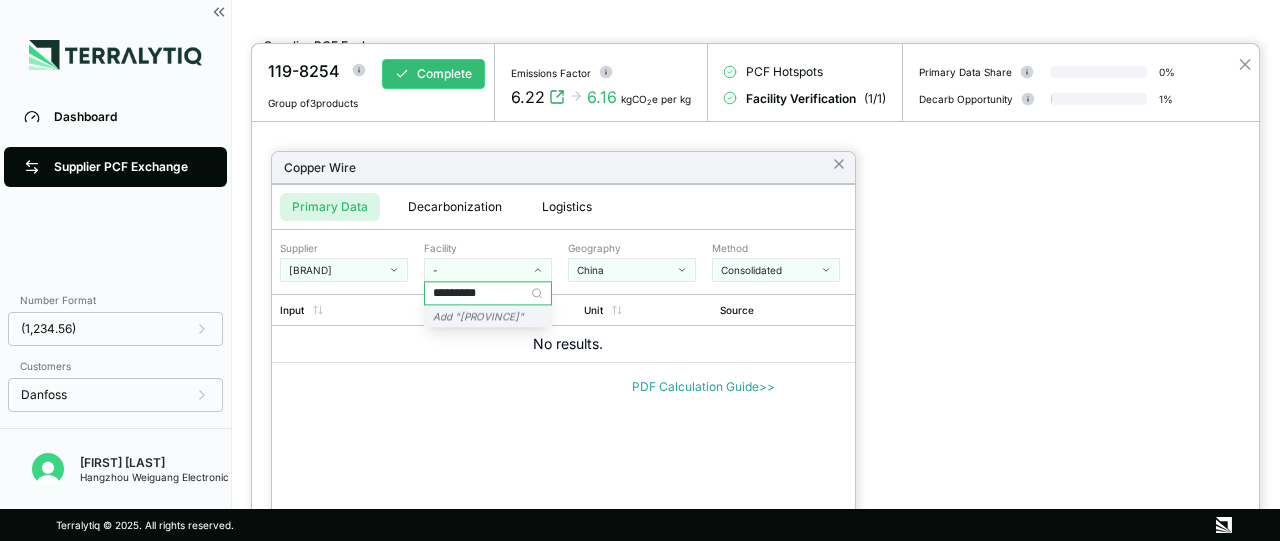 click on "Add " [PROVINCE]  "" at bounding box center (478, 316) 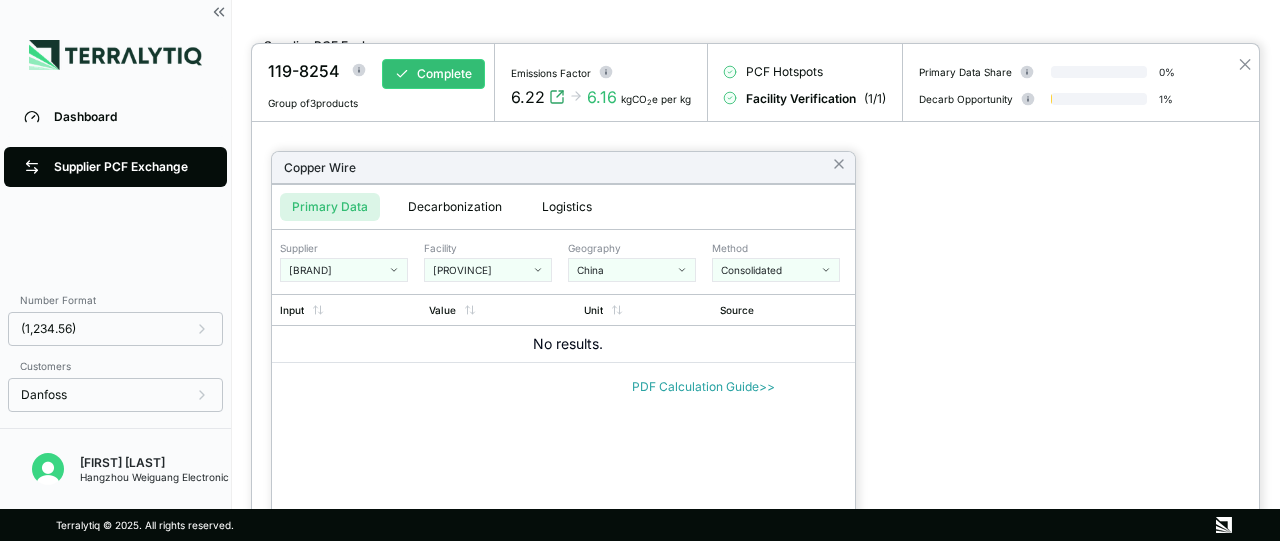 click on "Consolidated" at bounding box center [769, 270] 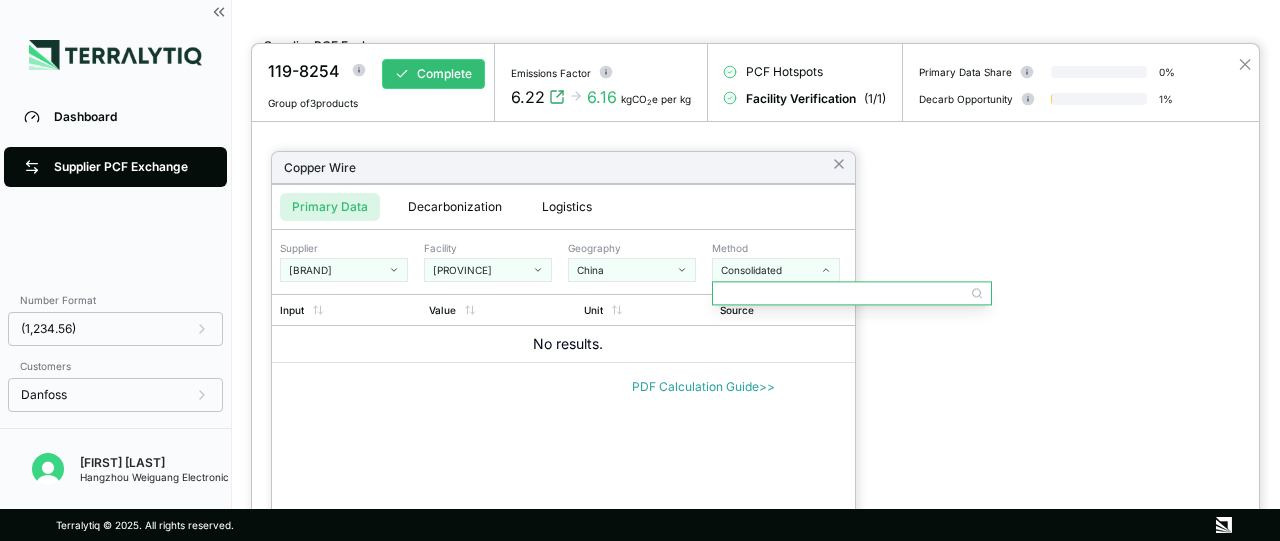 click at bounding box center (852, 293) 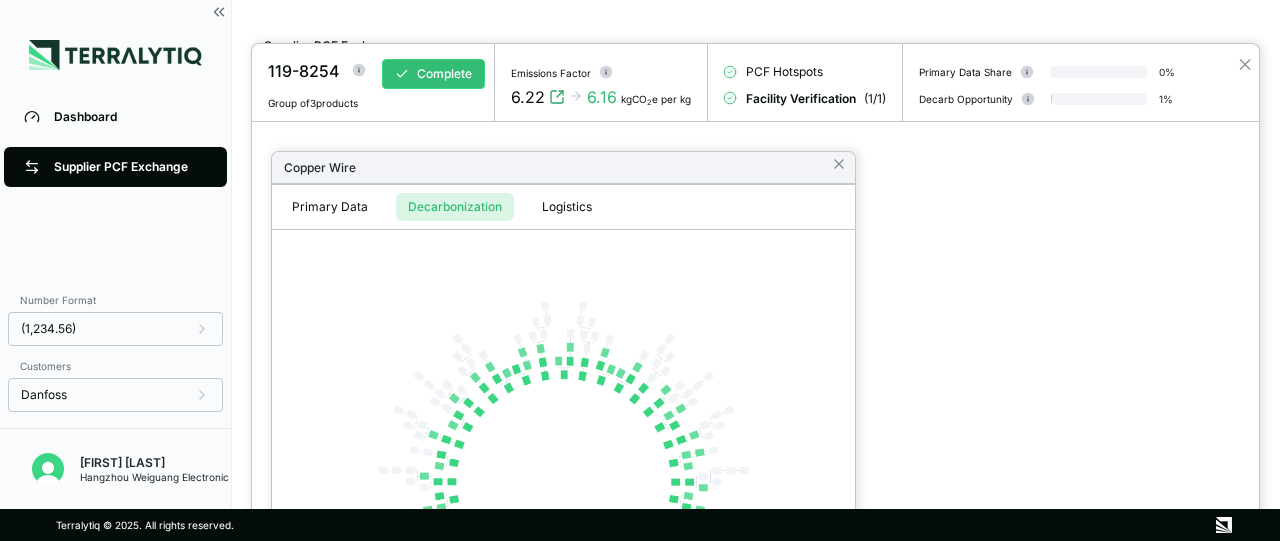 click on "Decarbonization" at bounding box center [455, 207] 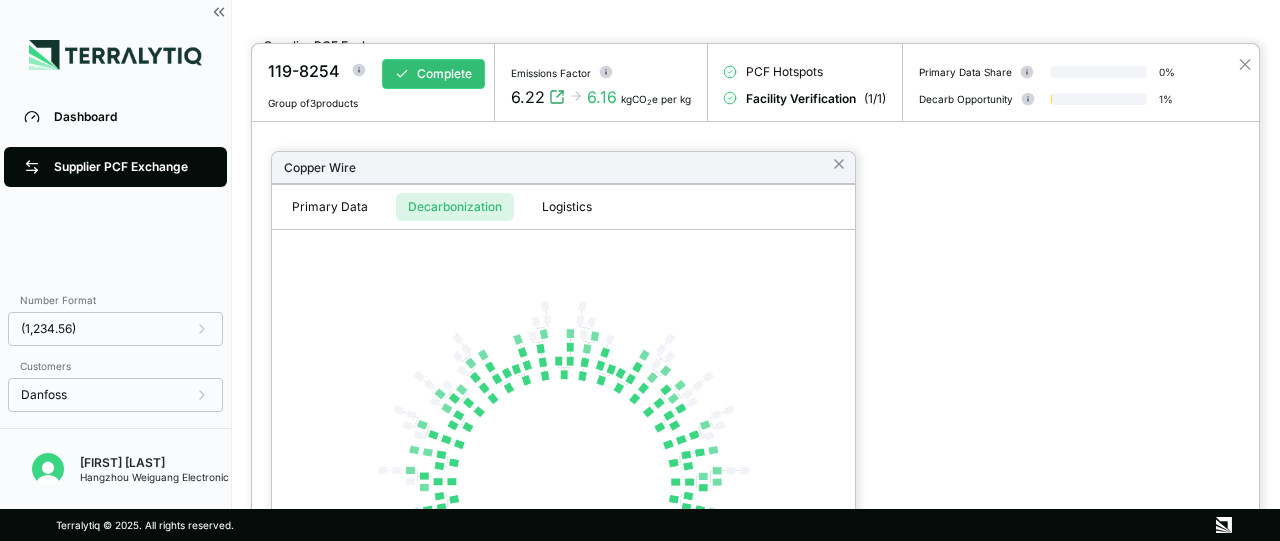 click on "Primary Data" at bounding box center [330, 207] 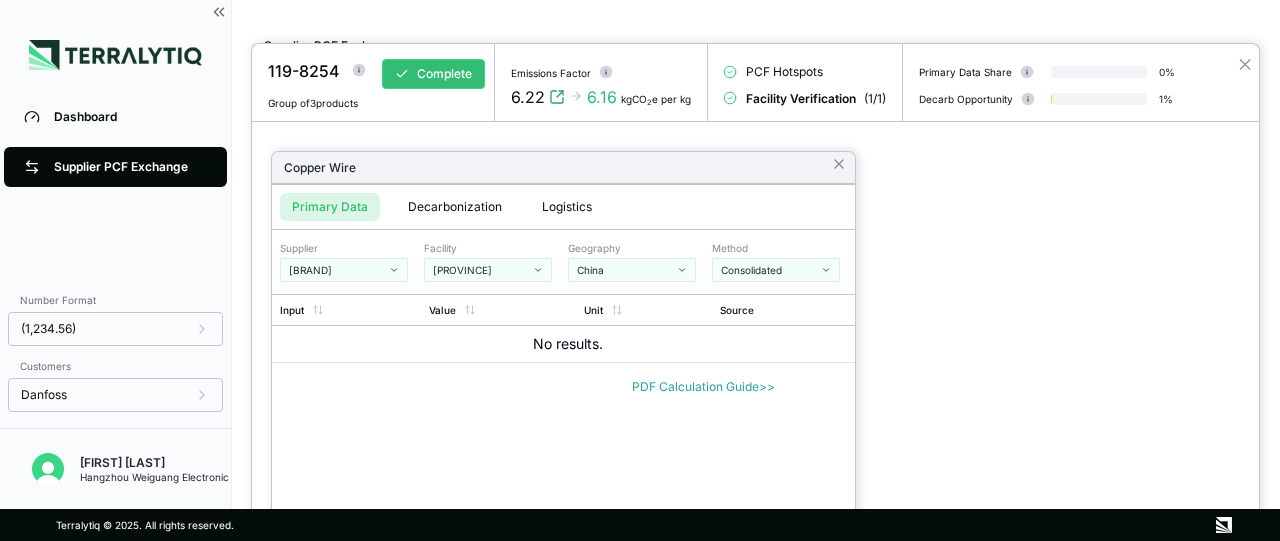 click on "Decarbonization" at bounding box center (455, 207) 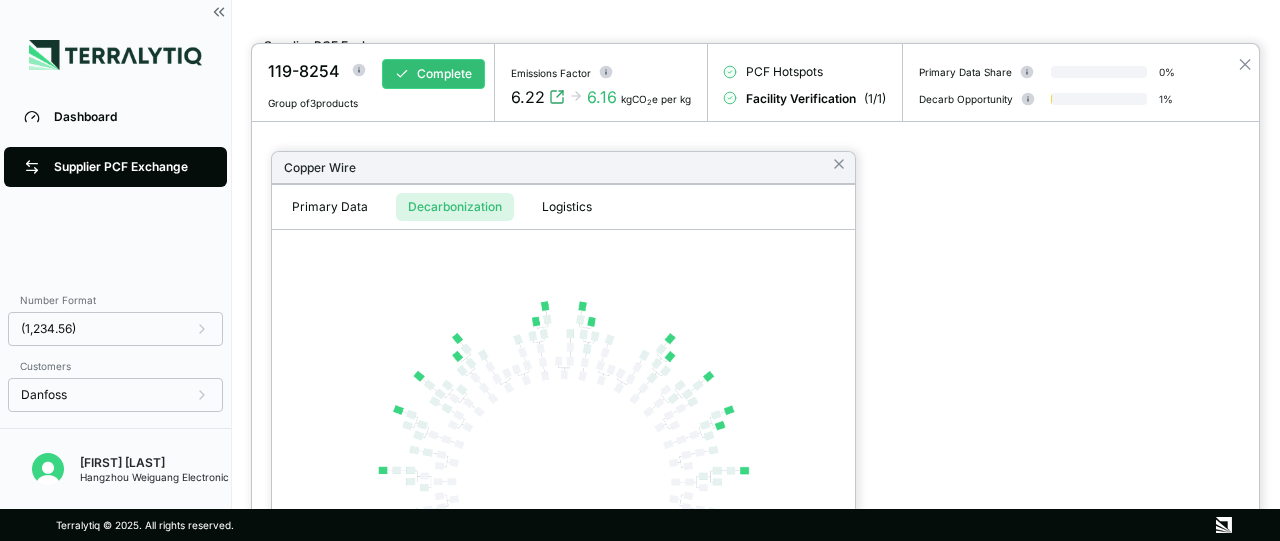 type 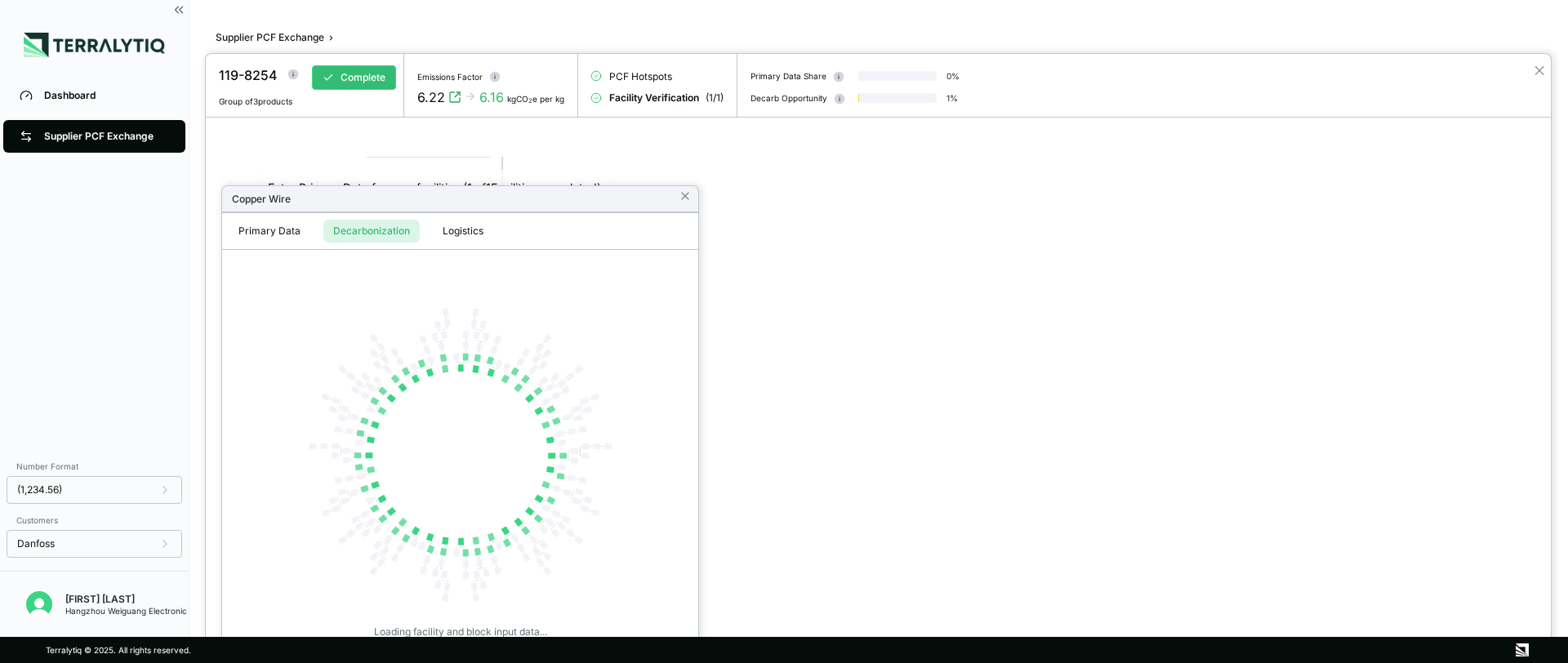 click on "Primary Data" at bounding box center (270, 231) 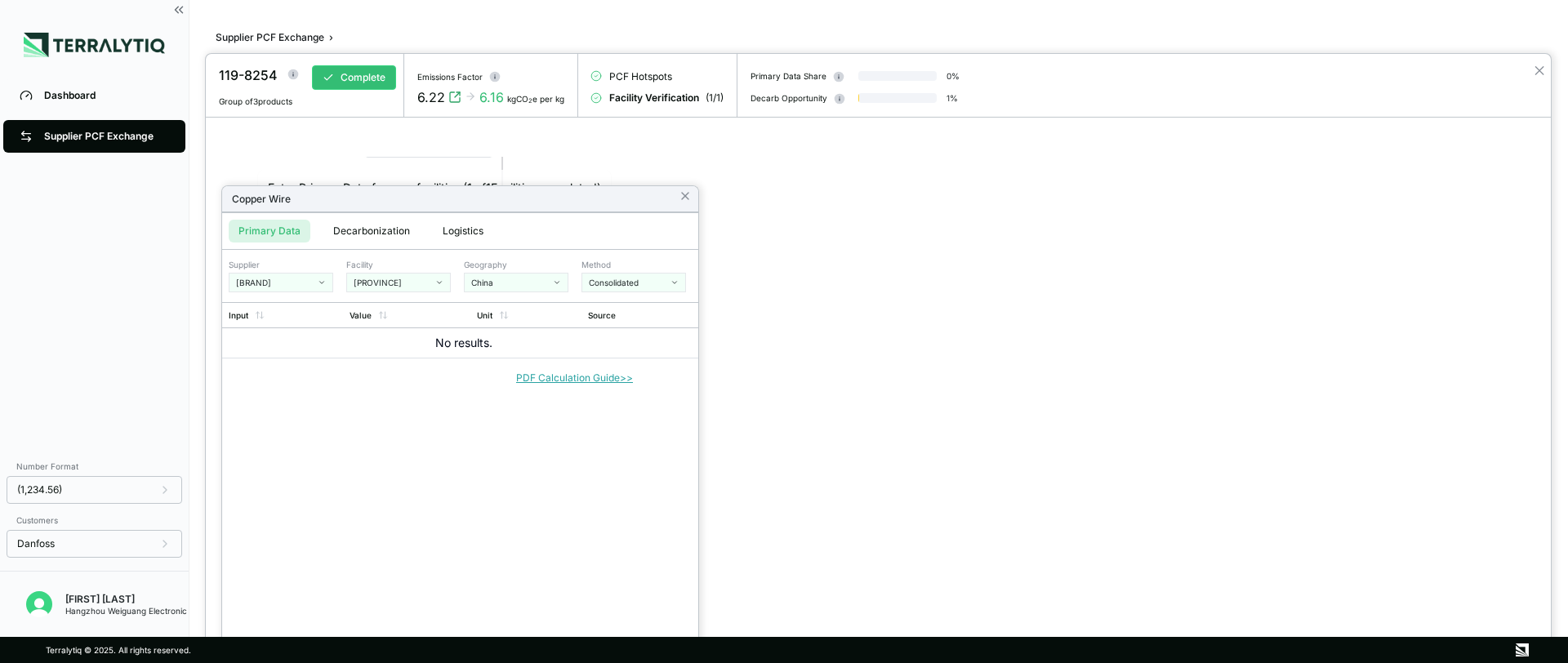 type 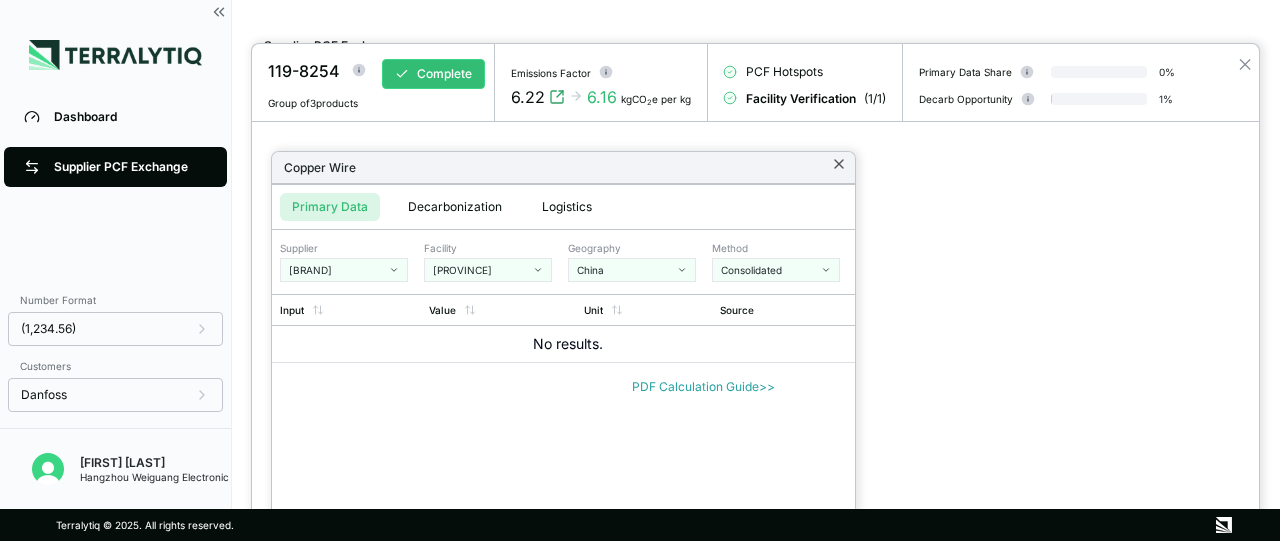 click 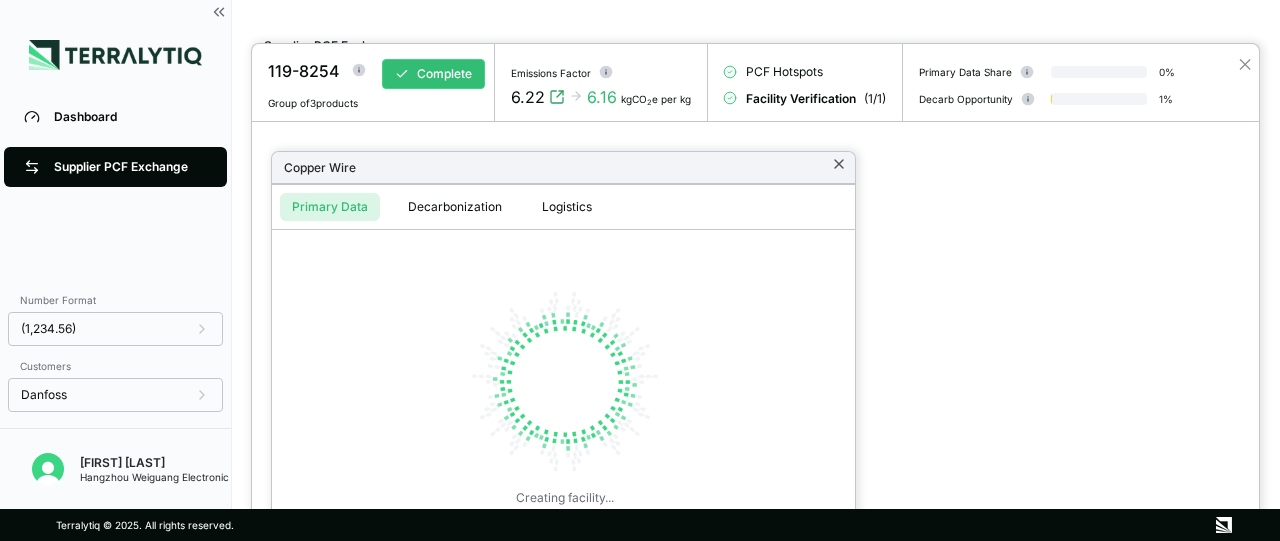 click 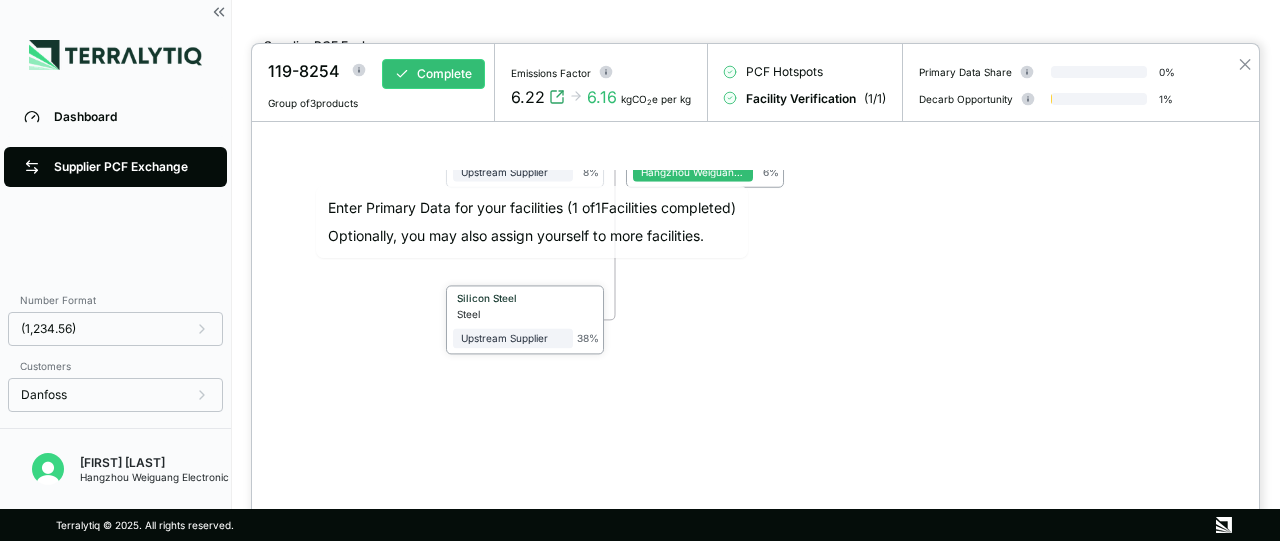 click on "Silicon Steel" at bounding box center [511, 298] 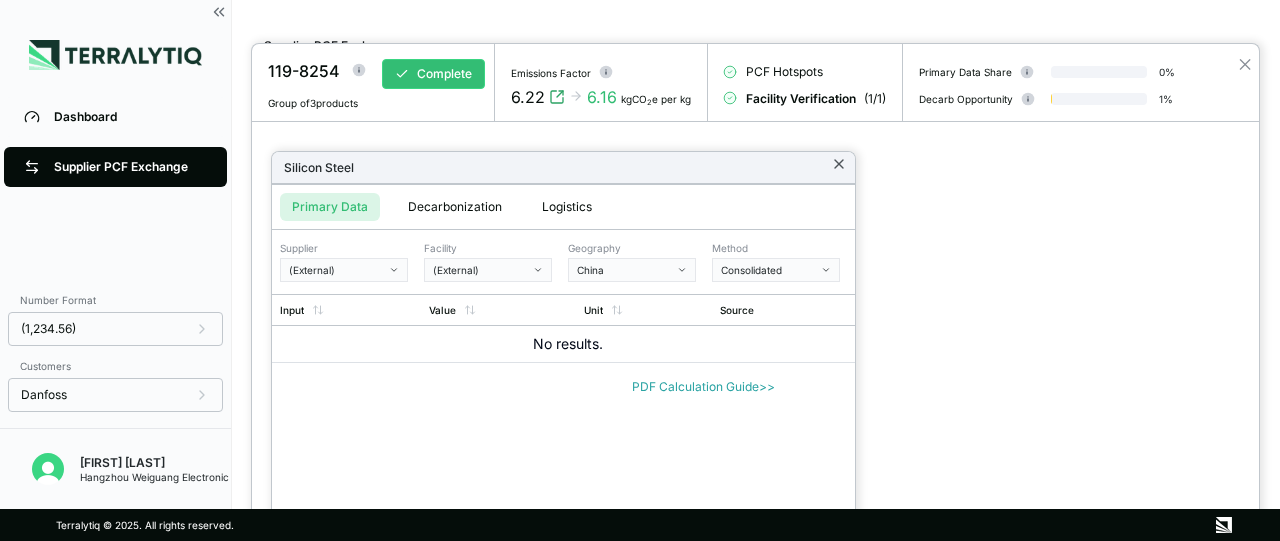 click 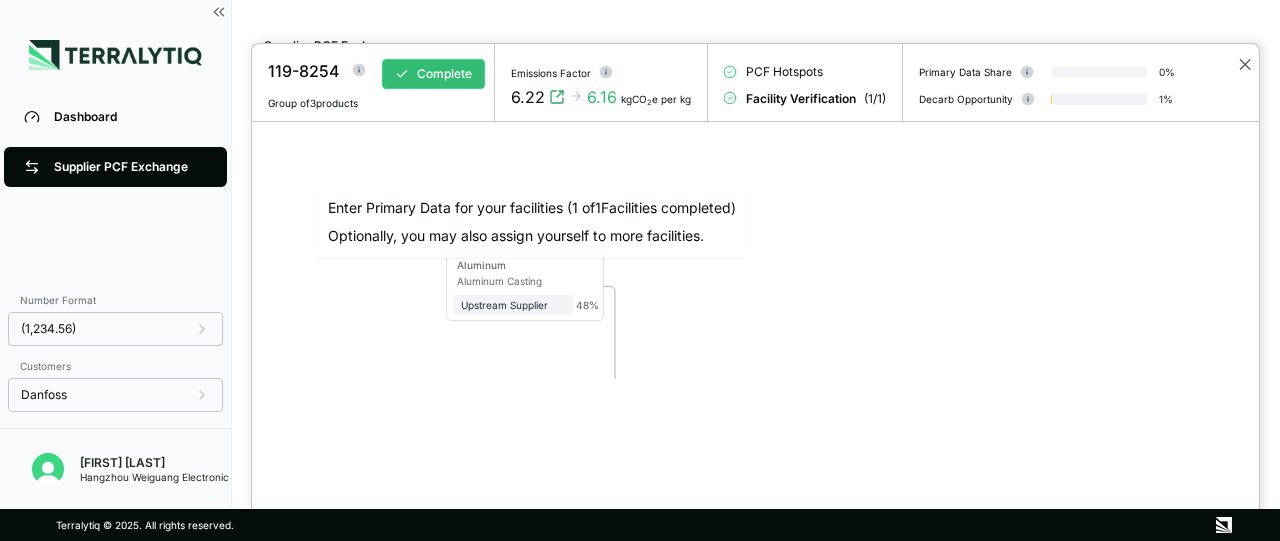 click on "✕" at bounding box center (1245, 64) 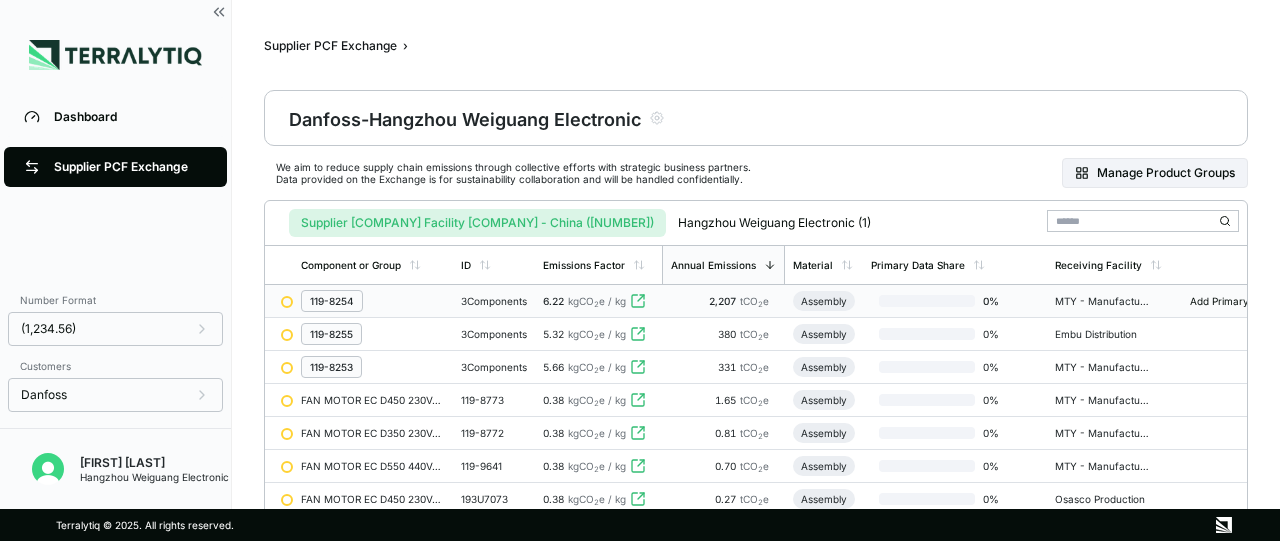 click on "119-8254" at bounding box center (332, 301) 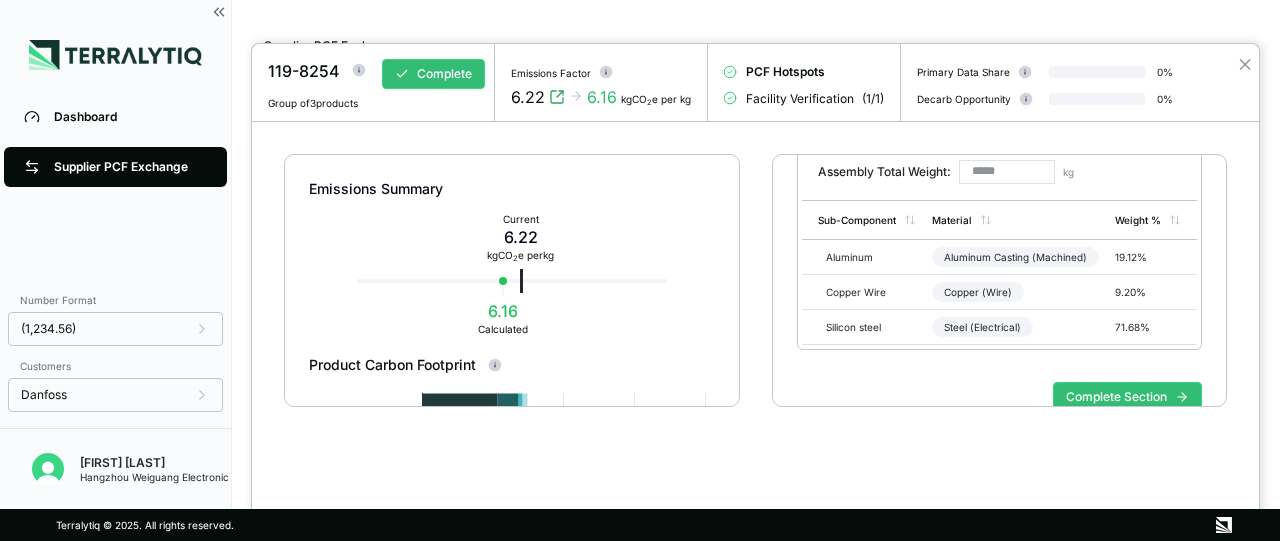 scroll, scrollTop: 252, scrollLeft: 0, axis: vertical 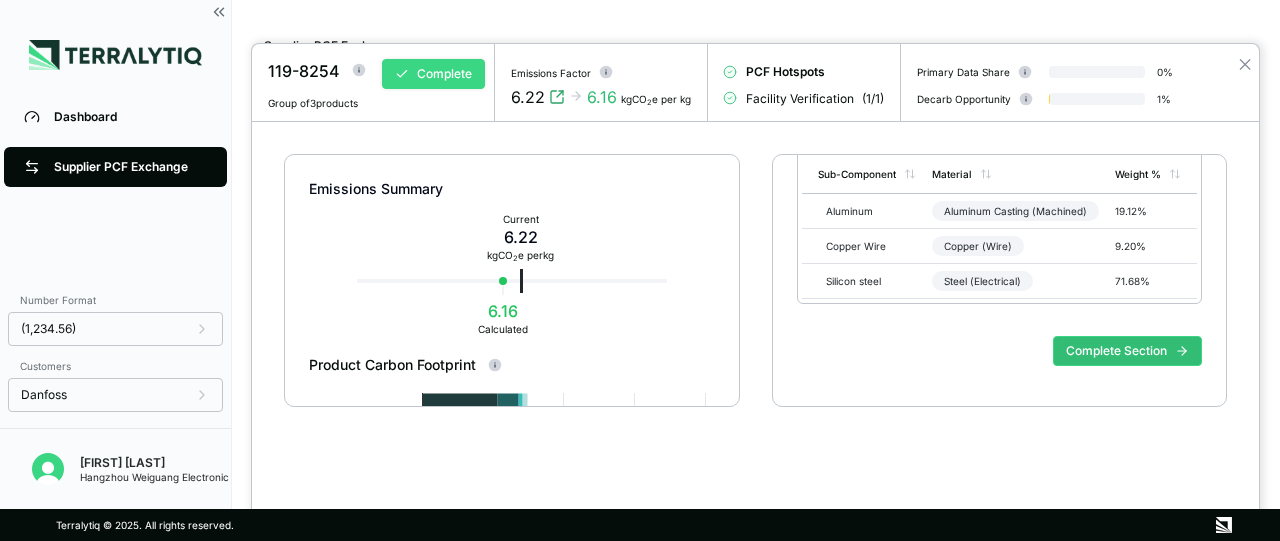 click on "Complete" at bounding box center (433, 74) 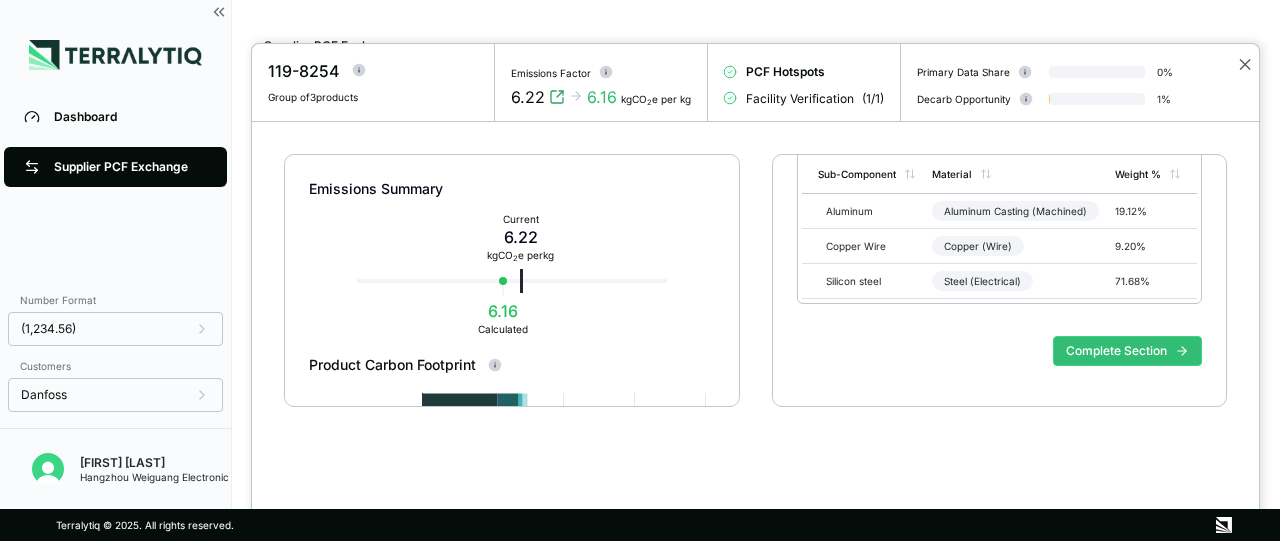 click on "✕" at bounding box center (1245, 64) 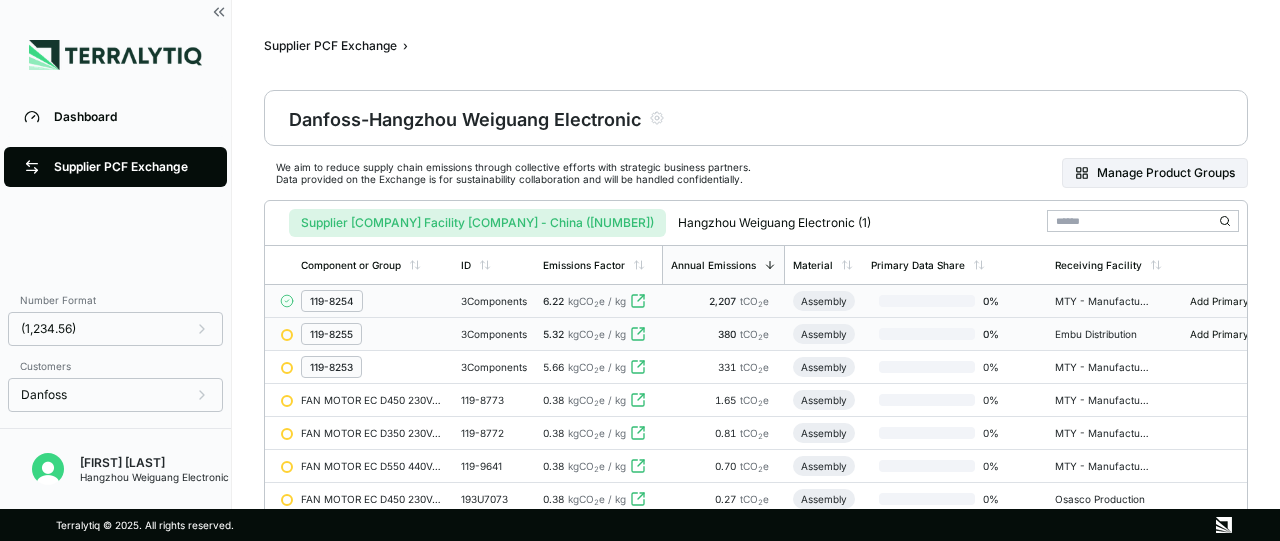 click on "119-8255" at bounding box center (331, 334) 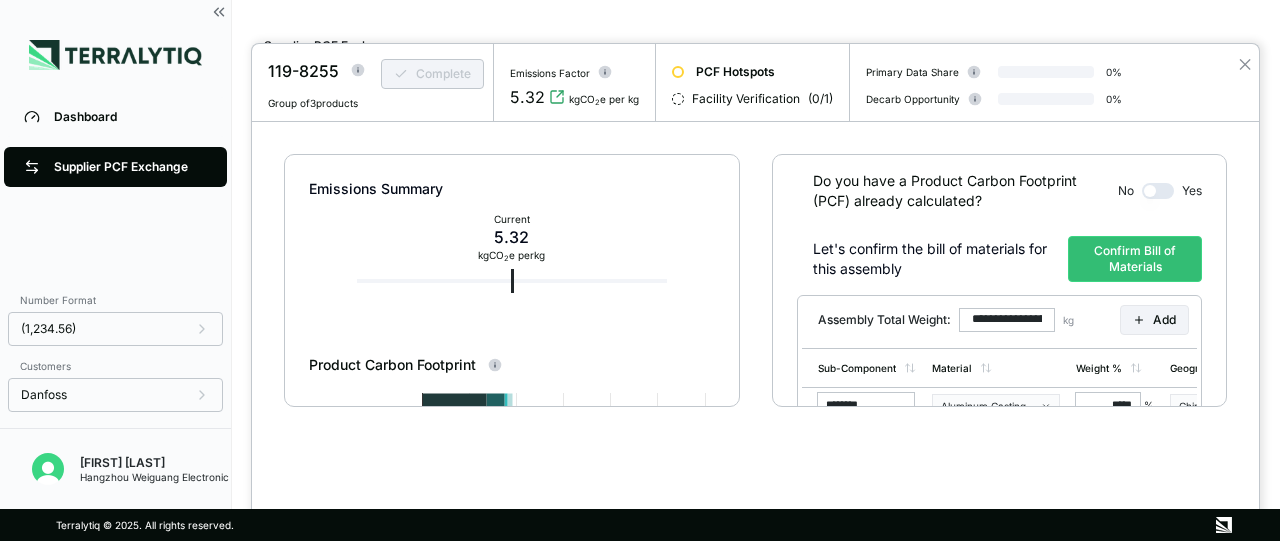scroll, scrollTop: 0, scrollLeft: 0, axis: both 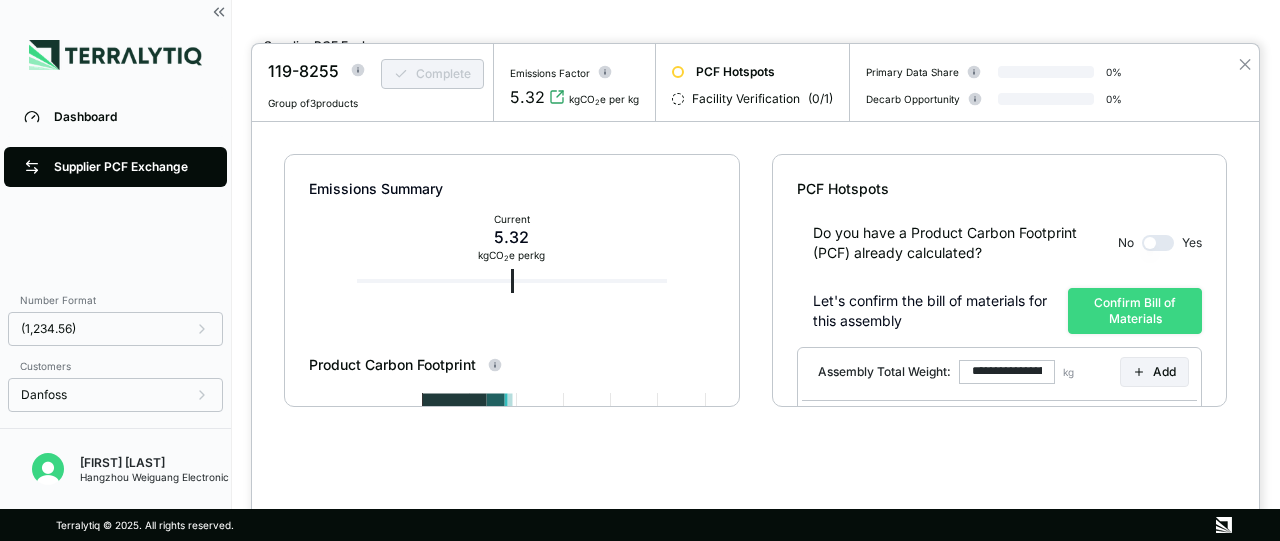 click on "Confirm Bill of Materials" at bounding box center [1135, 311] 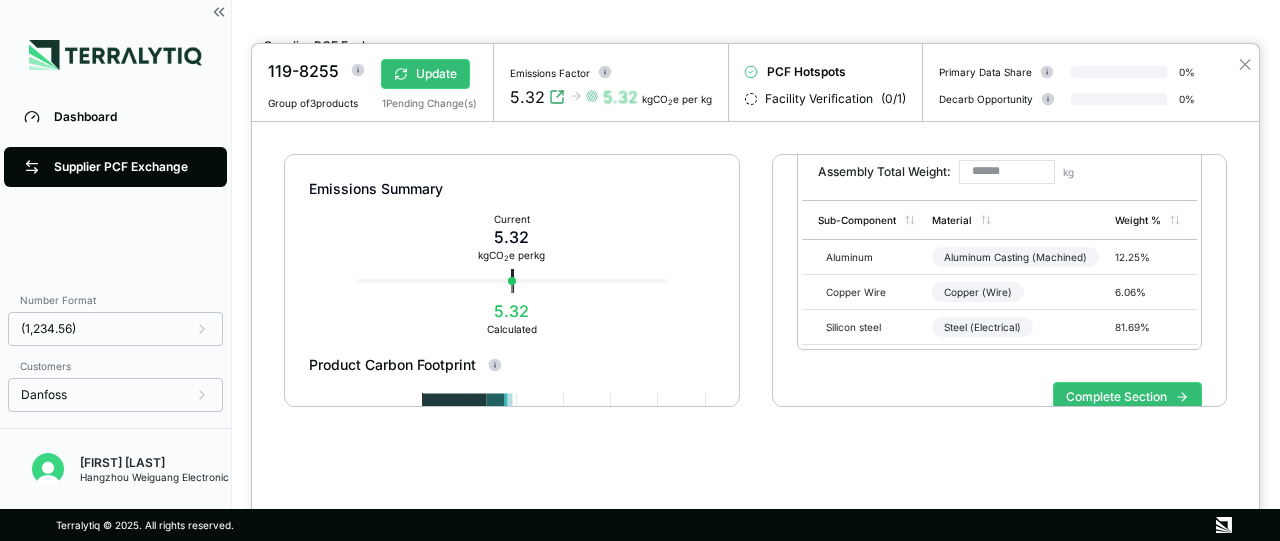 scroll, scrollTop: 252, scrollLeft: 0, axis: vertical 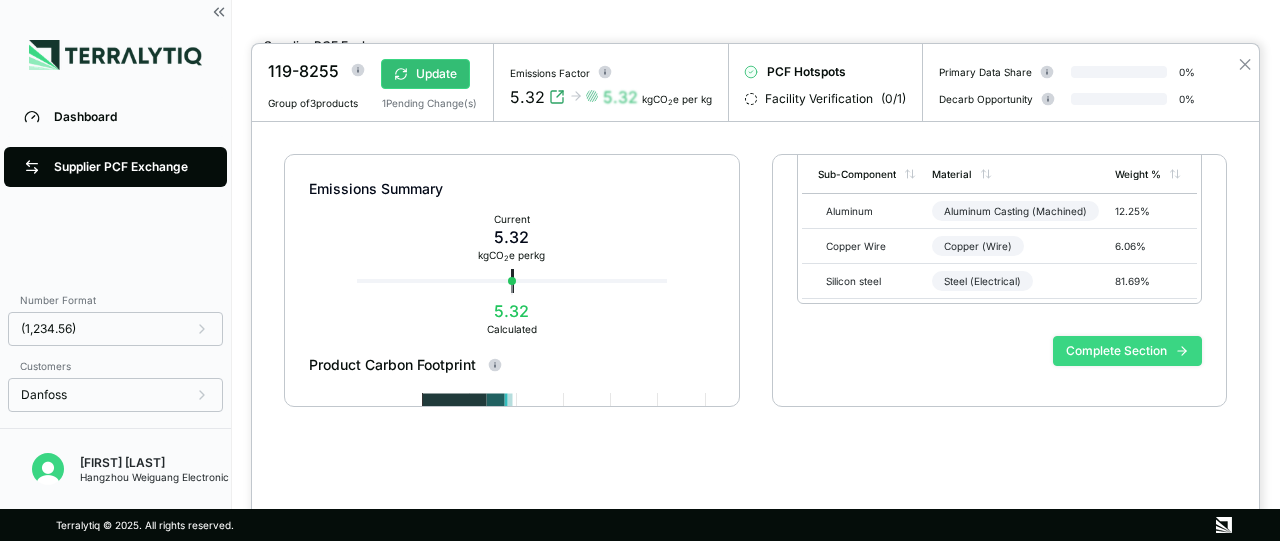 click on "Complete Section" at bounding box center [1127, 351] 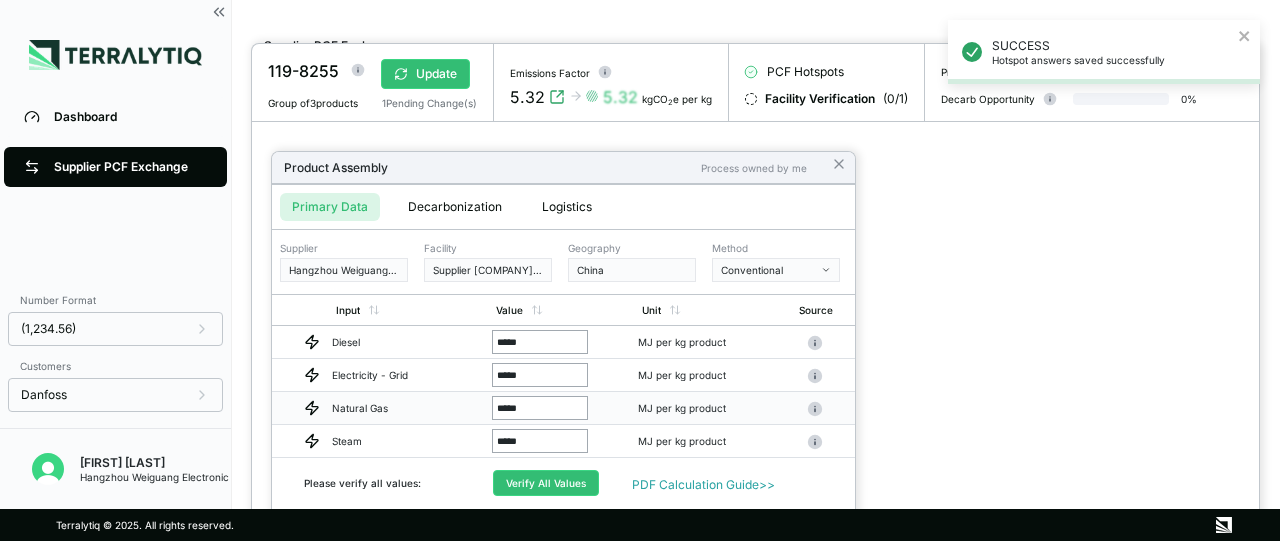 drag, startPoint x: 556, startPoint y: 411, endPoint x: 440, endPoint y: 409, distance: 116.01724 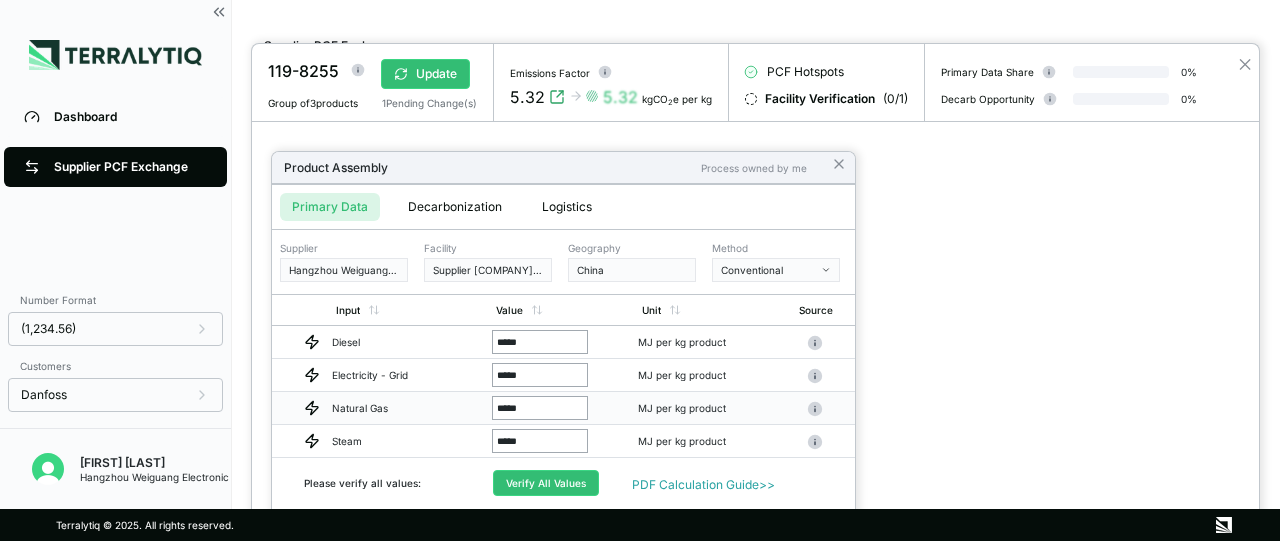 type on "*" 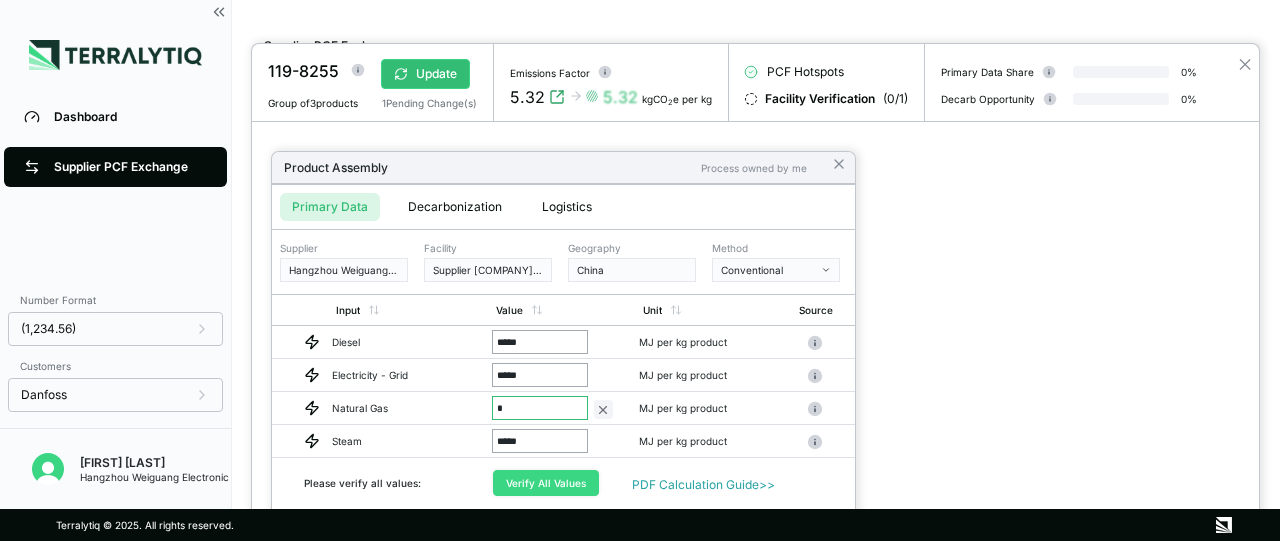click on "Verify All Values" at bounding box center [546, 483] 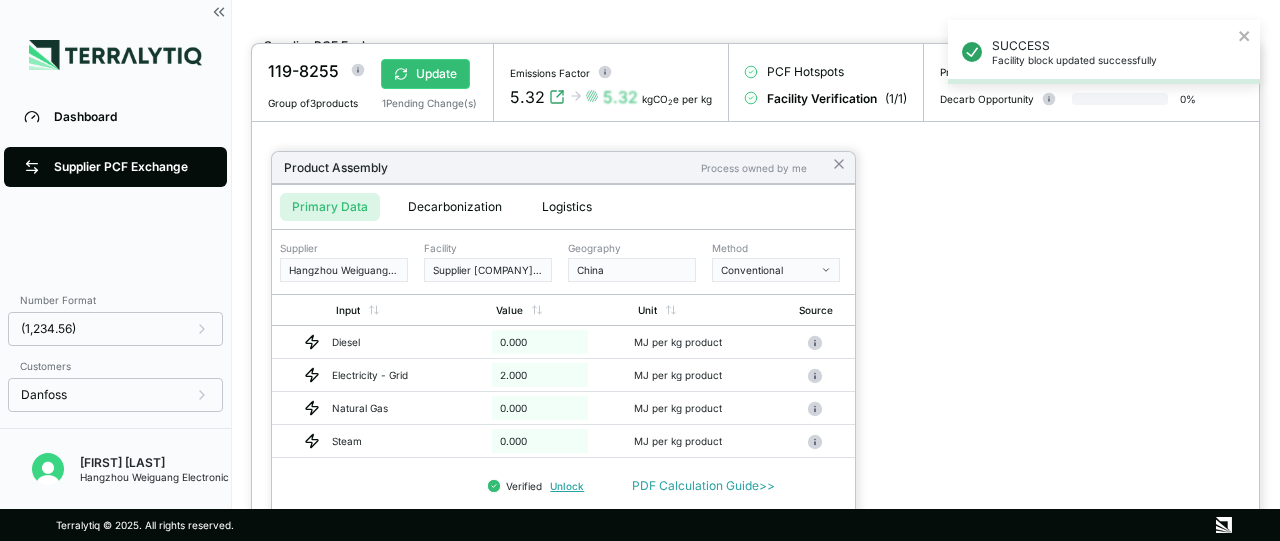 click on "Decarbonization" at bounding box center [455, 207] 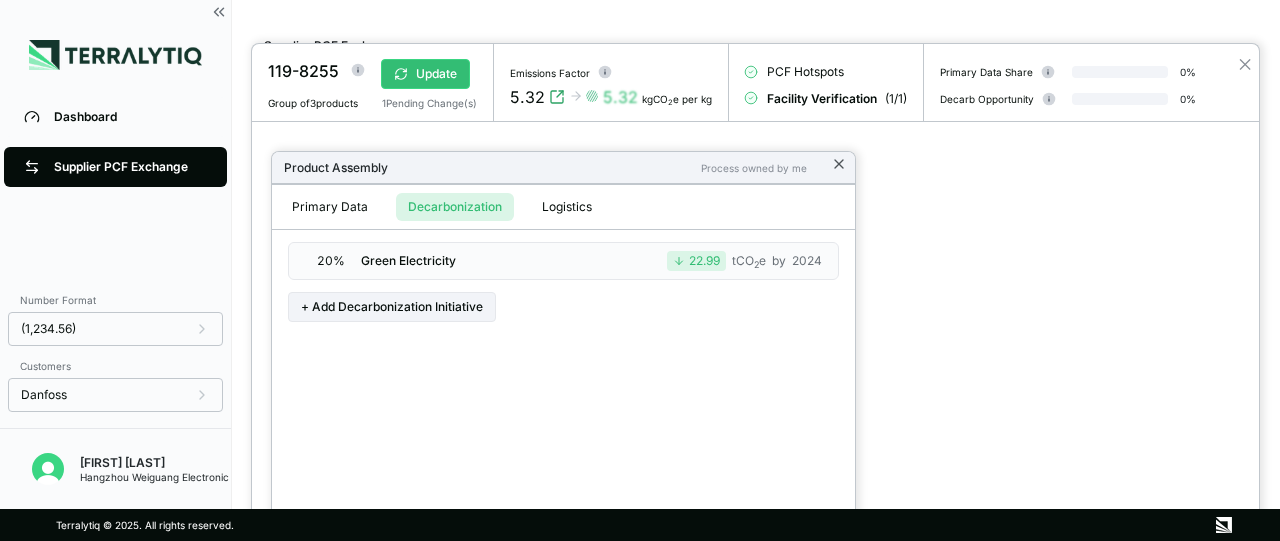 click 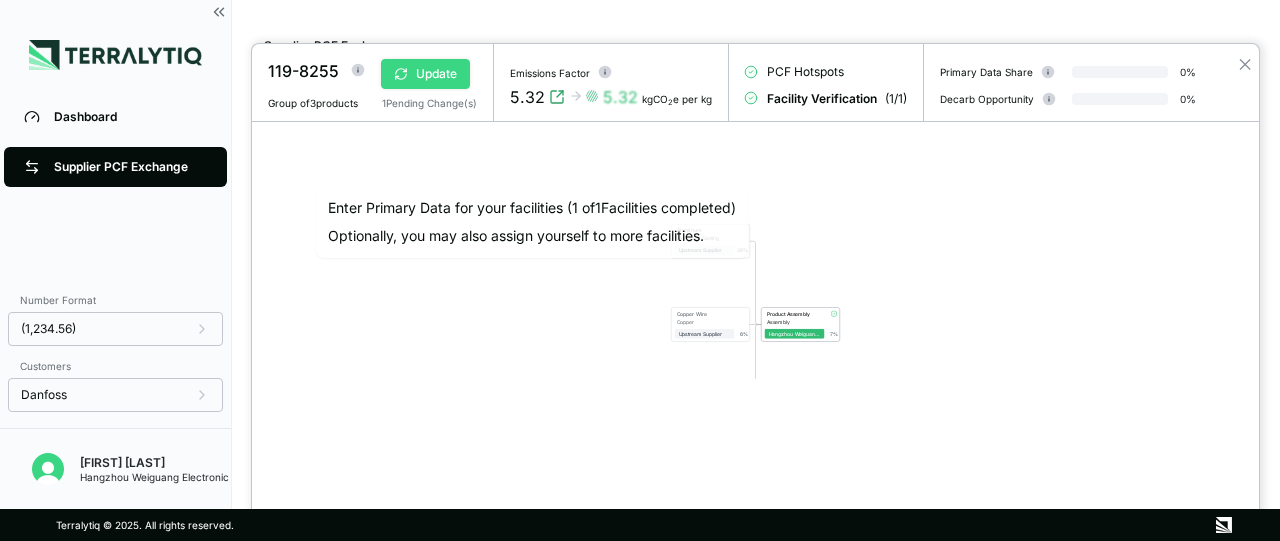 click on "Update" at bounding box center [425, 74] 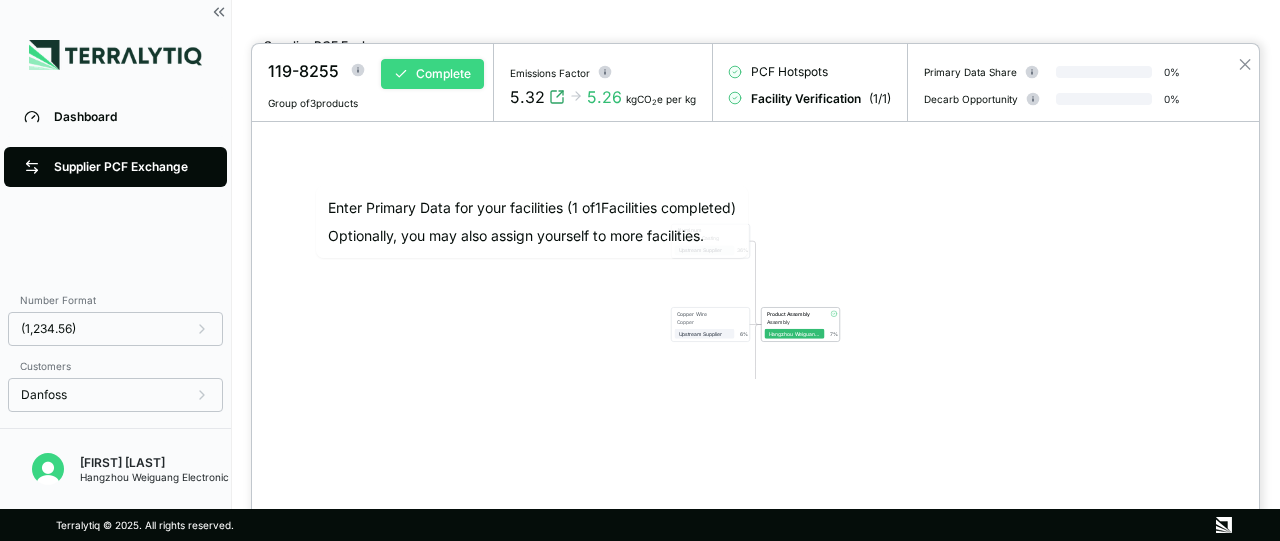 click on "Complete" at bounding box center [432, 74] 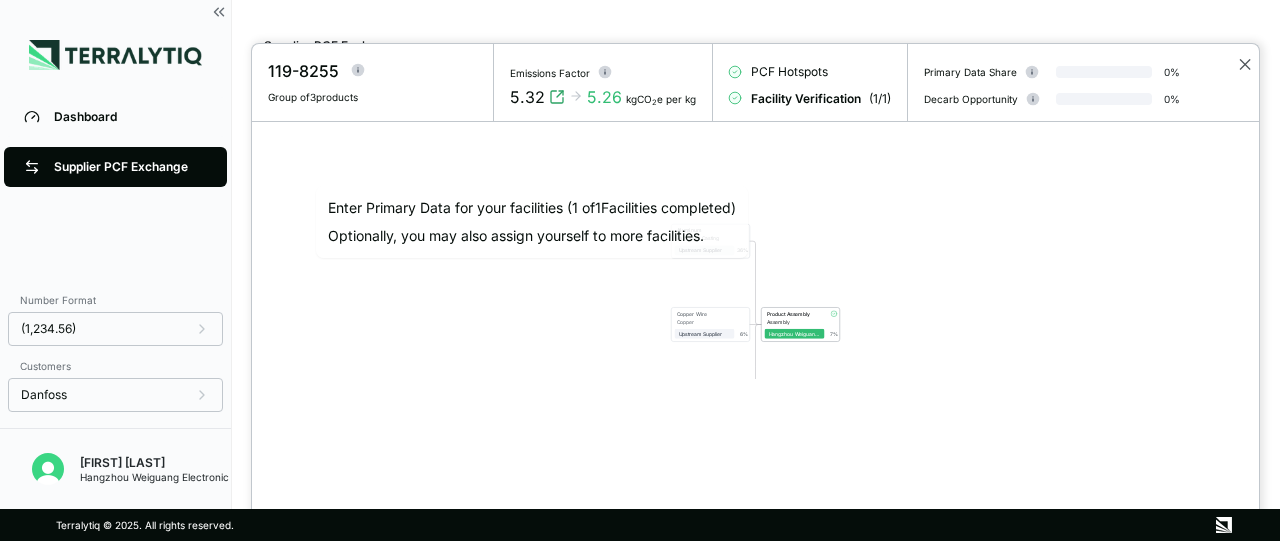 click on "✕" at bounding box center (1245, 64) 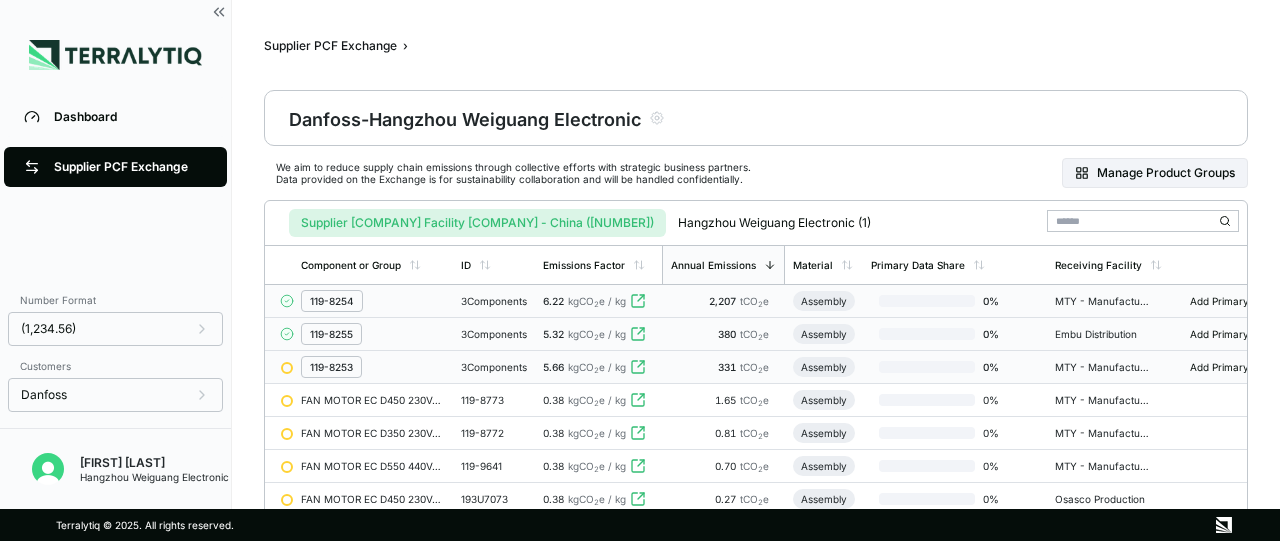 click on "119-8253" at bounding box center [331, 367] 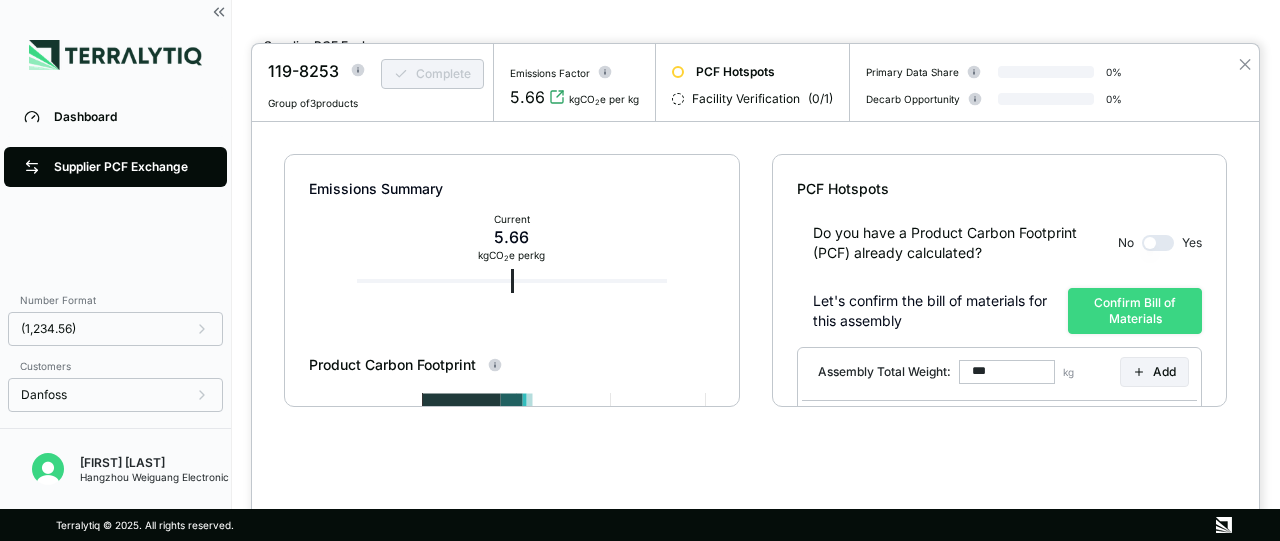 click on "Confirm Bill of Materials" at bounding box center (1135, 311) 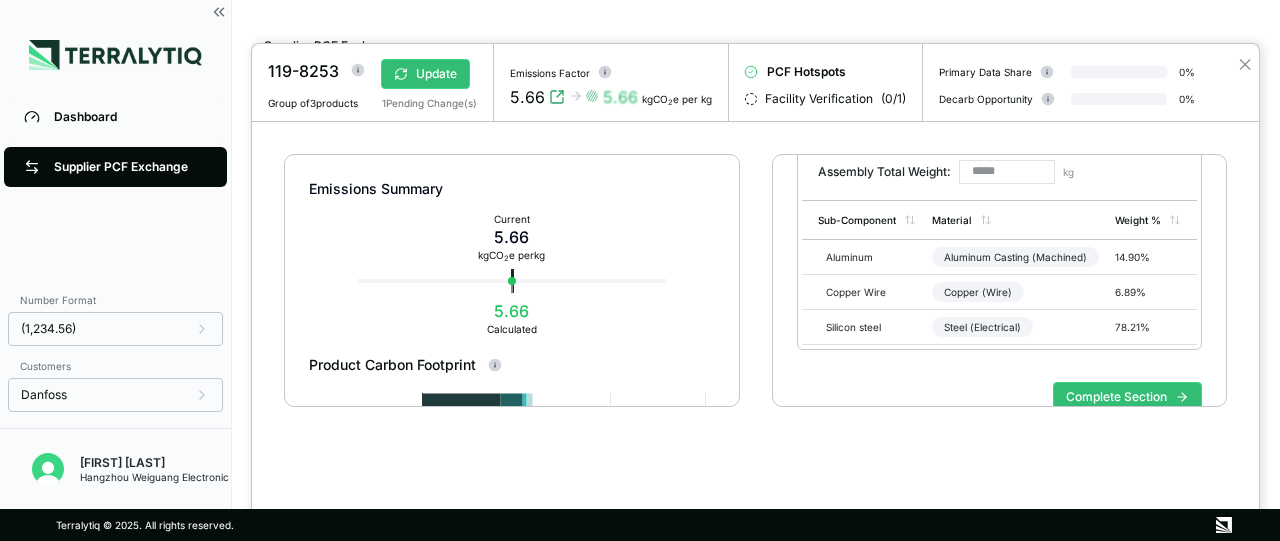 scroll, scrollTop: 252, scrollLeft: 0, axis: vertical 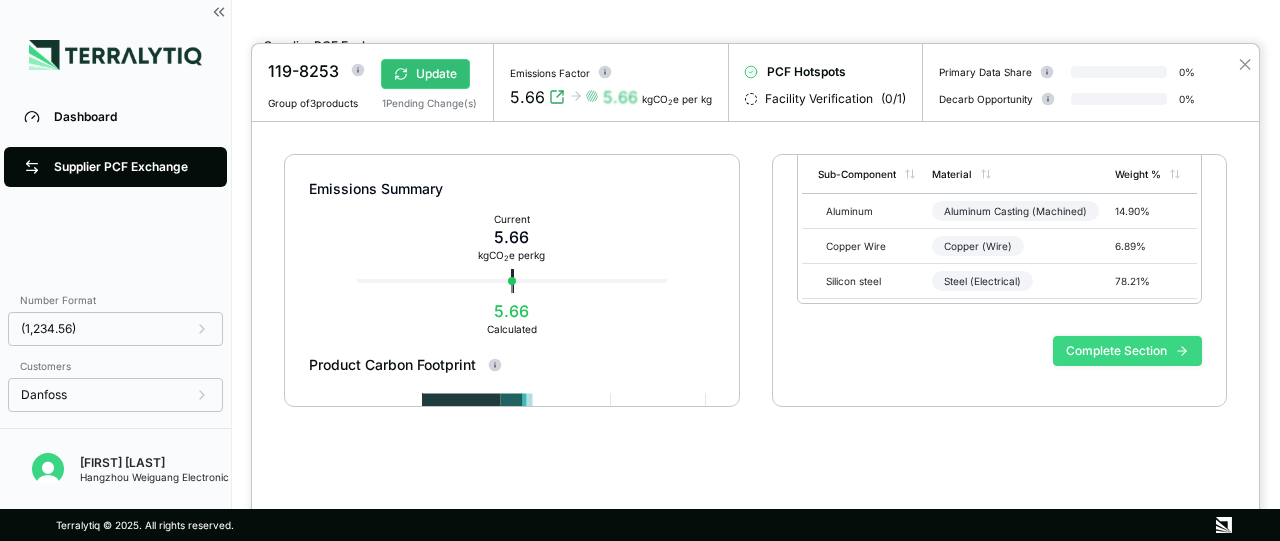 click on "Complete Section" at bounding box center (1127, 351) 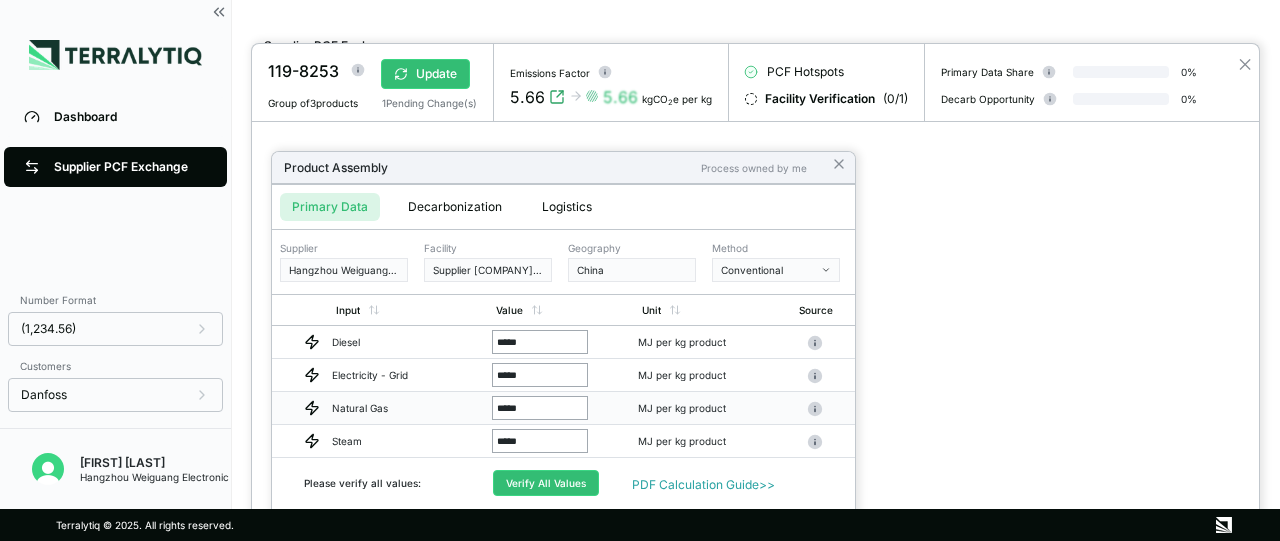 drag, startPoint x: 496, startPoint y: 407, endPoint x: 440, endPoint y: 402, distance: 56.22277 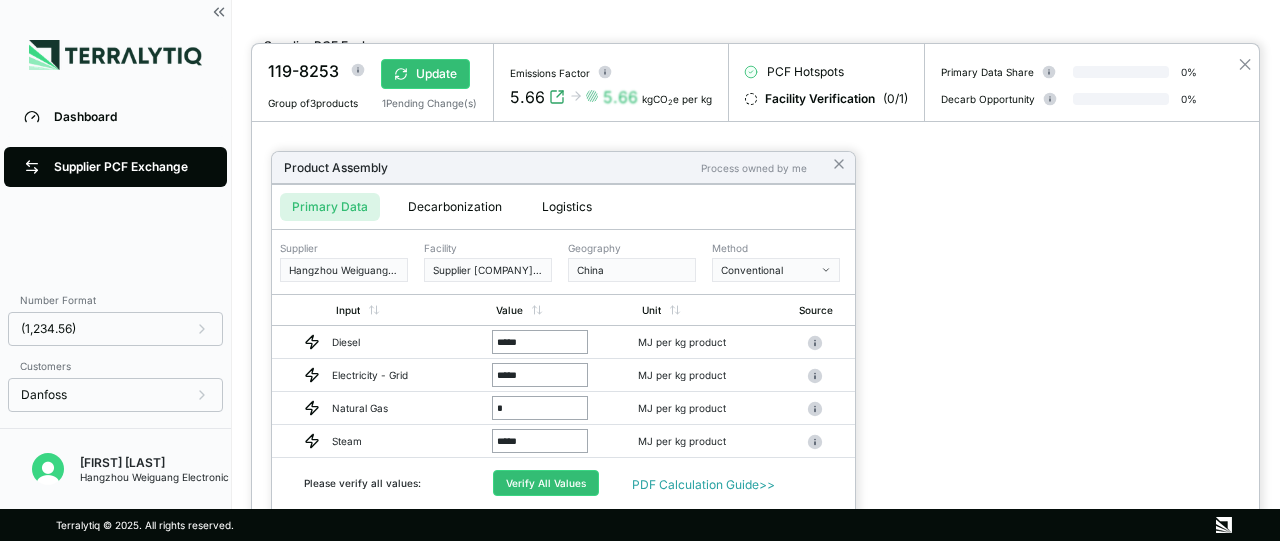 click on "Decarbonization" at bounding box center (455, 207) 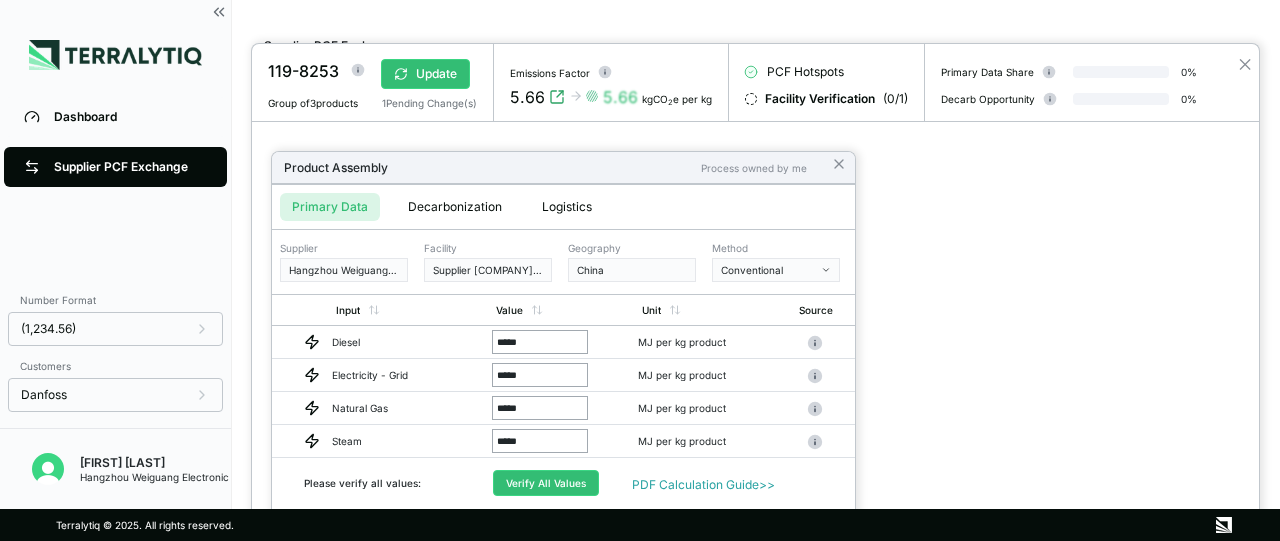 click on "Primary Data" at bounding box center [330, 207] 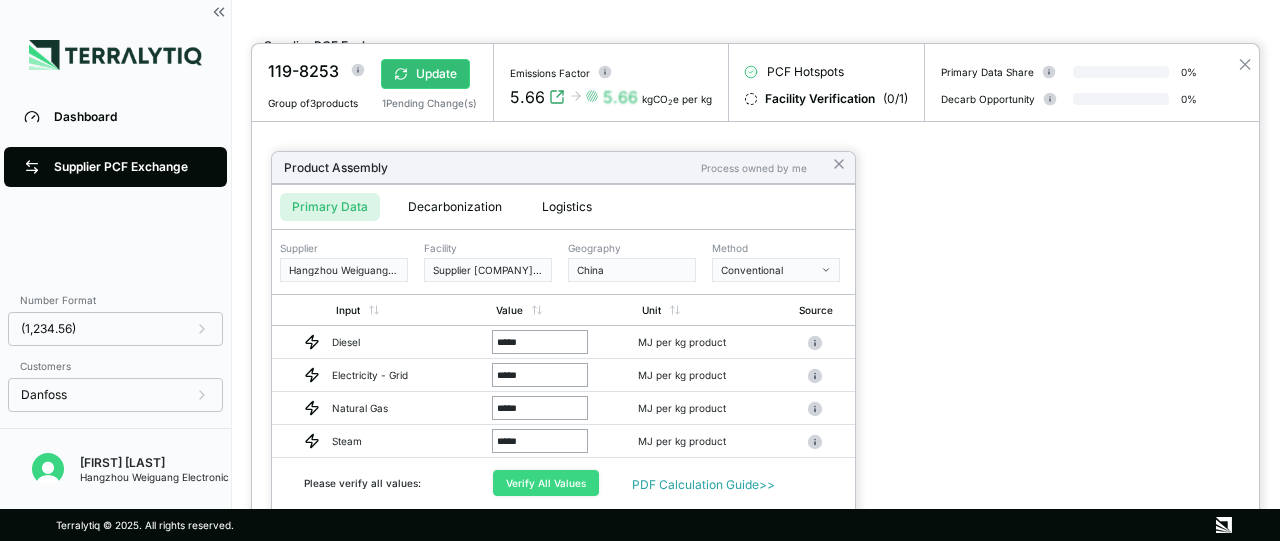 click on "Verify All Values" at bounding box center [546, 483] 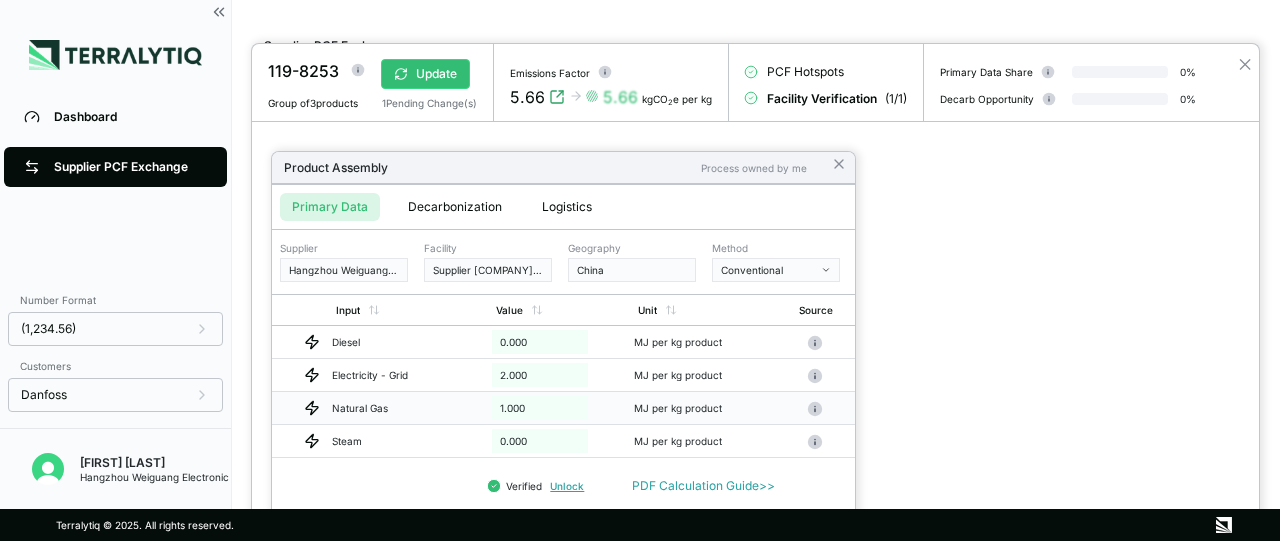 click on "1.000" at bounding box center (540, 408) 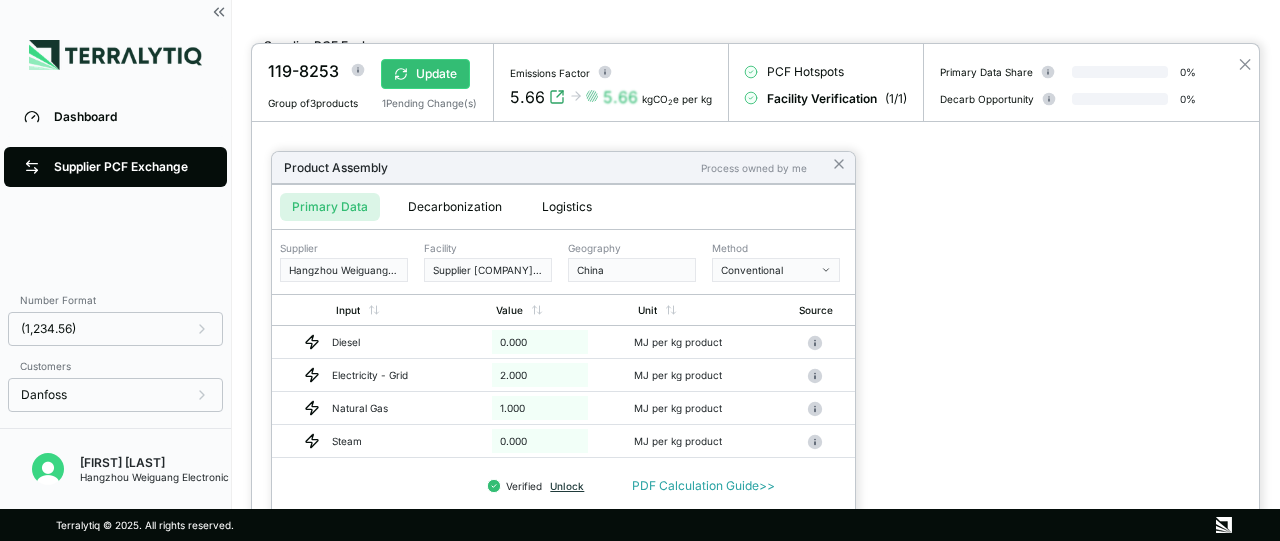 click on "Unlock" at bounding box center [567, 486] 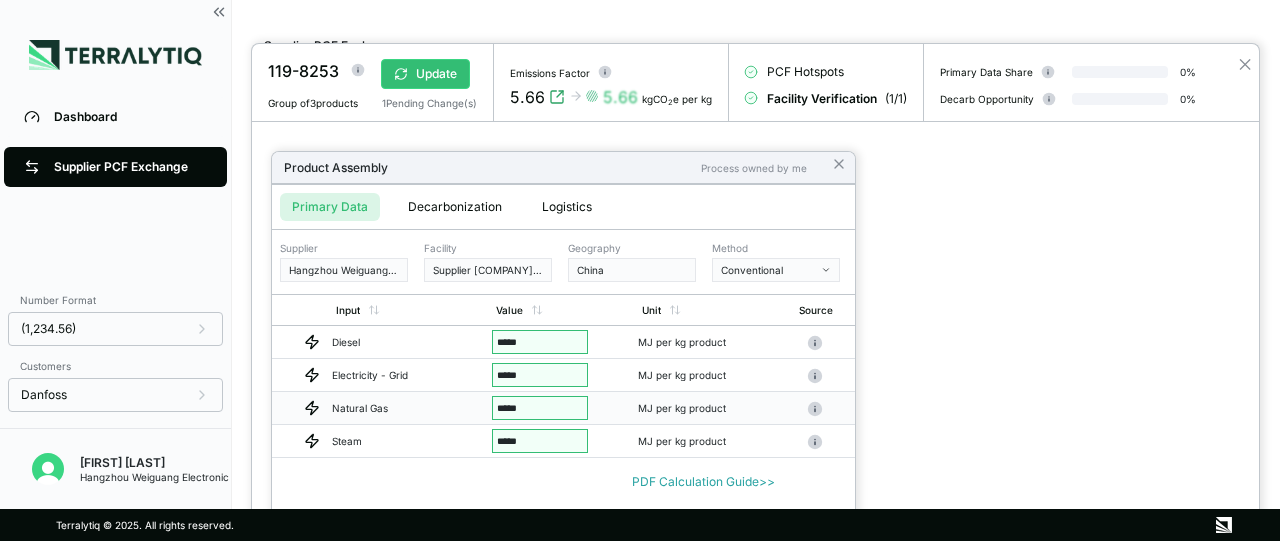 click on "*****" at bounding box center (540, 408) 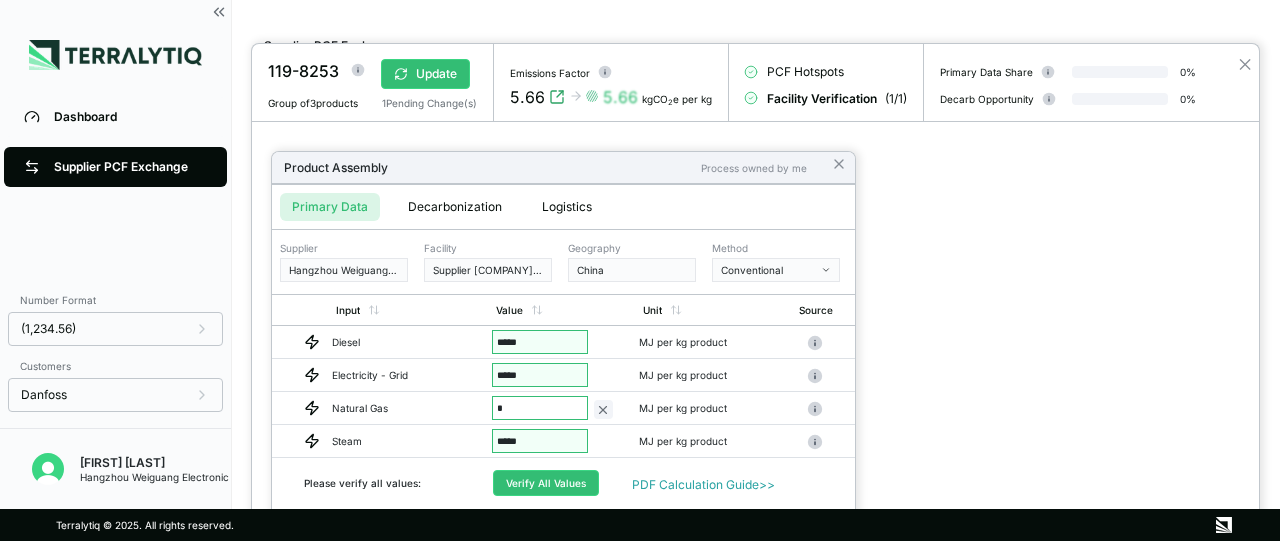 click on "Please verify all values: Verify All Values PDF Calculation Guide  >>" at bounding box center (563, 477) 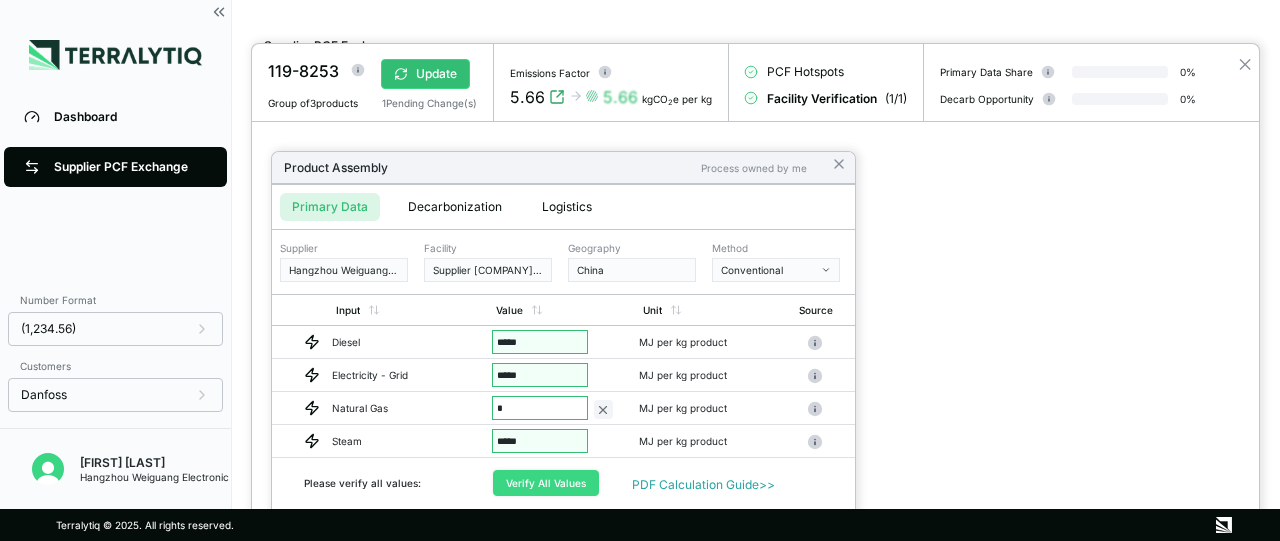 click on "Verify All Values" at bounding box center [546, 483] 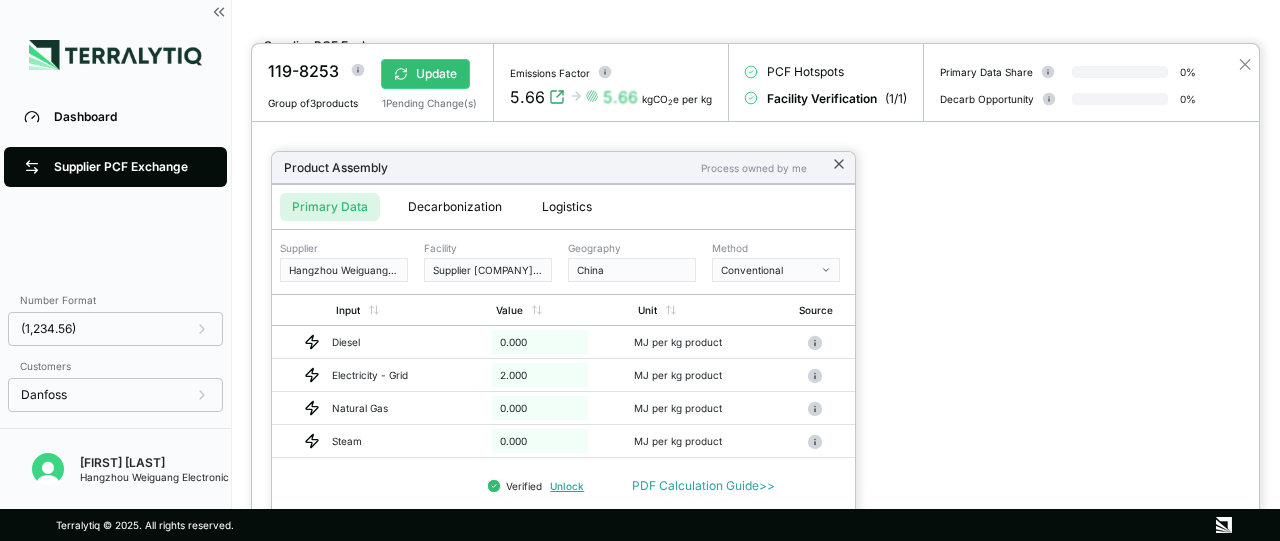 click 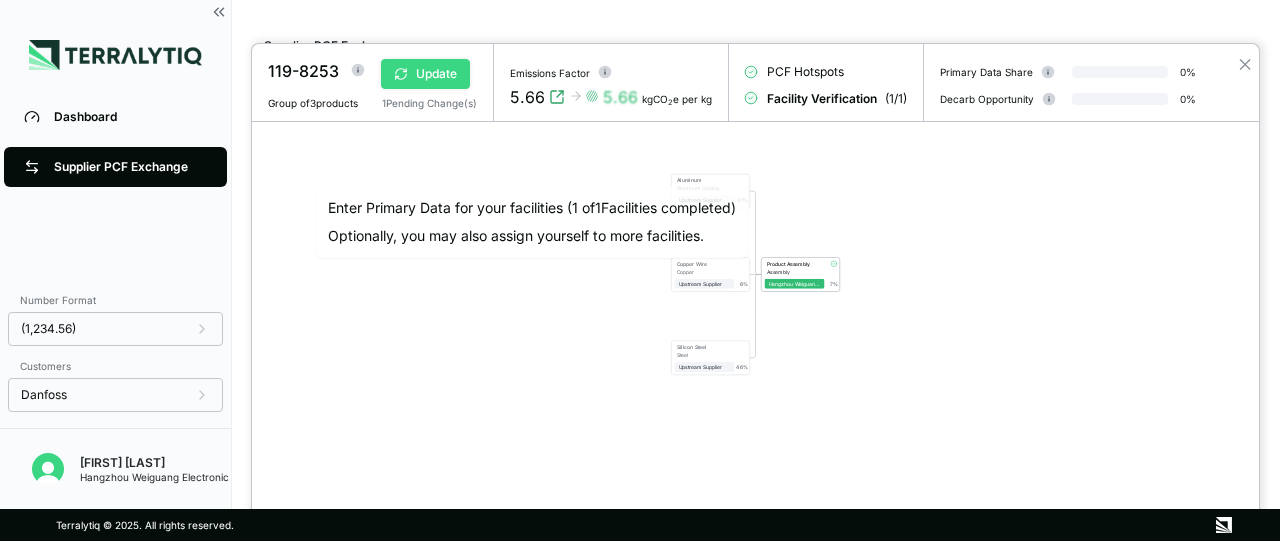 click on "Update" at bounding box center [425, 74] 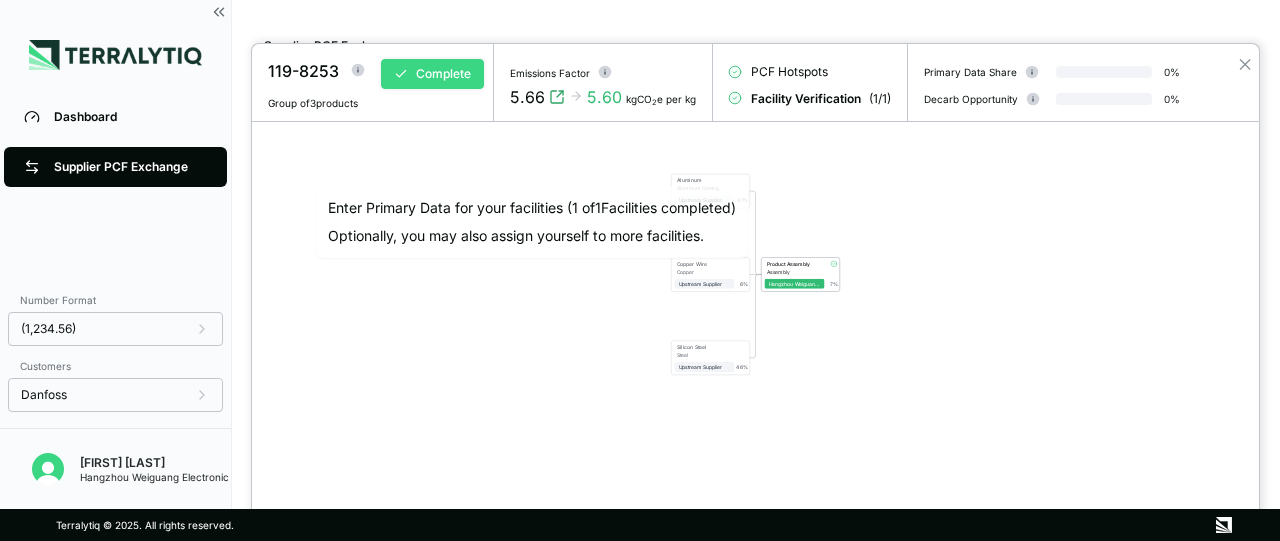 click on "Complete" at bounding box center (432, 74) 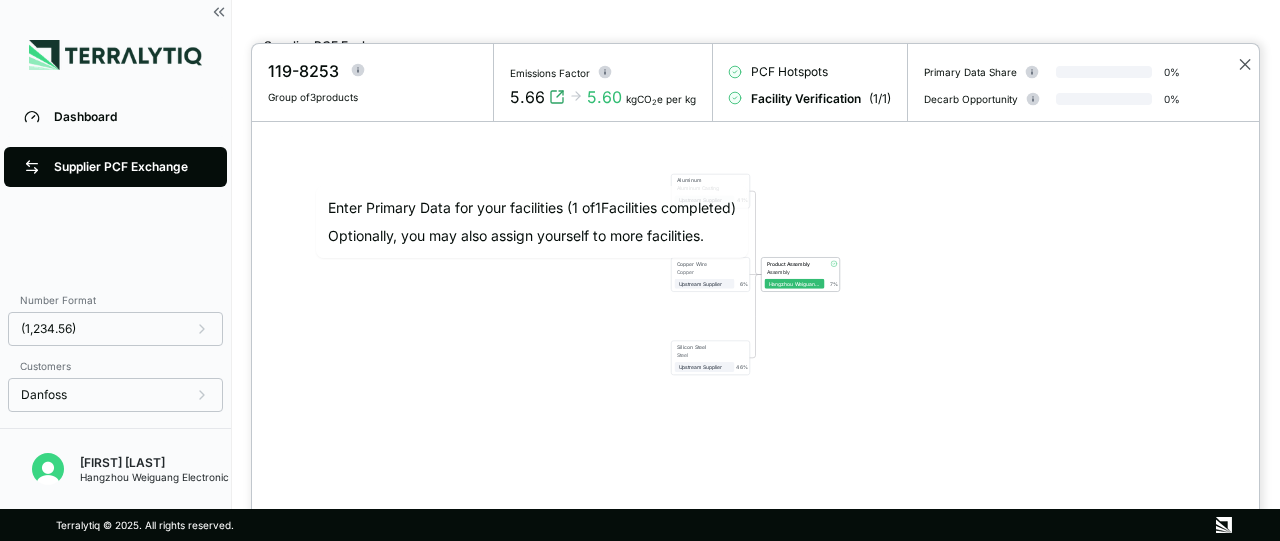 click on "✕" at bounding box center (1245, 64) 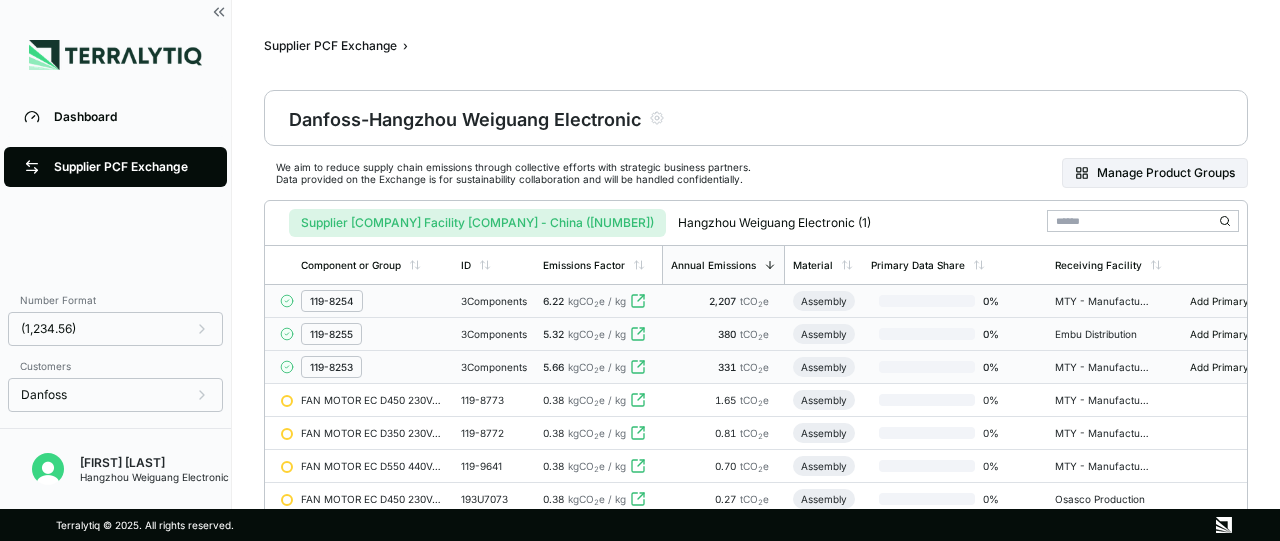 scroll, scrollTop: 0, scrollLeft: 0, axis: both 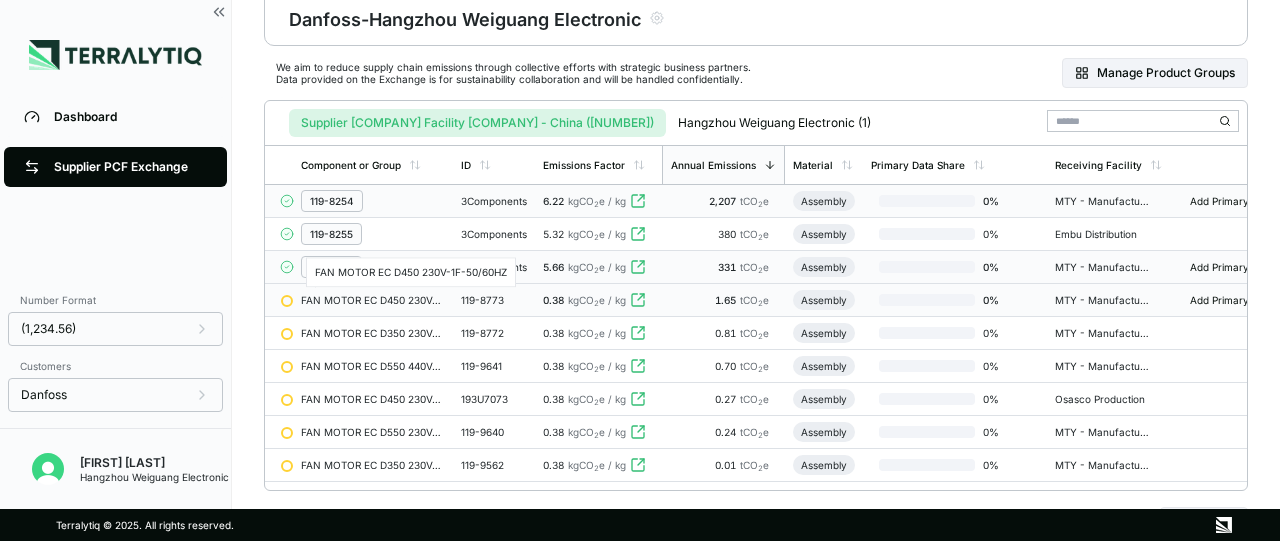 click on "FAN MOTOR EC D450 230V-1F-50/60HZ" at bounding box center [373, 300] 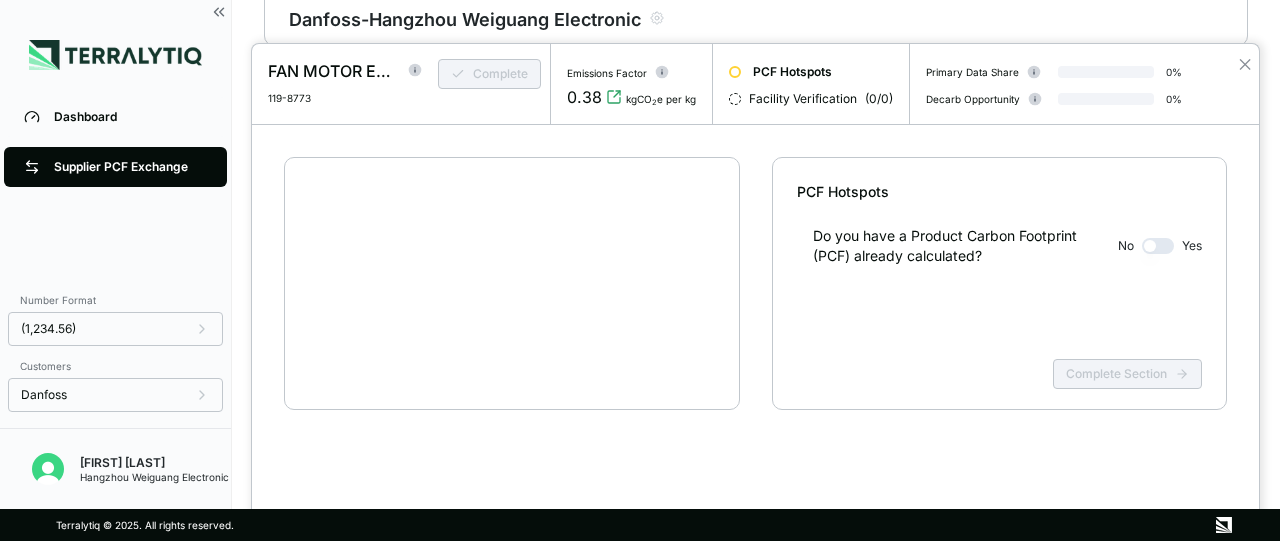 scroll, scrollTop: 38, scrollLeft: 0, axis: vertical 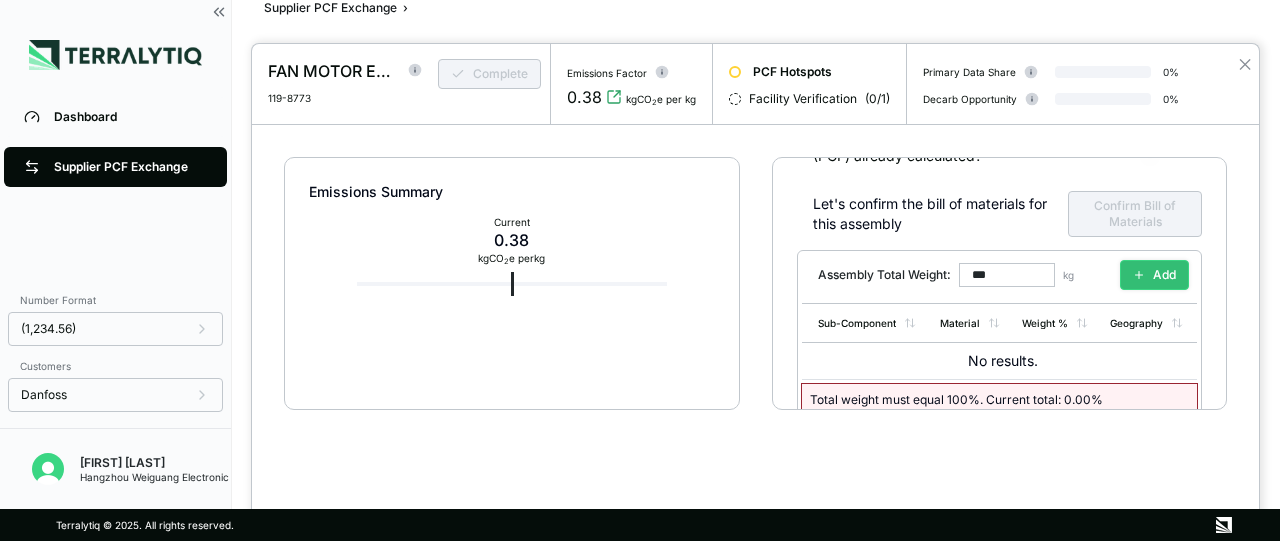 click on "Add" at bounding box center (1154, 275) 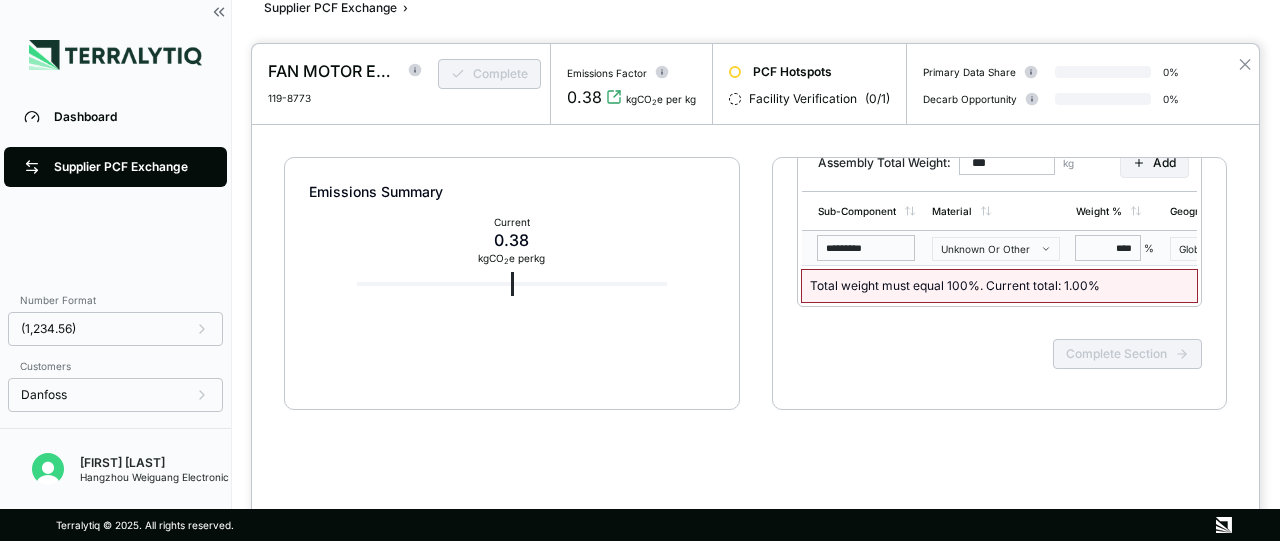 scroll, scrollTop: 119, scrollLeft: 0, axis: vertical 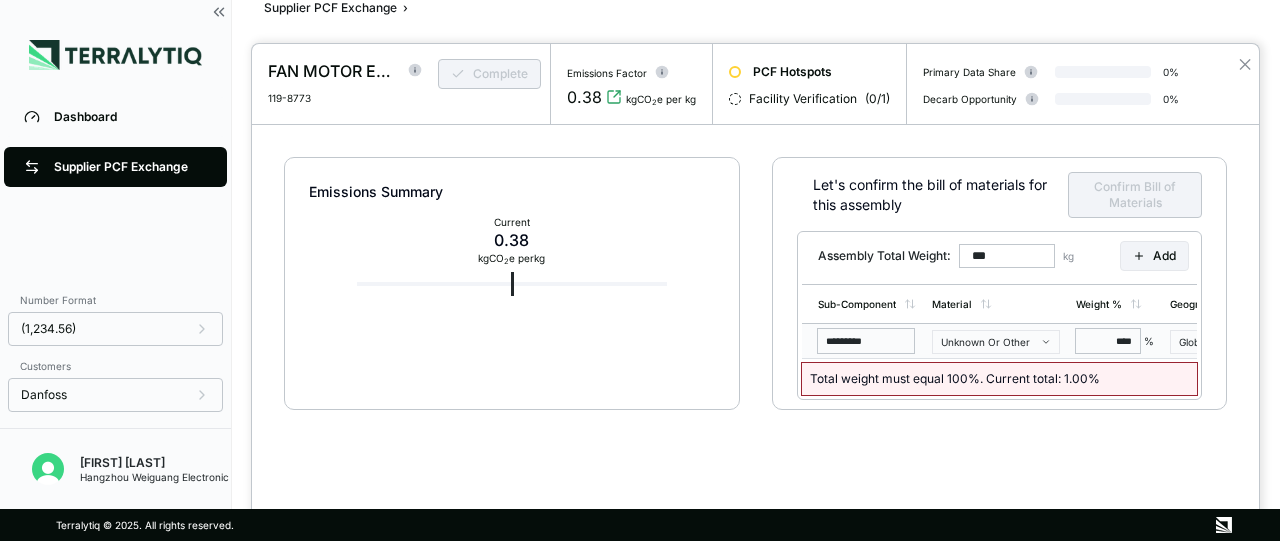 drag, startPoint x: 859, startPoint y: 339, endPoint x: 870, endPoint y: 338, distance: 11.045361 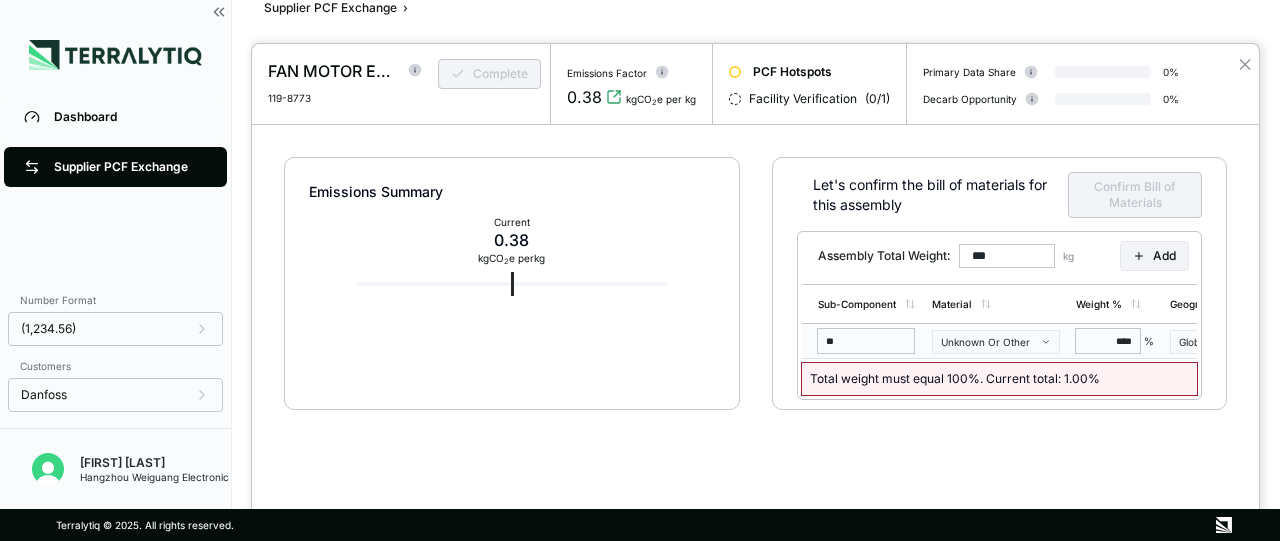 type on "*" 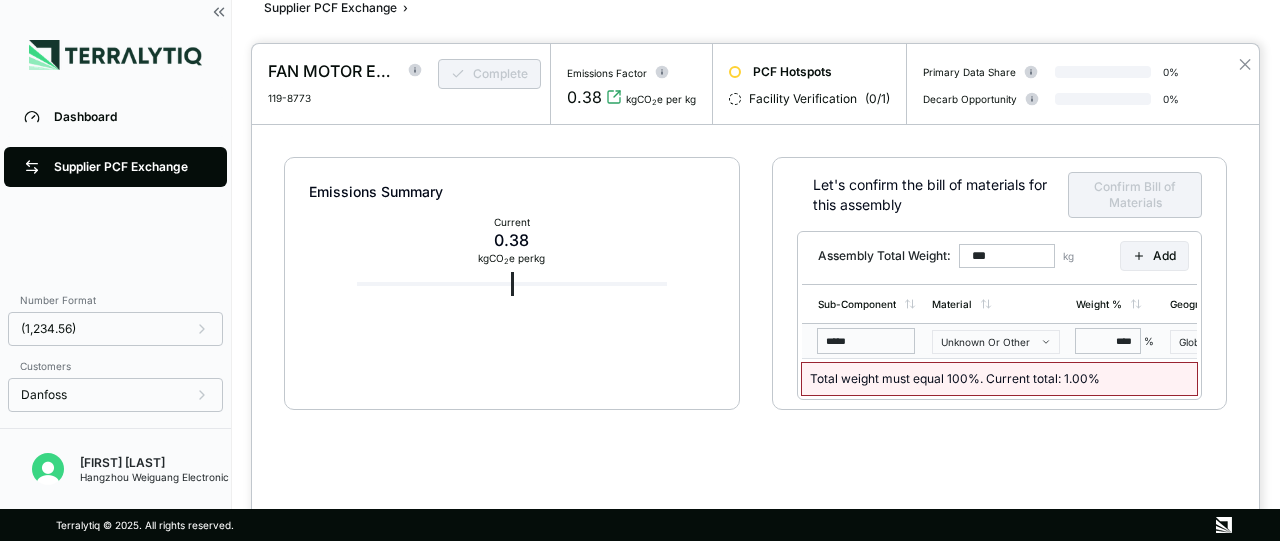 type on "******" 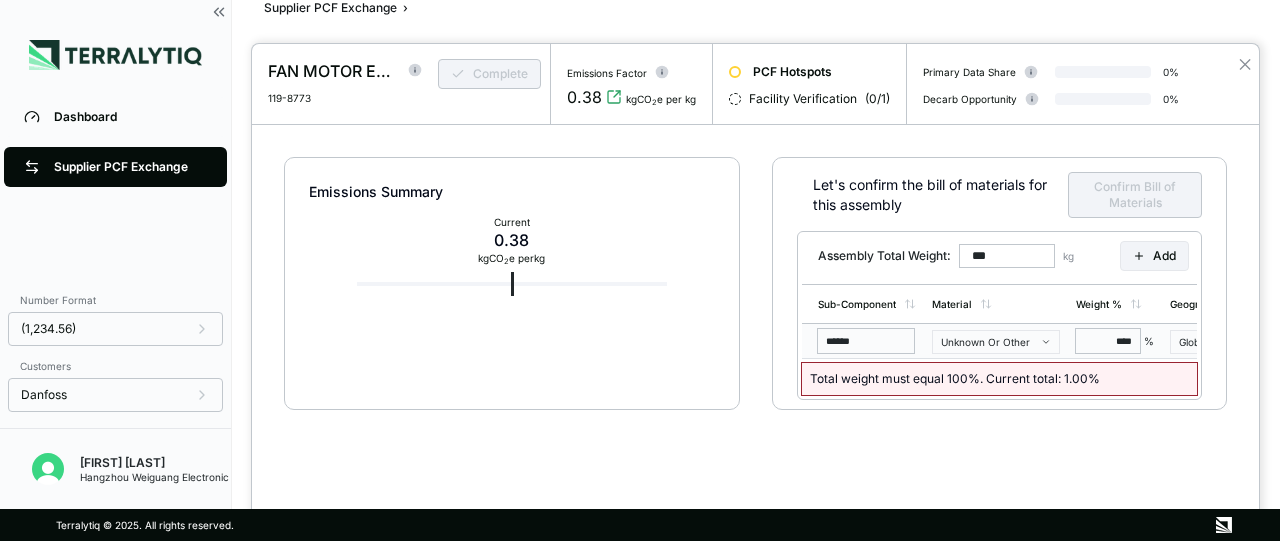 click 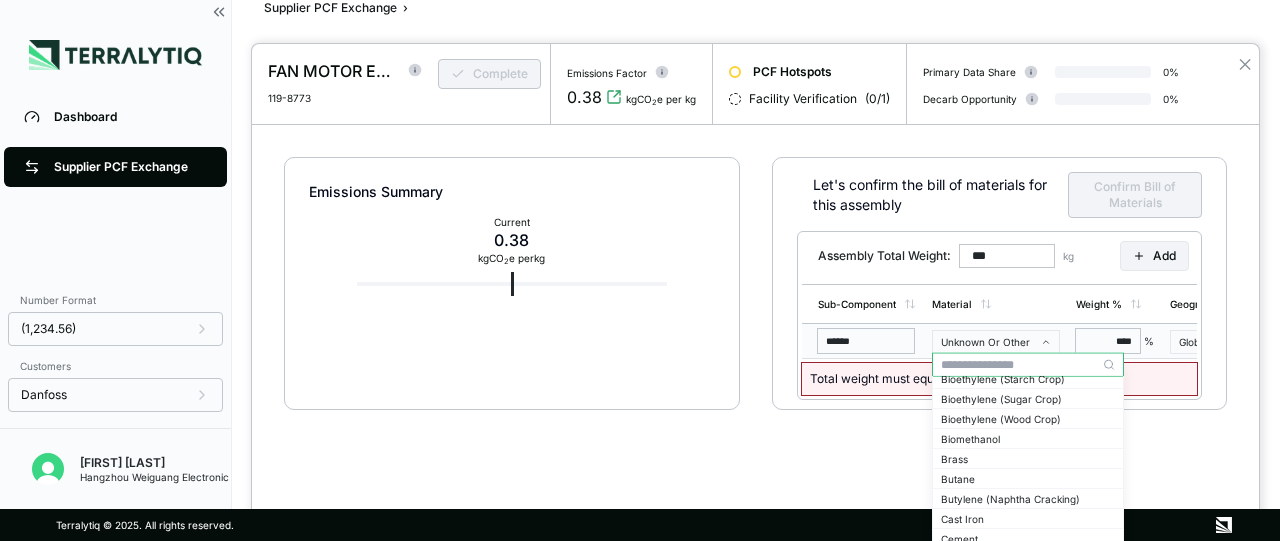 scroll, scrollTop: 500, scrollLeft: 0, axis: vertical 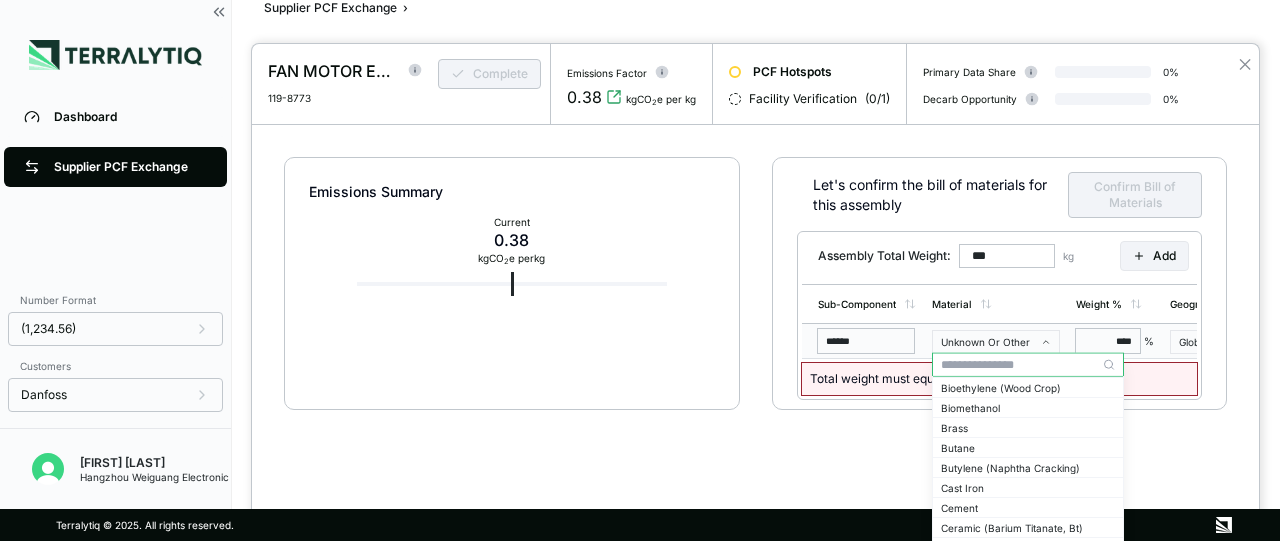 type 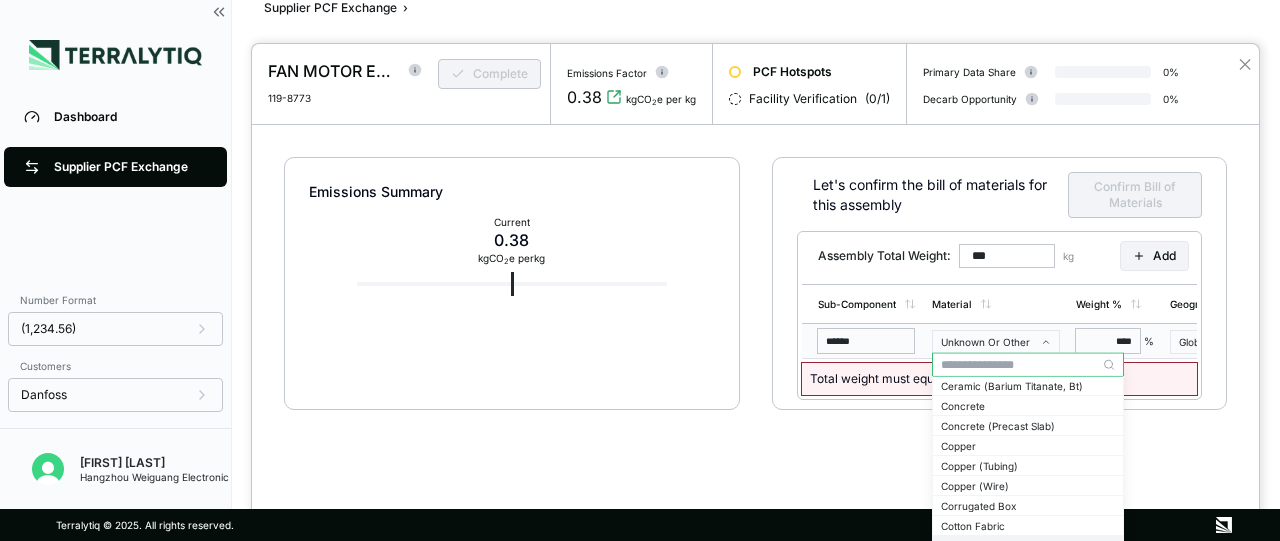 scroll, scrollTop: 700, scrollLeft: 0, axis: vertical 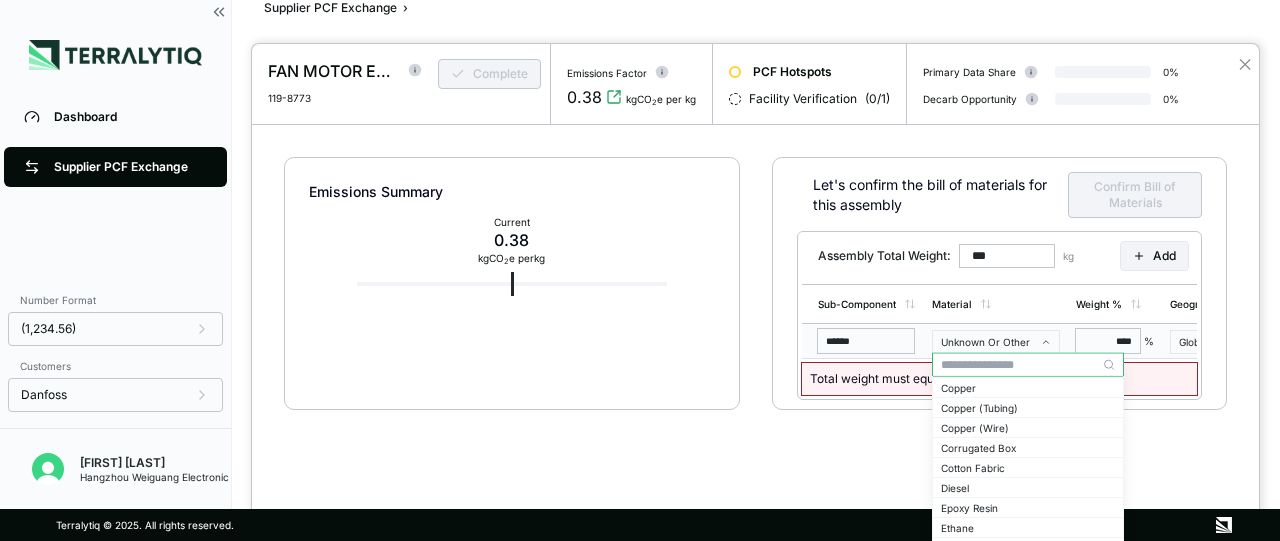 click on "Unknown Or Other" at bounding box center [996, 342] 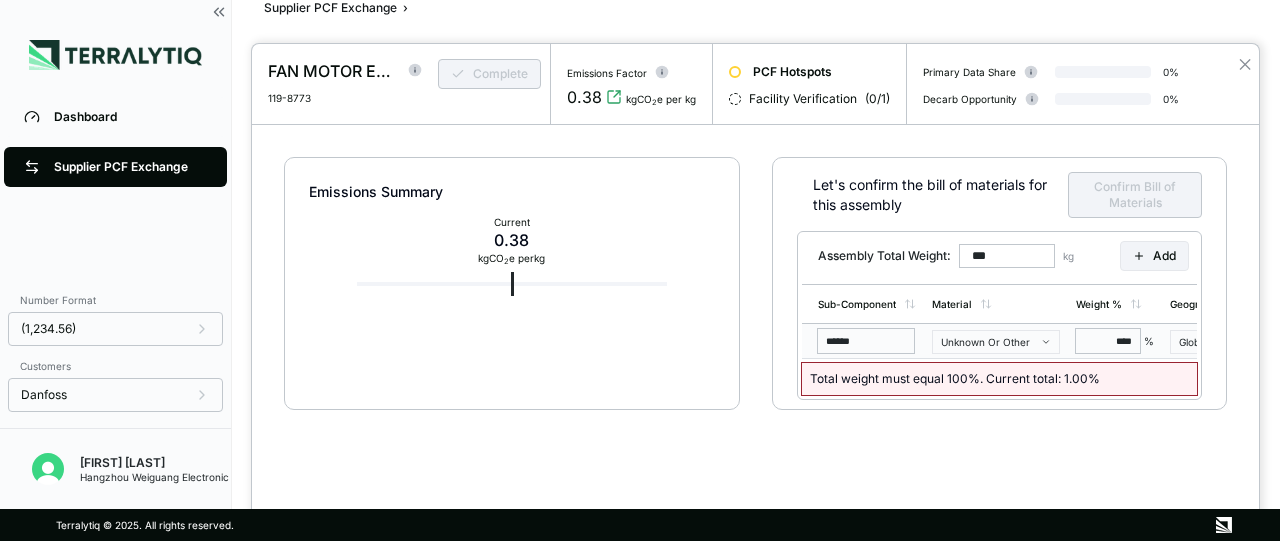 click on "Unknown Or Other" at bounding box center [989, 342] 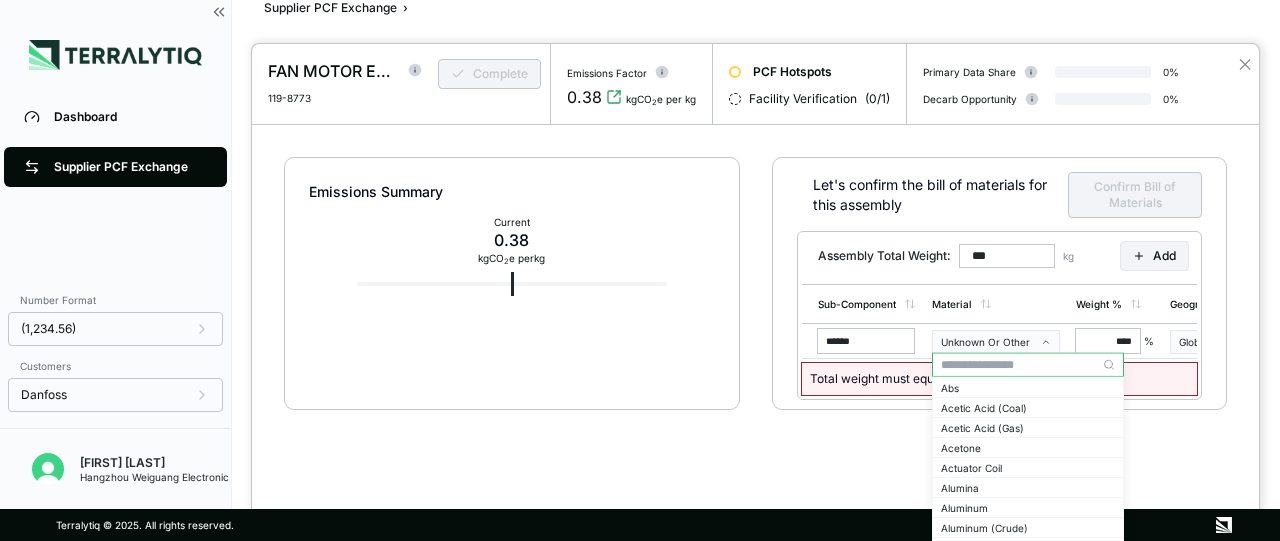 click at bounding box center [1028, 365] 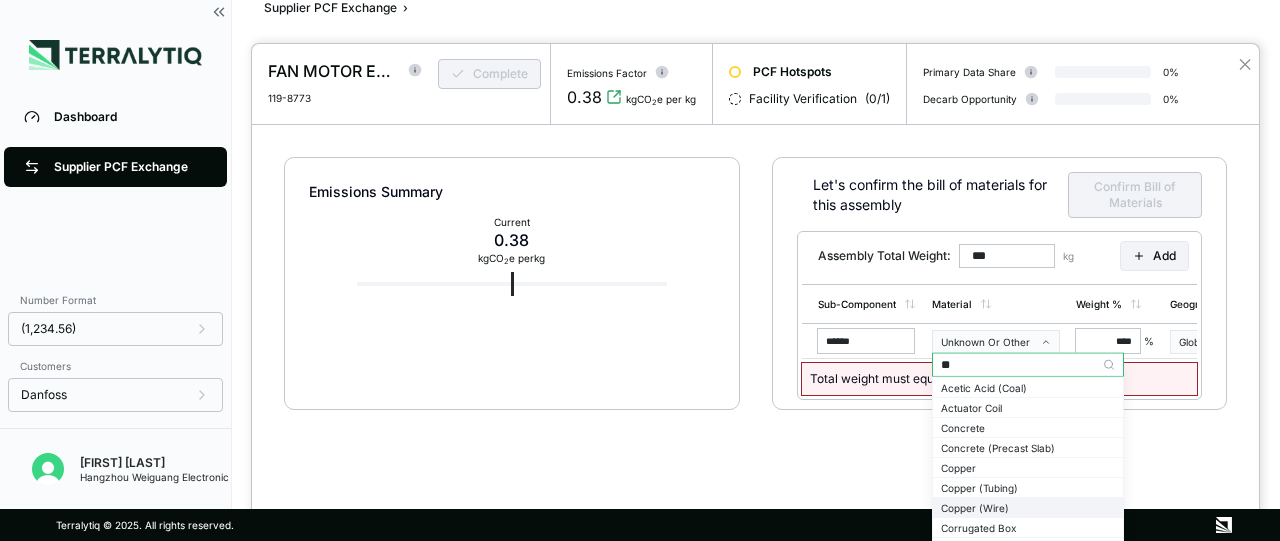 type on "**" 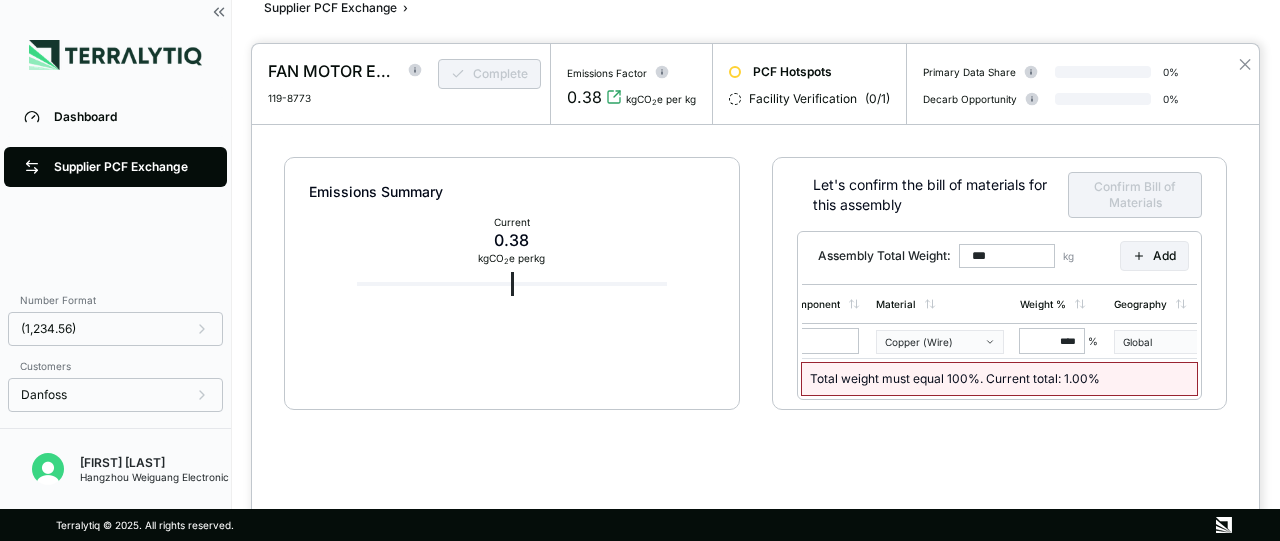scroll, scrollTop: 0, scrollLeft: 0, axis: both 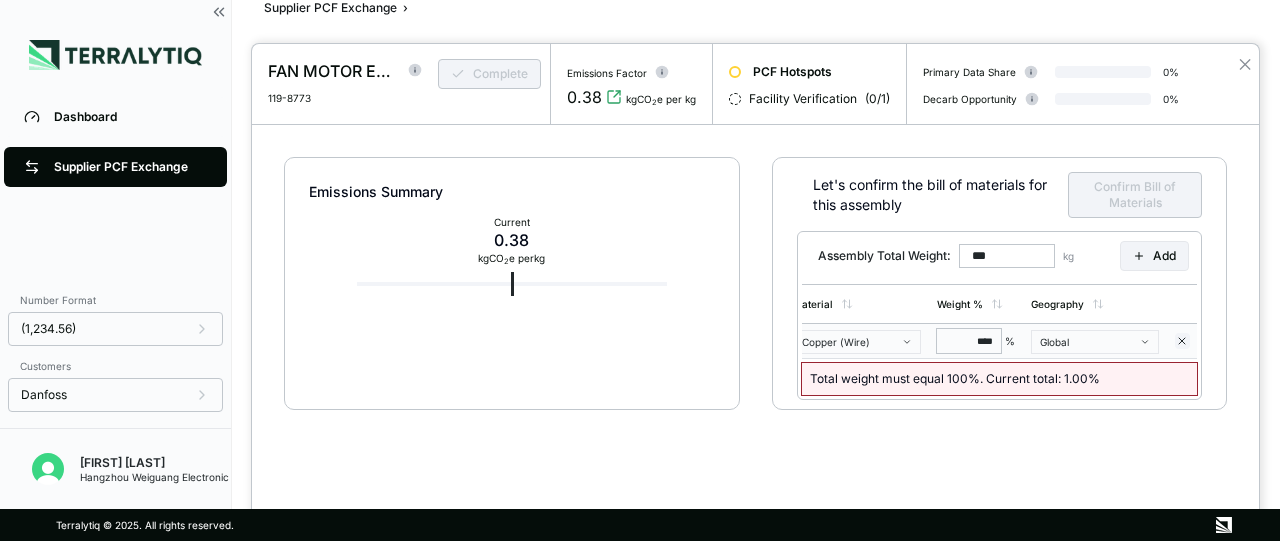 click 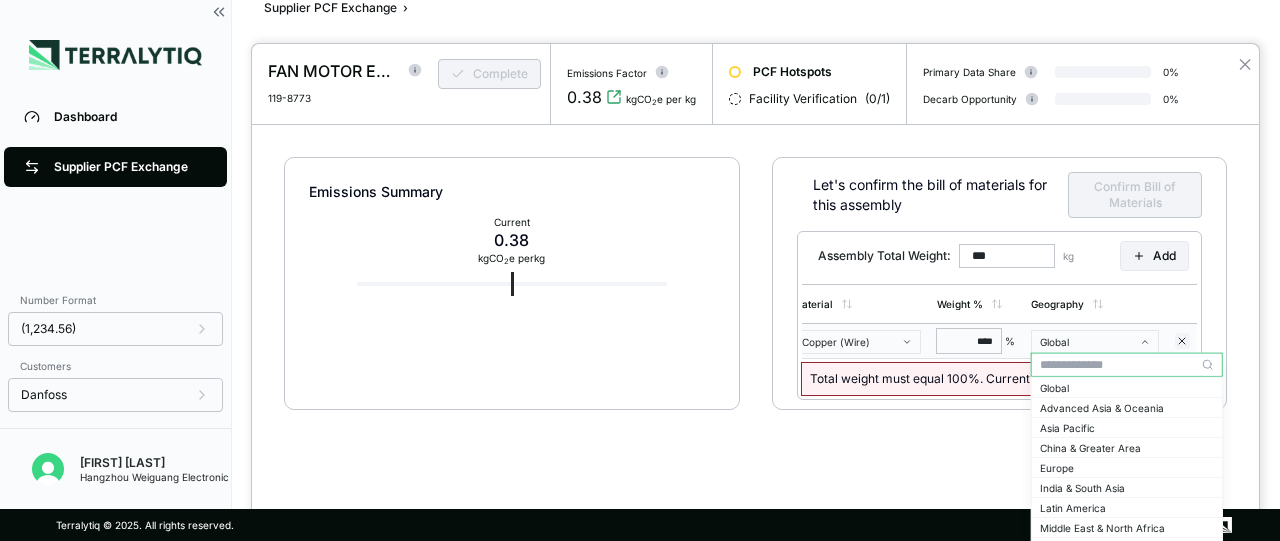 click at bounding box center (1127, 365) 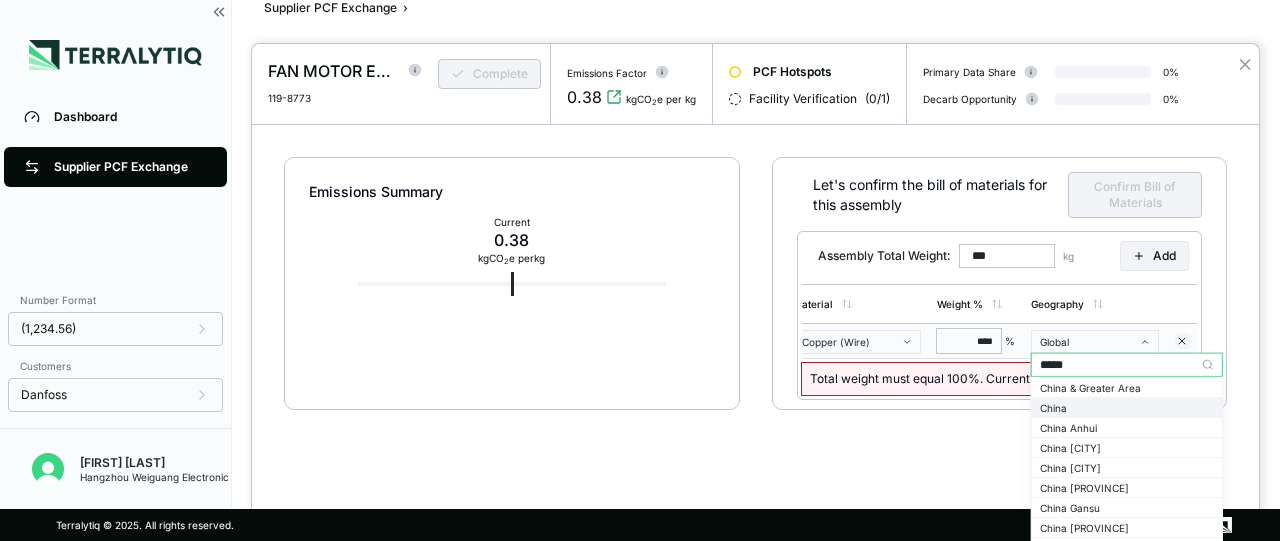 type on "*****" 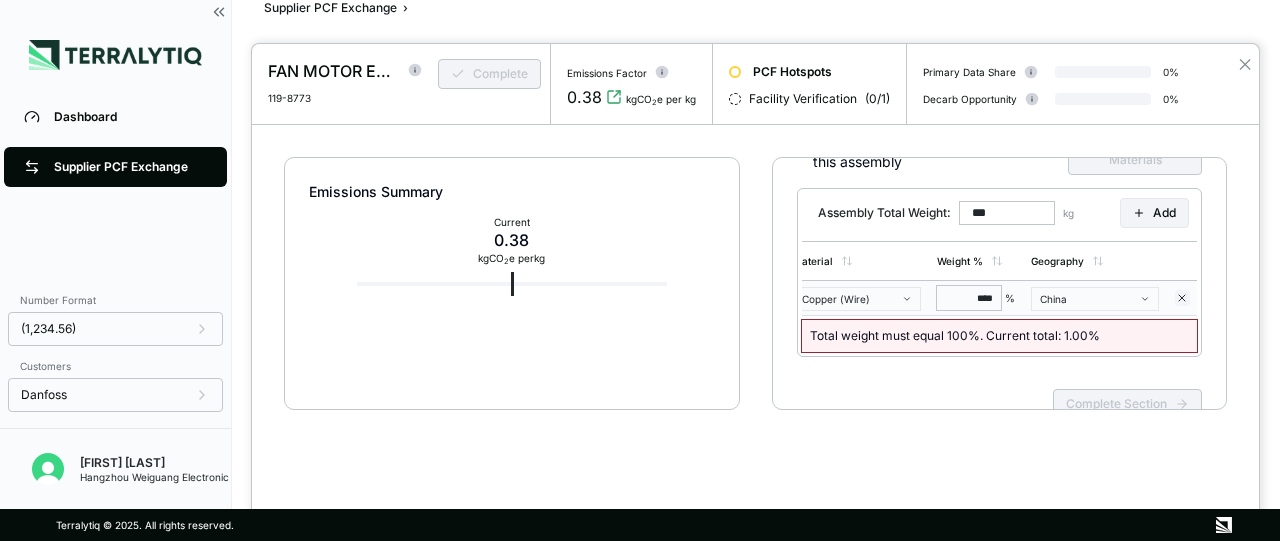 scroll, scrollTop: 119, scrollLeft: 0, axis: vertical 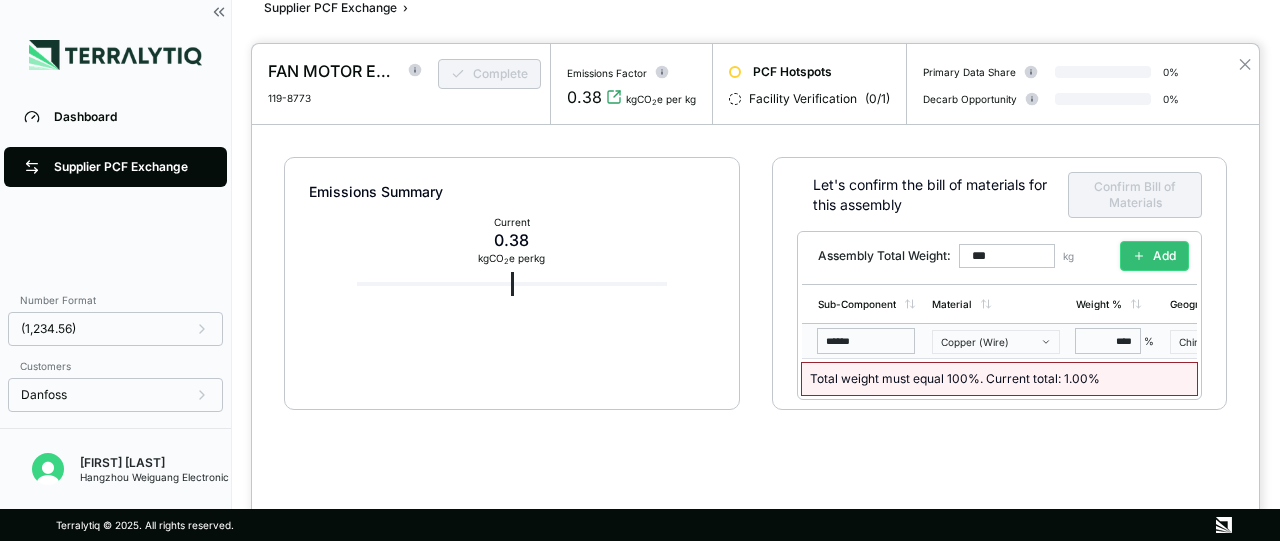 click on "Add" at bounding box center [1154, 256] 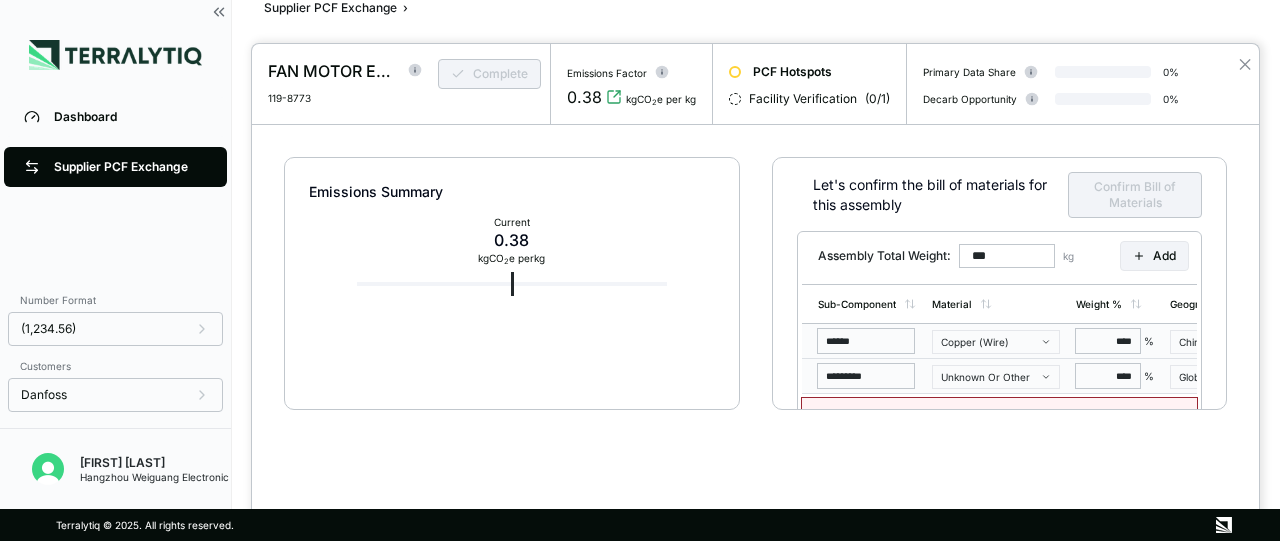 click on "*********" at bounding box center [866, 376] 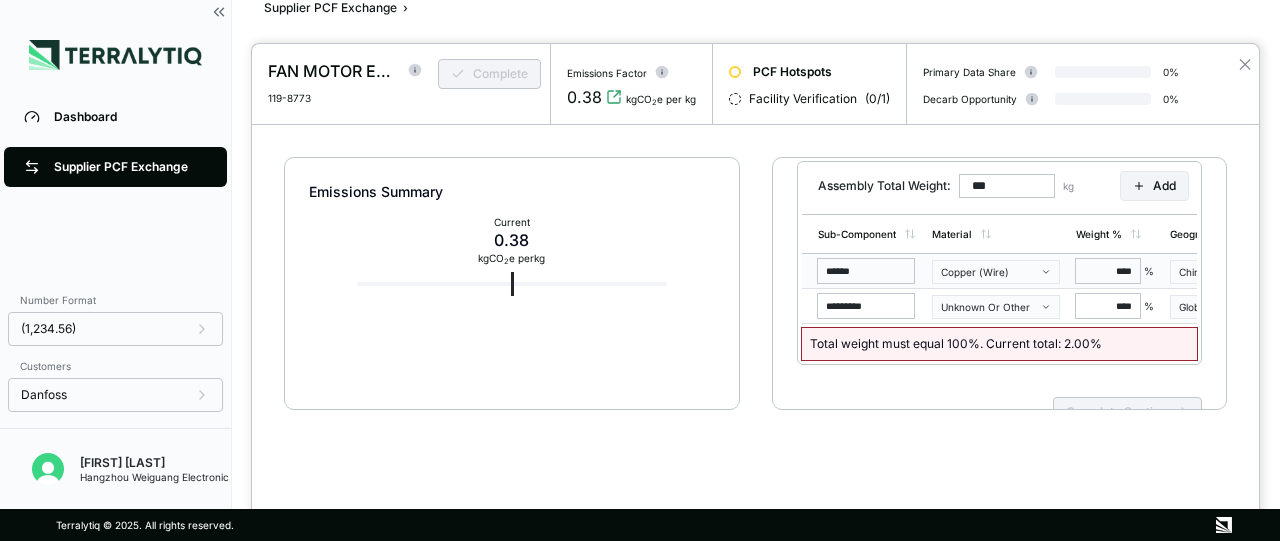 scroll, scrollTop: 219, scrollLeft: 0, axis: vertical 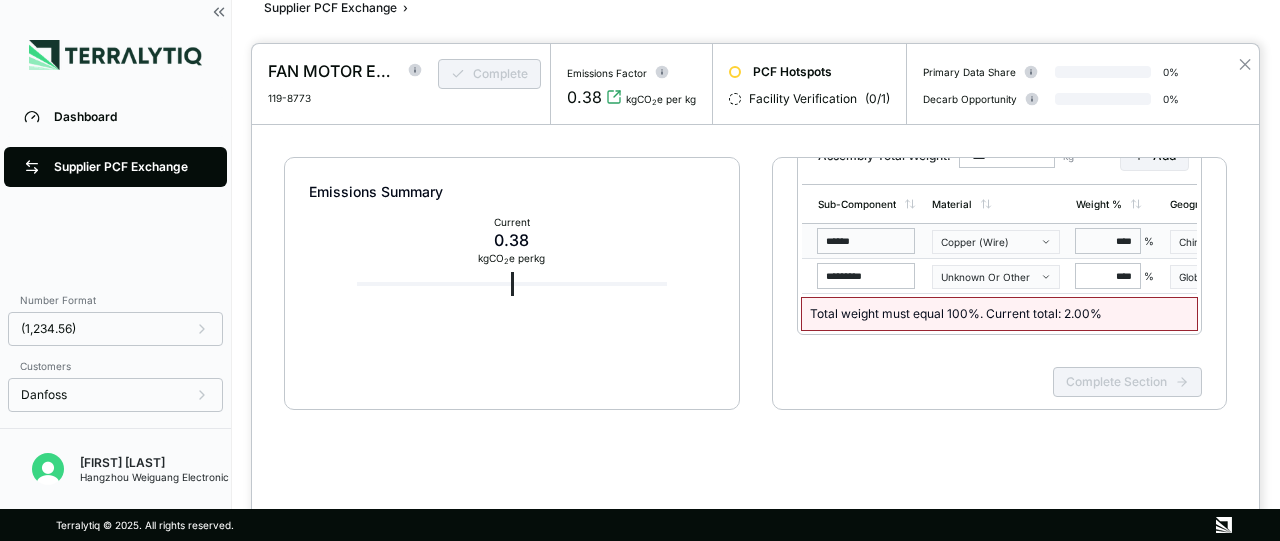 drag, startPoint x: 888, startPoint y: 275, endPoint x: 780, endPoint y: 273, distance: 108.01852 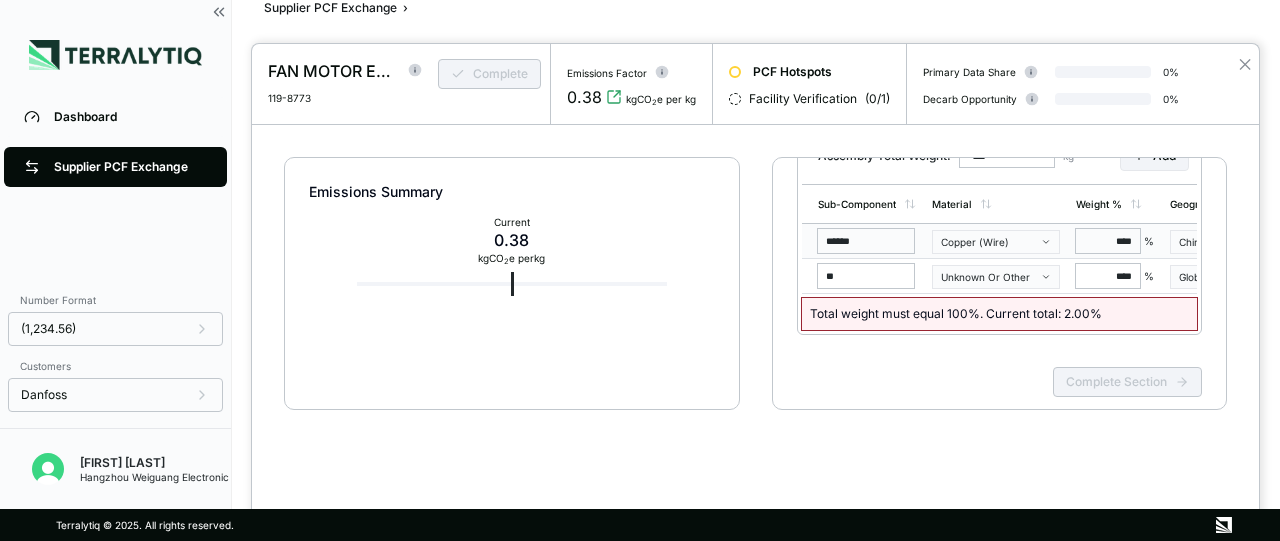 type on "***" 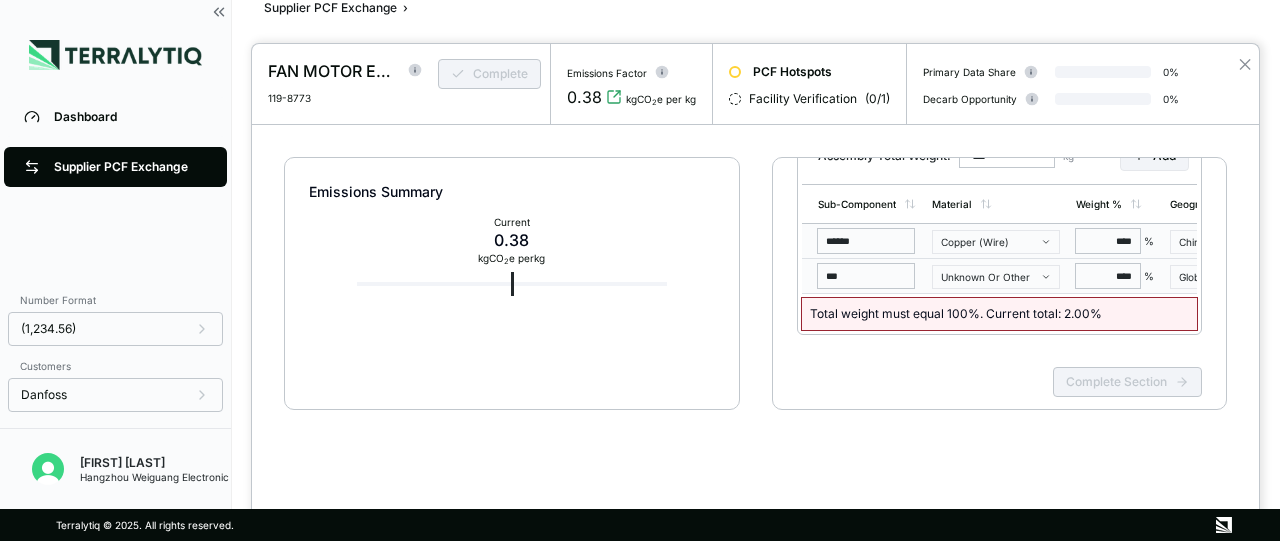 click on "***" at bounding box center (863, 276) 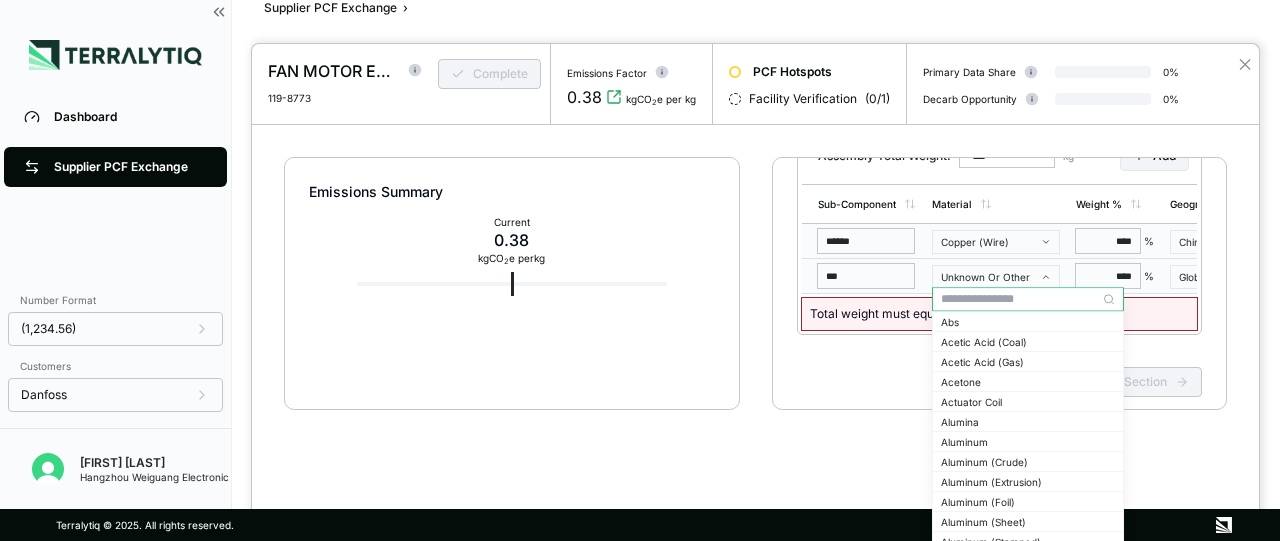 click at bounding box center (1028, 299) 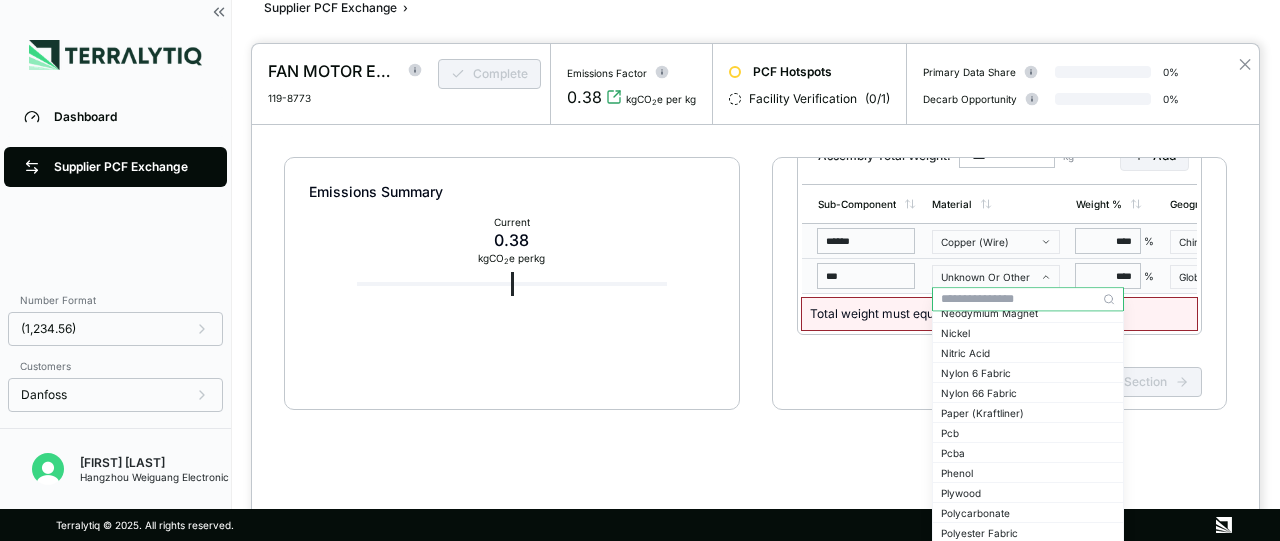 scroll, scrollTop: 1600, scrollLeft: 0, axis: vertical 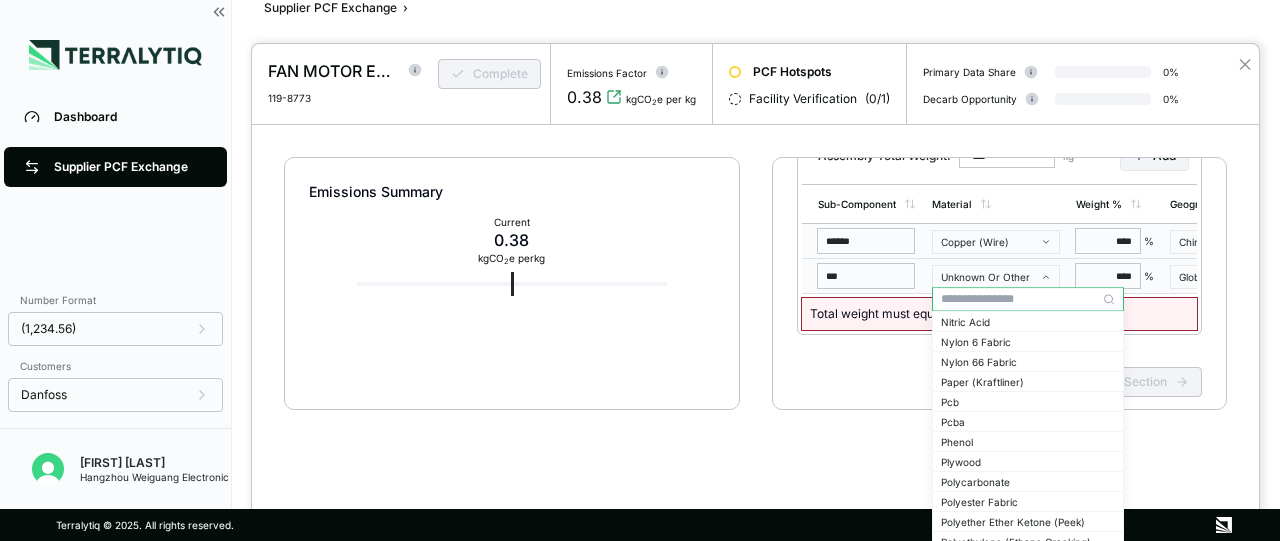 drag, startPoint x: 971, startPoint y: 421, endPoint x: 979, endPoint y: 405, distance: 17.888544 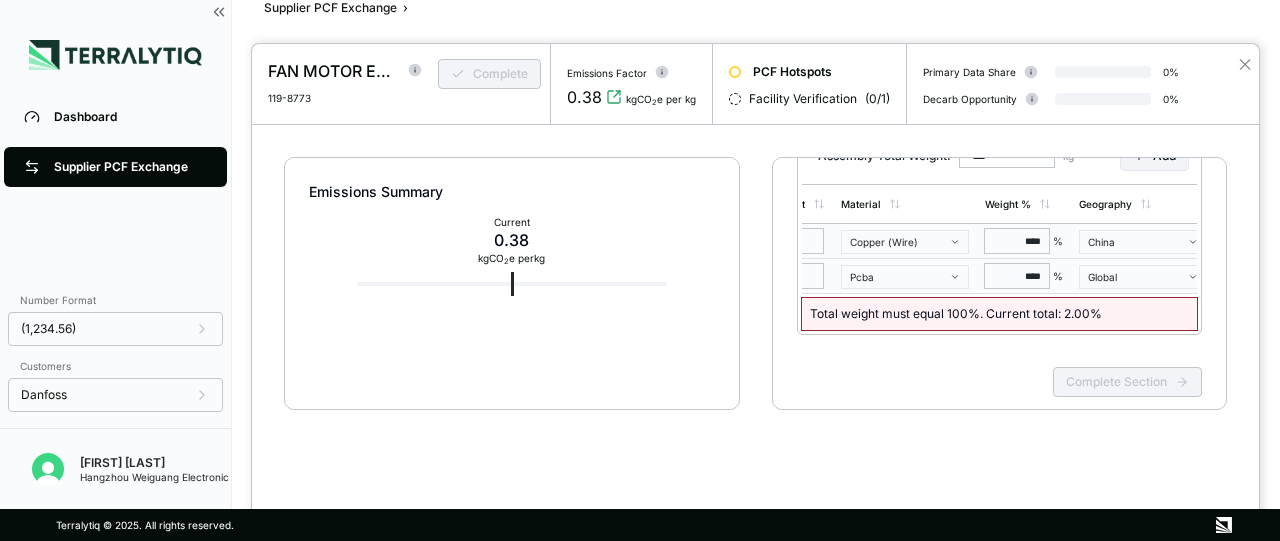 scroll, scrollTop: 0, scrollLeft: 139, axis: horizontal 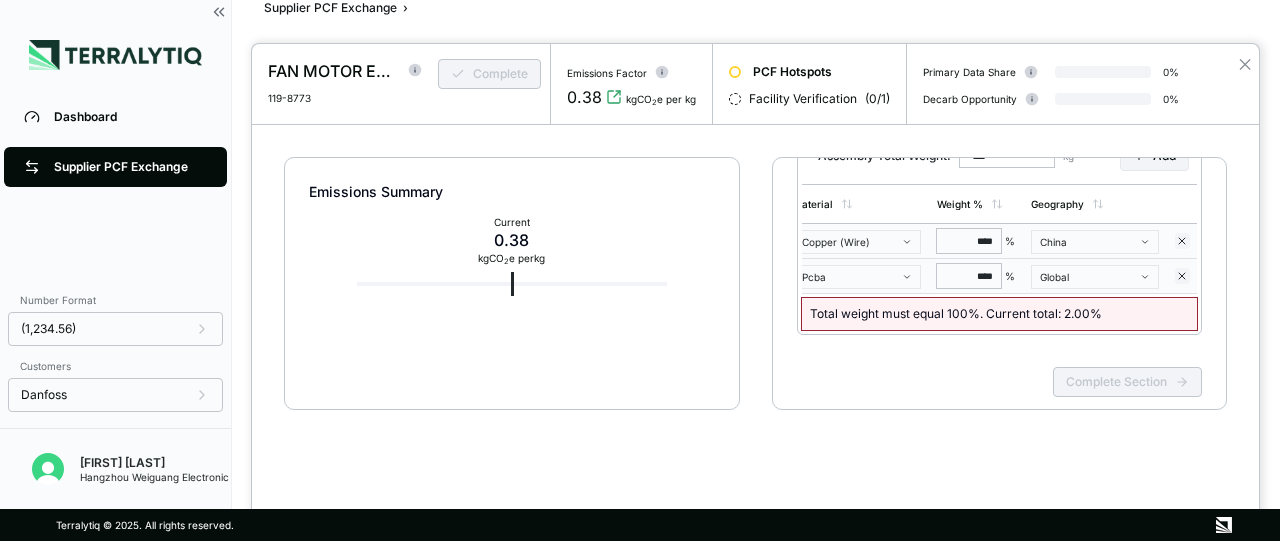 click 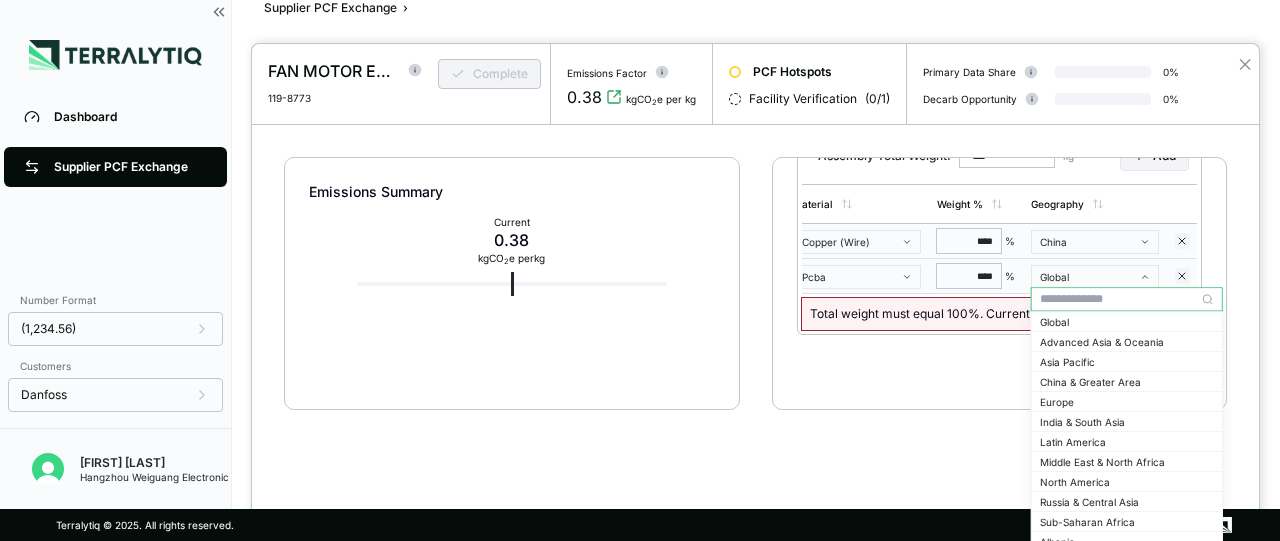 click at bounding box center [1127, 299] 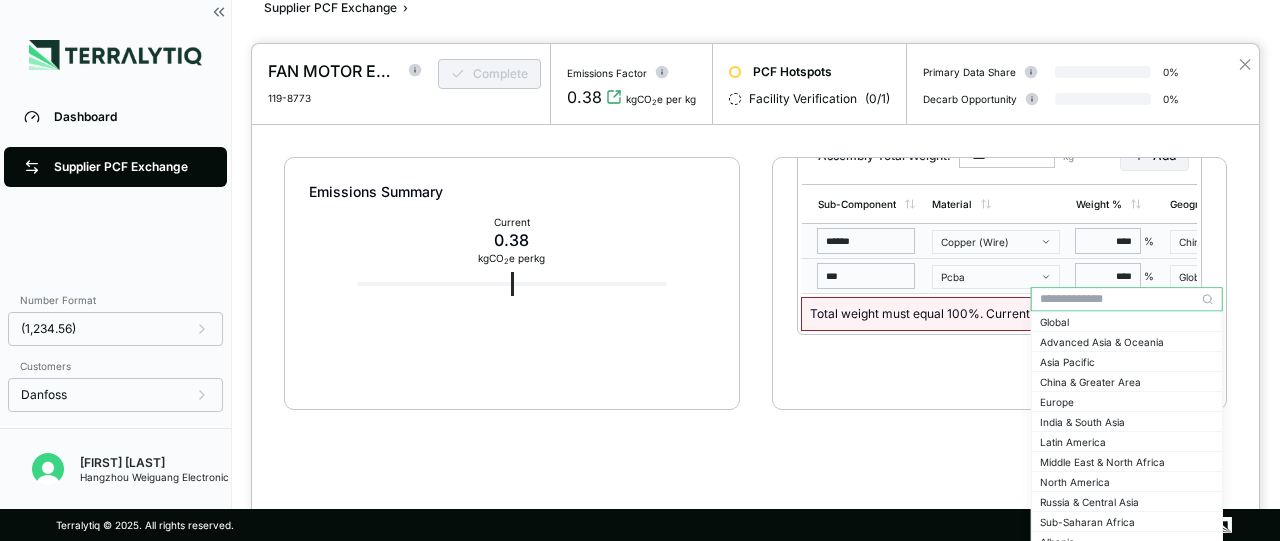 click on "Complete Section" at bounding box center [999, 398] 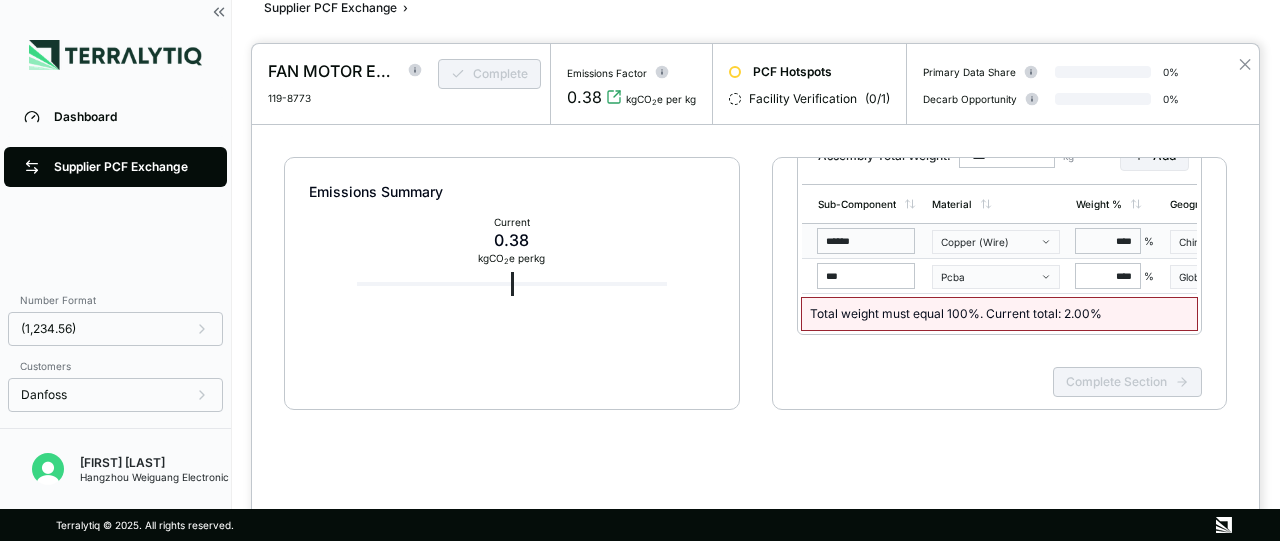 click on "Let's confirm the bill of materials for this assembly Confirm Bill of Materials Assembly Total Weight: *** kg Add Sub-Component Material Weight % Geography ****** Copper (Wire) **** % China *** Pcba **** % Global Total weight must equal 100%. Current total: 2.00 %" at bounding box center (999, 215) 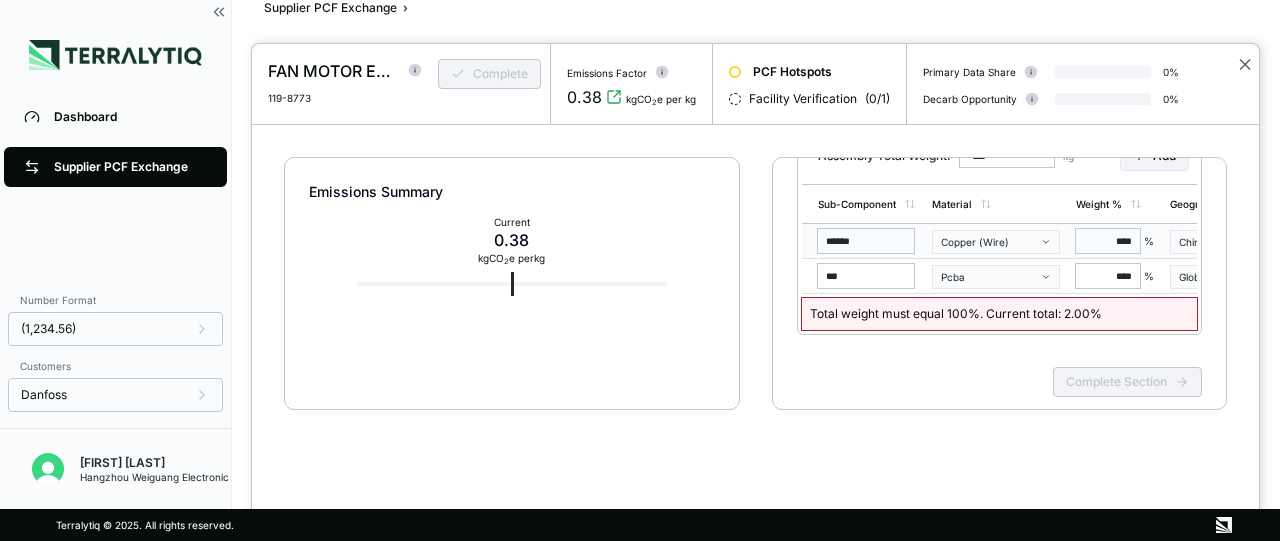 click on "✕" at bounding box center (1245, 64) 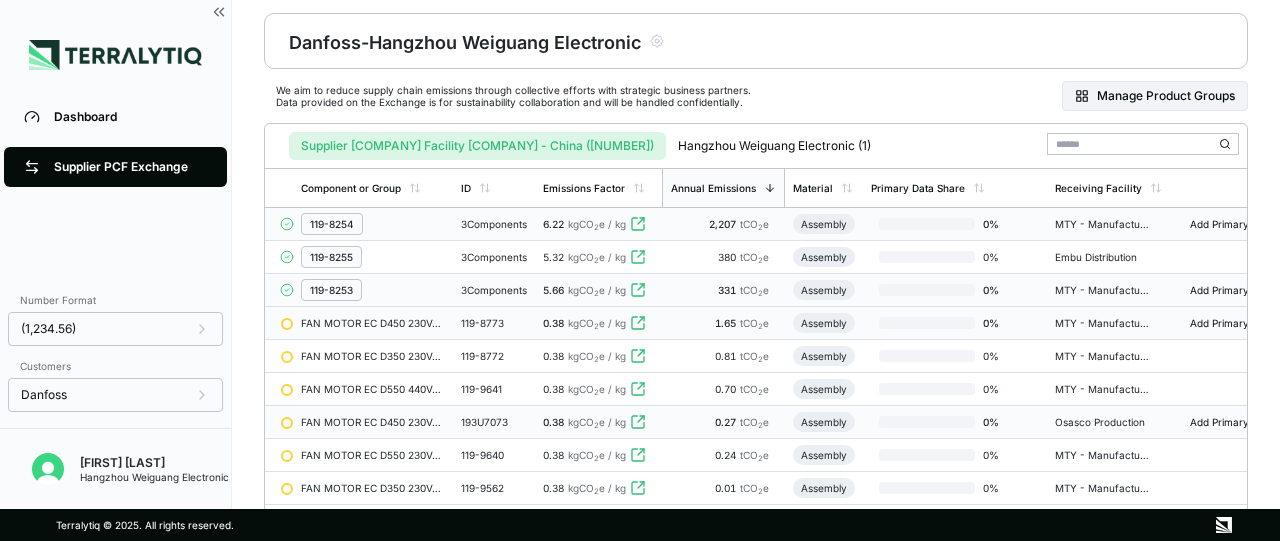 scroll, scrollTop: 138, scrollLeft: 0, axis: vertical 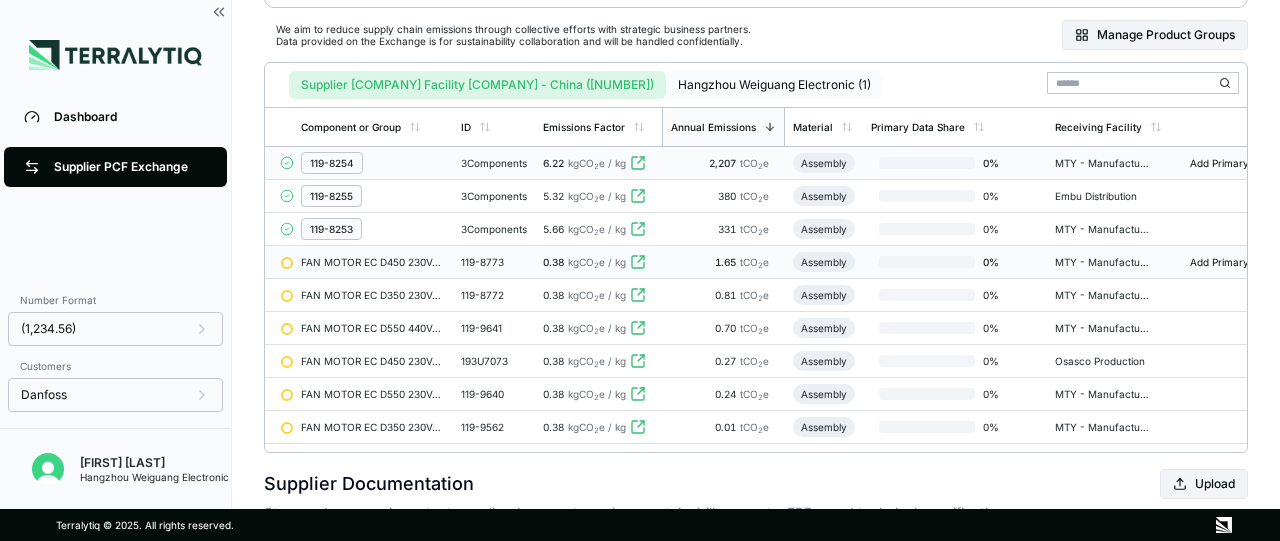 click on "Hangzhou Weiguang Electronic (1)" at bounding box center [774, 85] 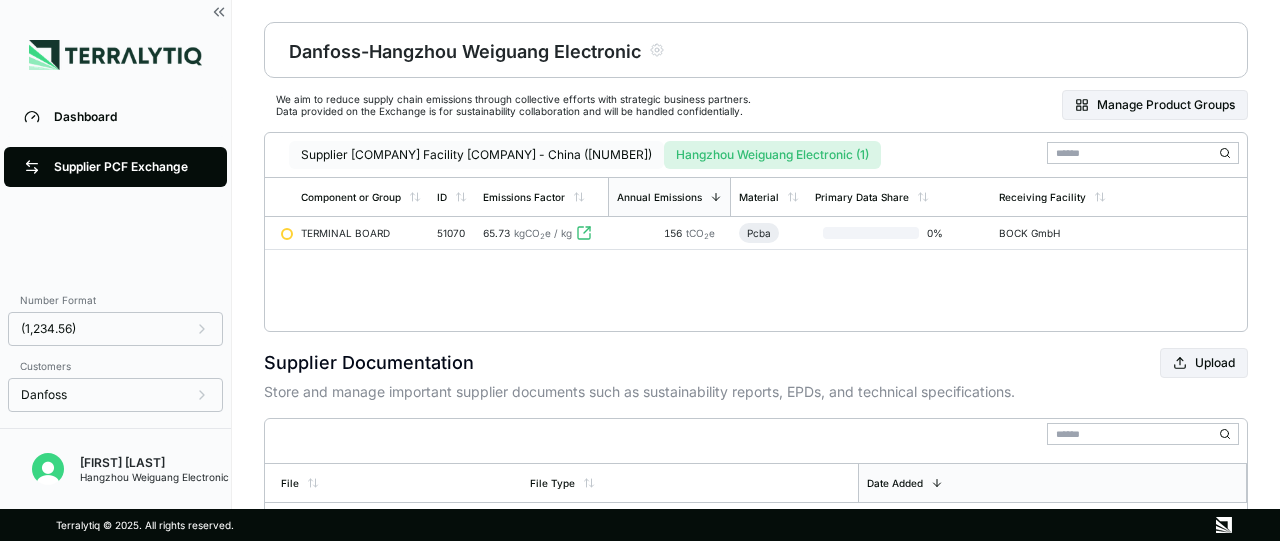 scroll, scrollTop: 0, scrollLeft: 0, axis: both 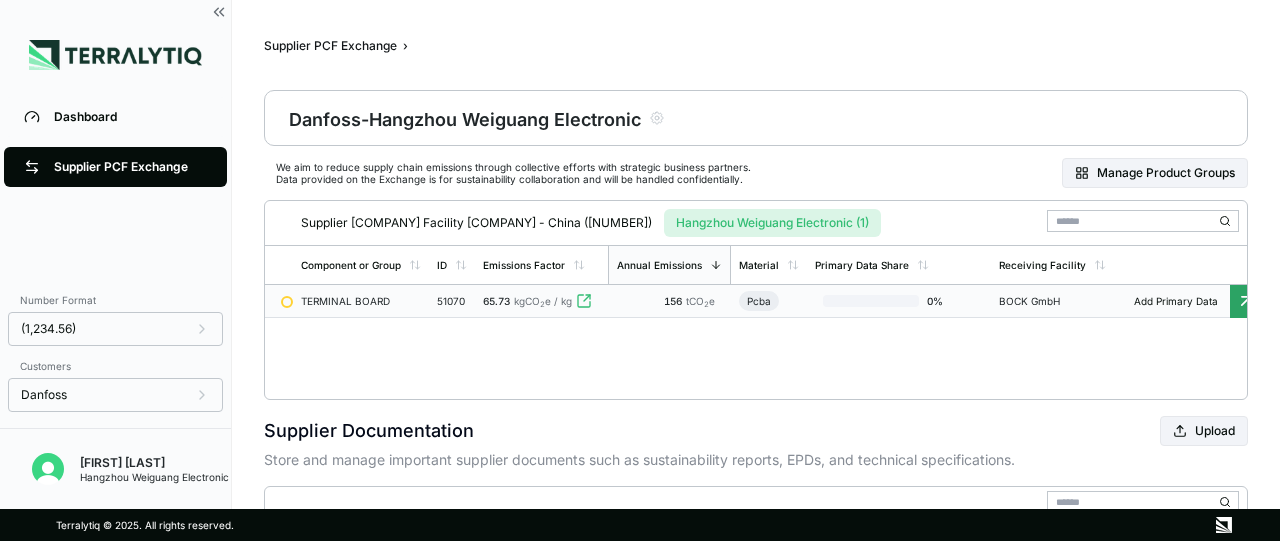 click on "TERMINAL BOARD" at bounding box center [361, 301] 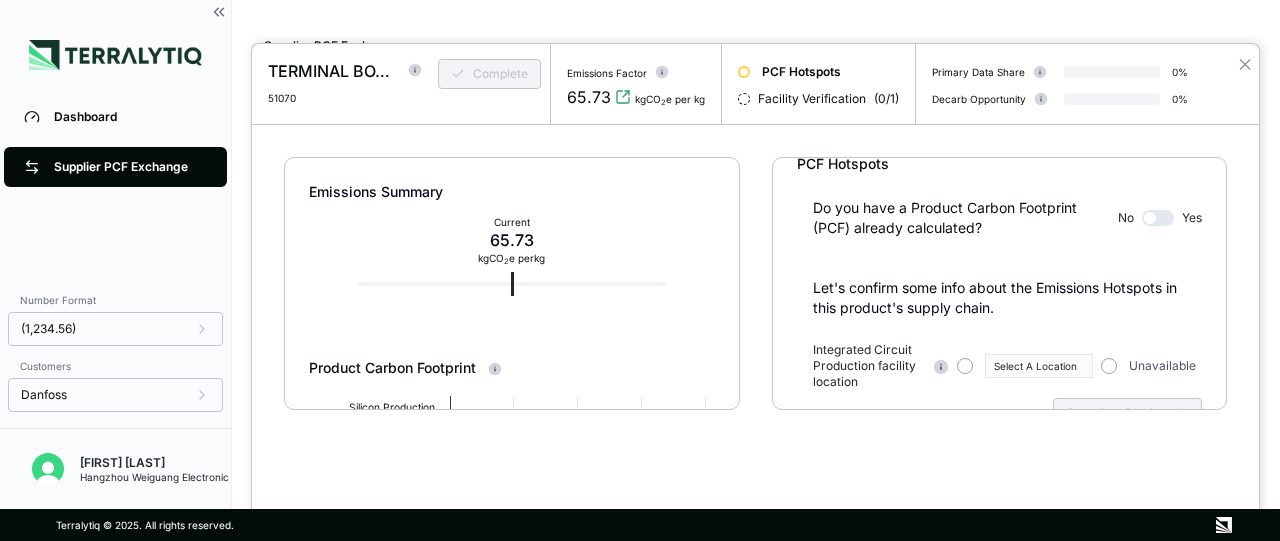 scroll, scrollTop: 0, scrollLeft: 0, axis: both 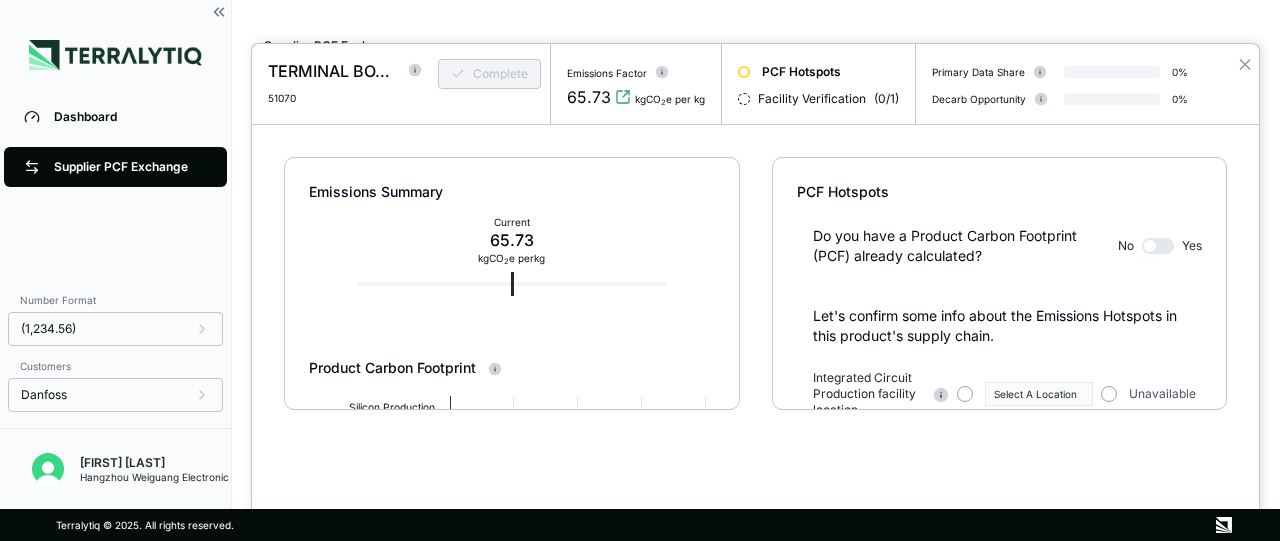click at bounding box center (1158, 246) 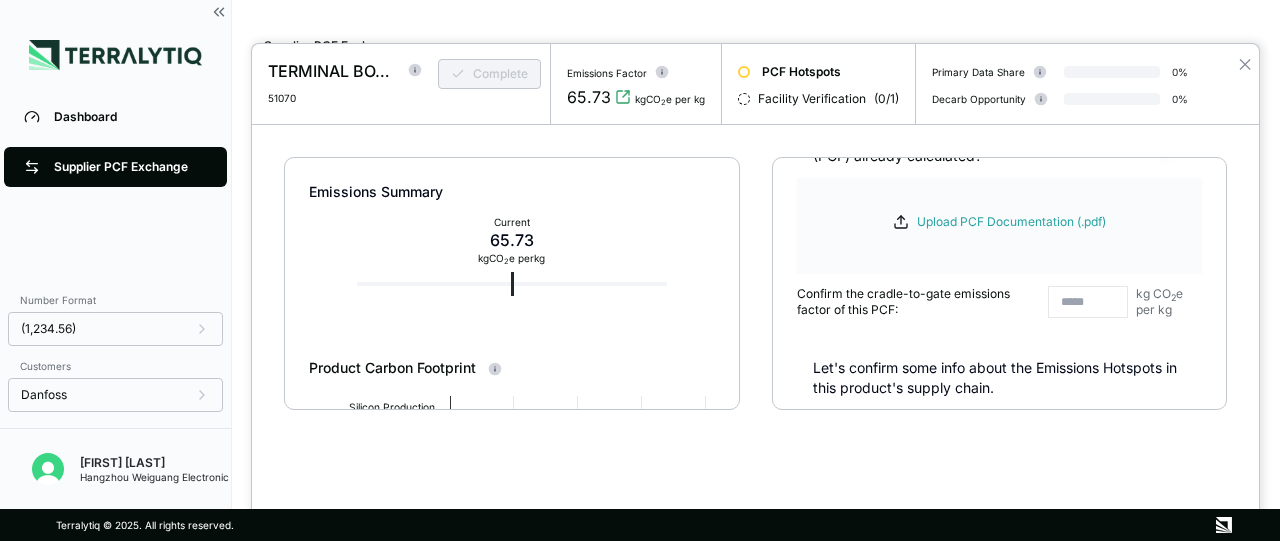 scroll, scrollTop: 0, scrollLeft: 0, axis: both 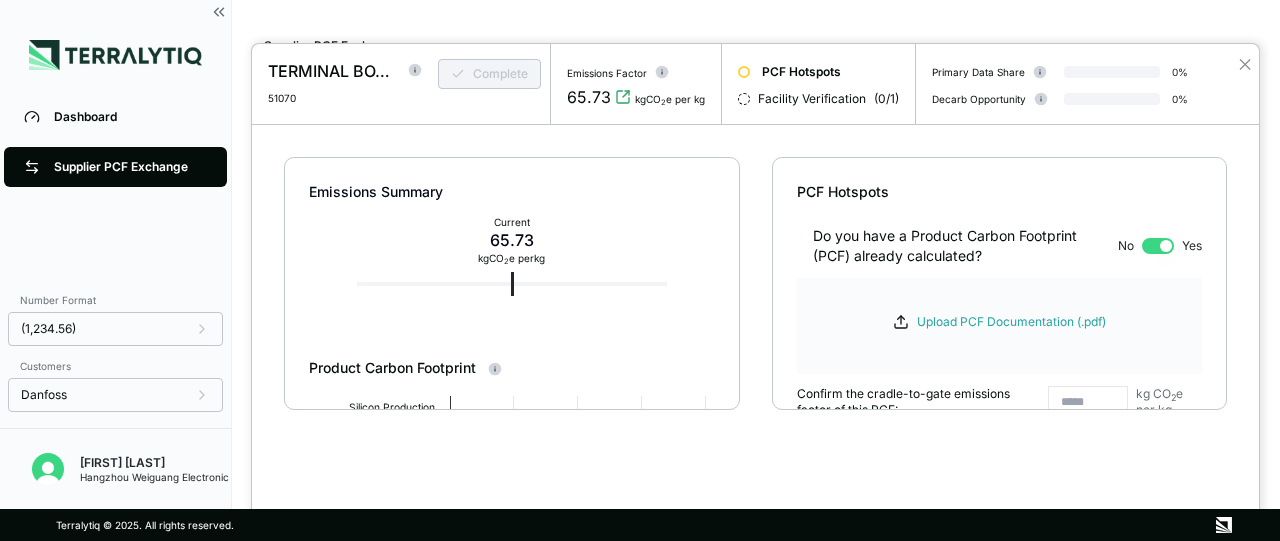 click at bounding box center [1158, 246] 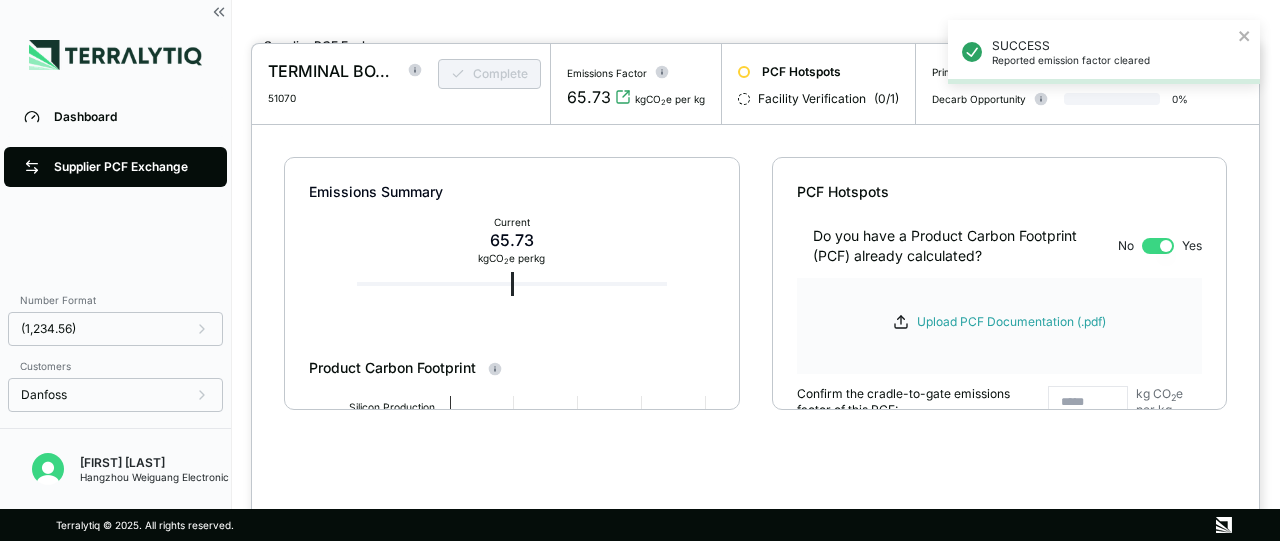 click on "Do you have a Product Carbon Footprint (PCF) already calculated? No Yes" at bounding box center (999, 234) 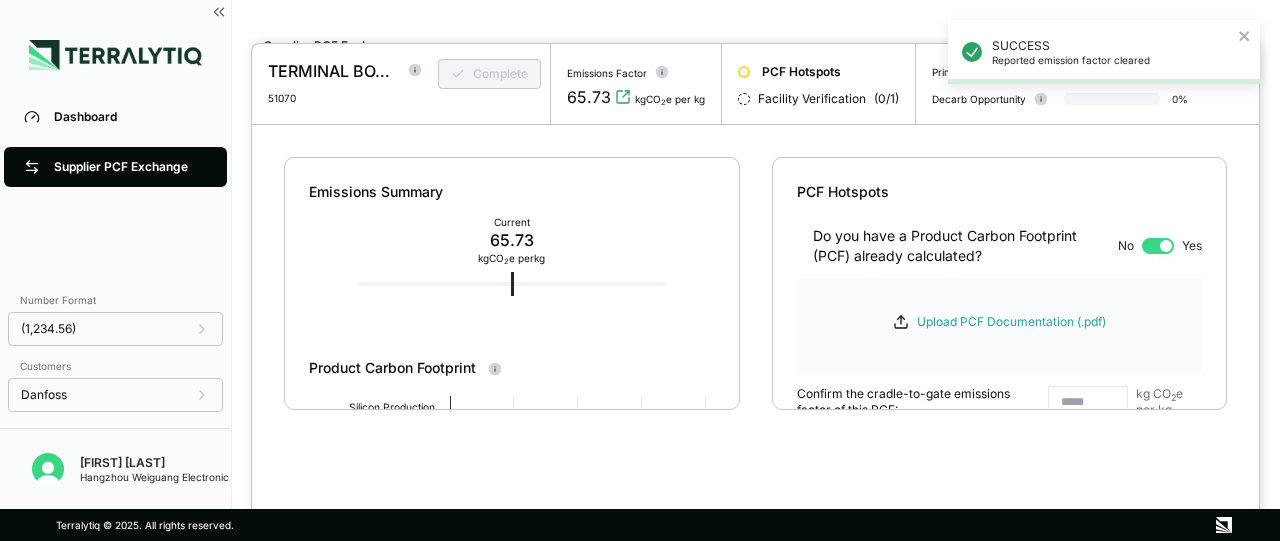 click at bounding box center (1158, 246) 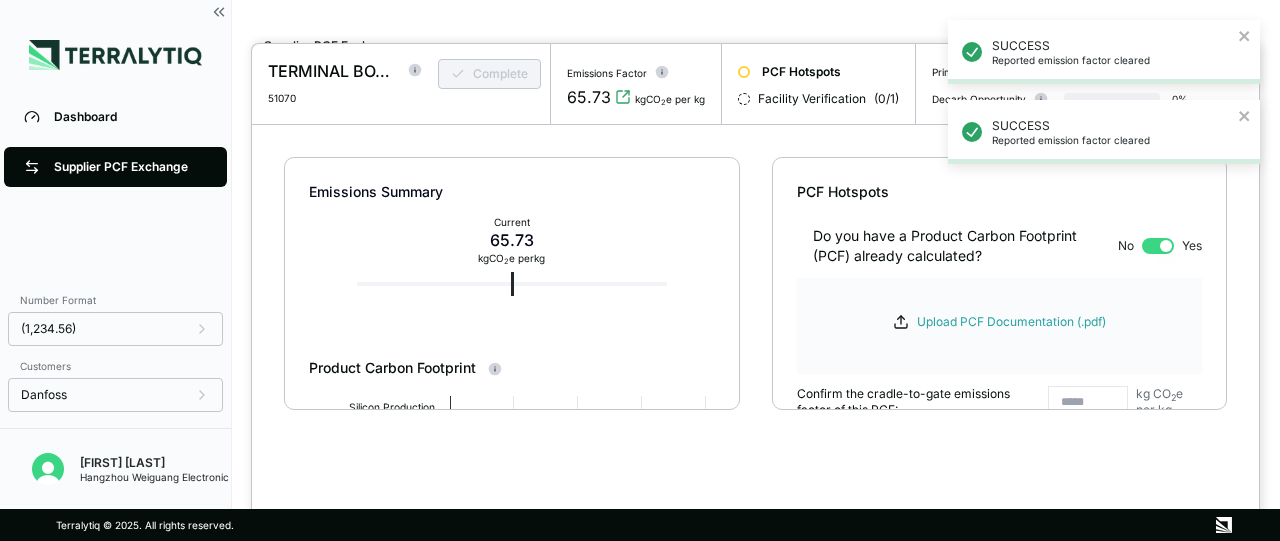 click at bounding box center (1158, 246) 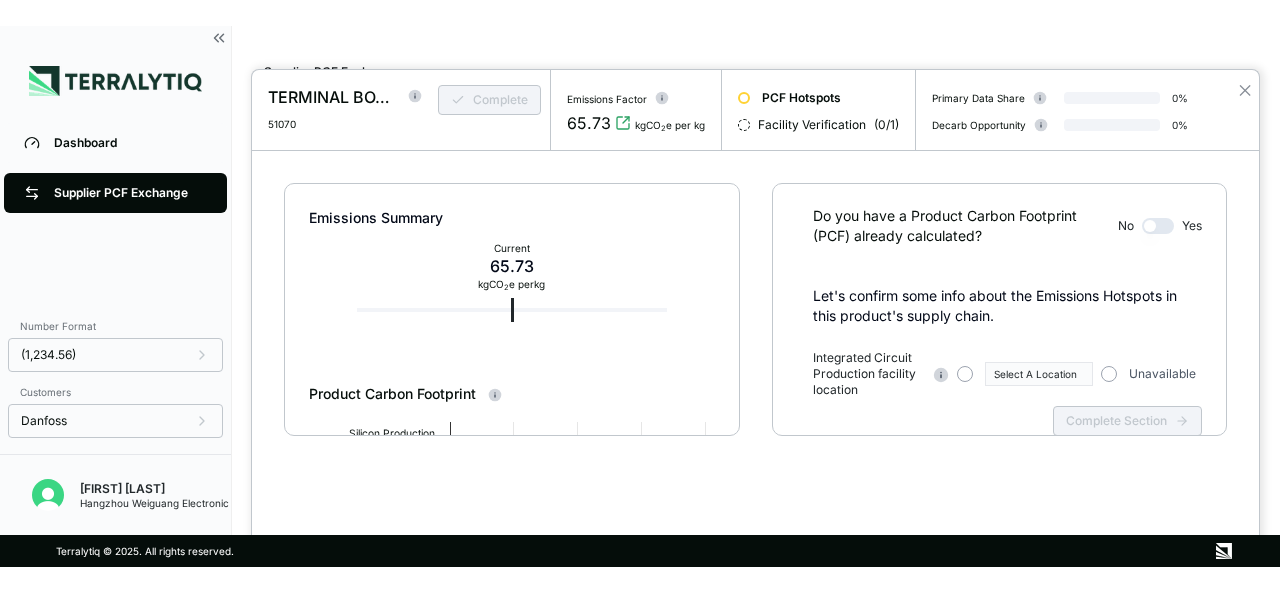 scroll, scrollTop: 85, scrollLeft: 0, axis: vertical 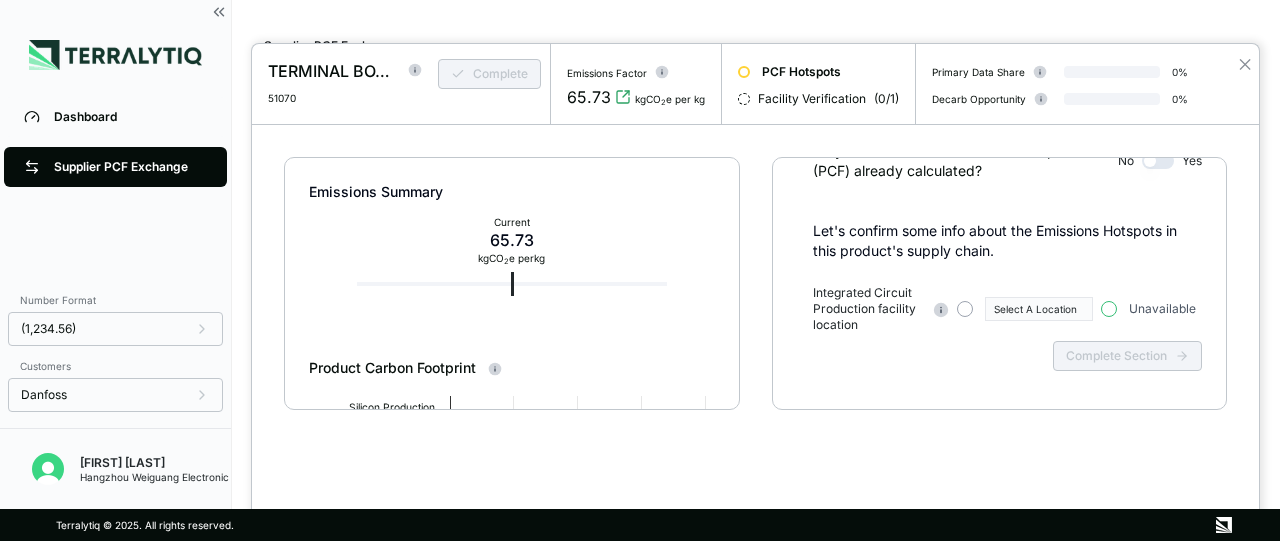 click at bounding box center [1109, 309] 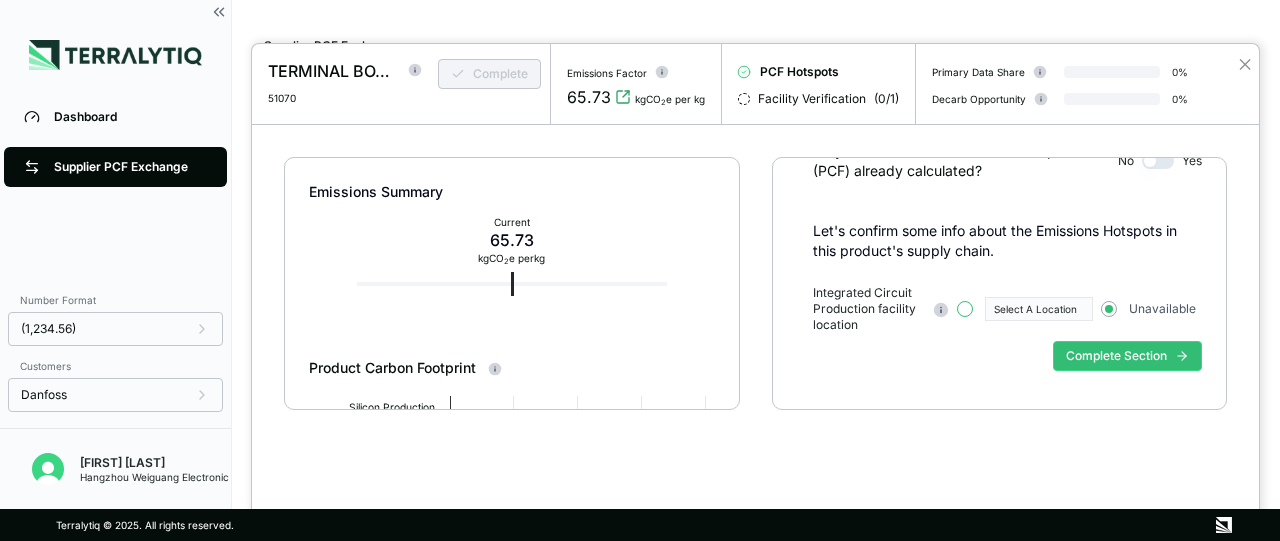 click at bounding box center [965, 309] 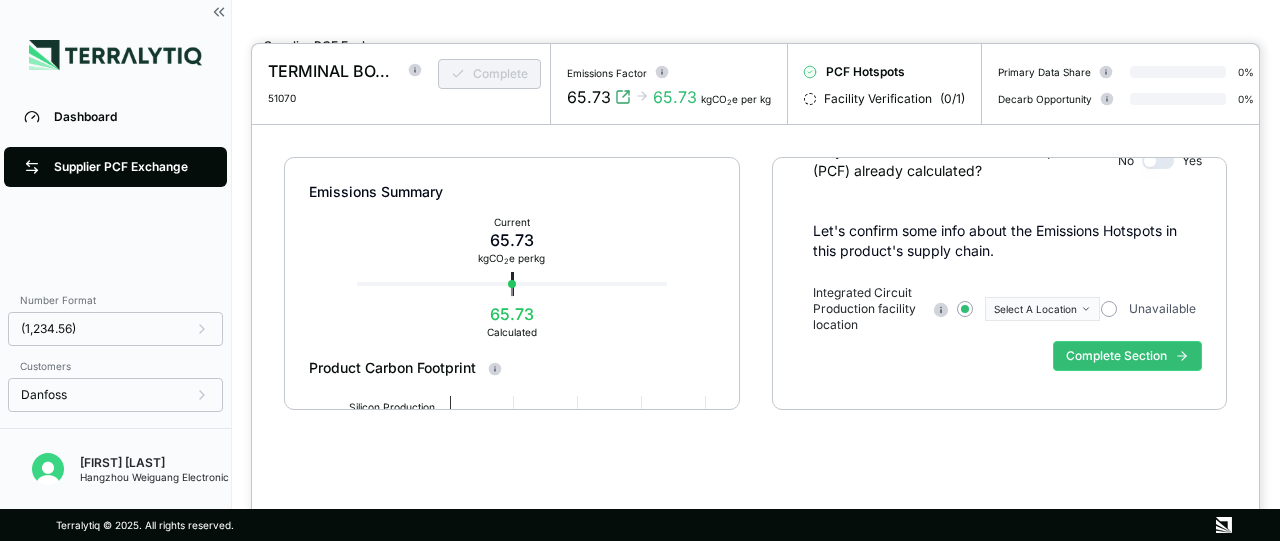 click 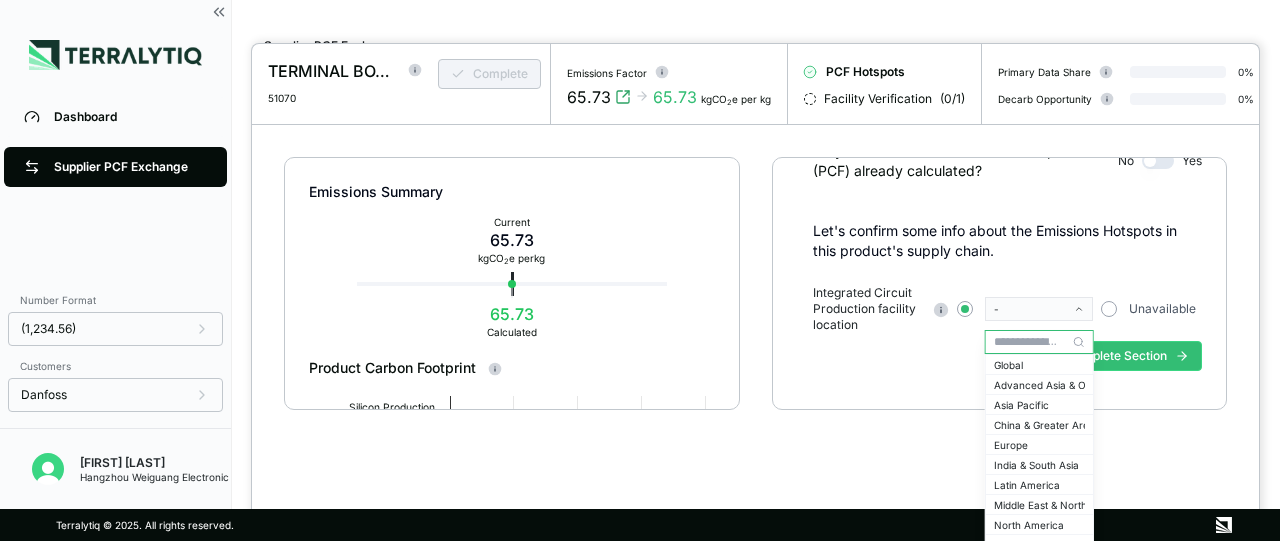 click at bounding box center (1039, 342) 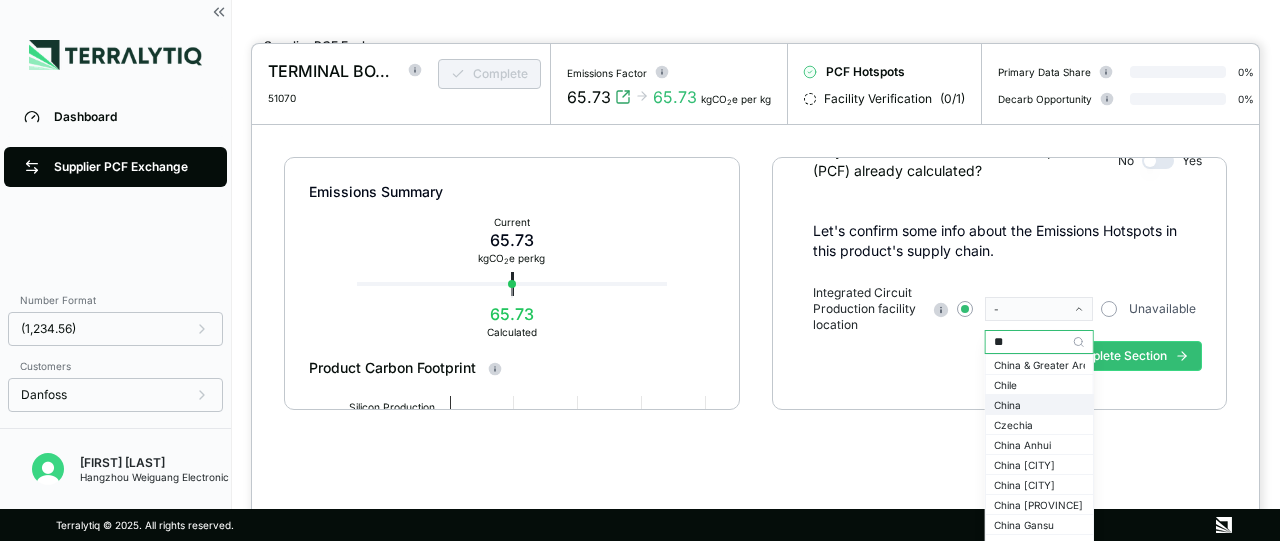 type on "**" 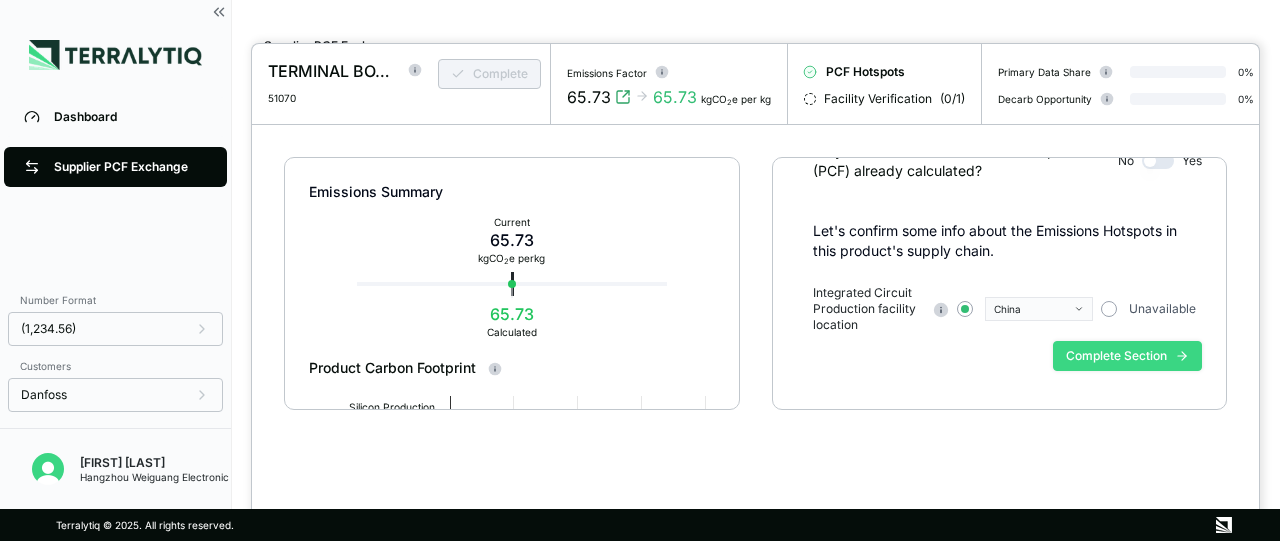 click on "Complete Section" at bounding box center [1127, 356] 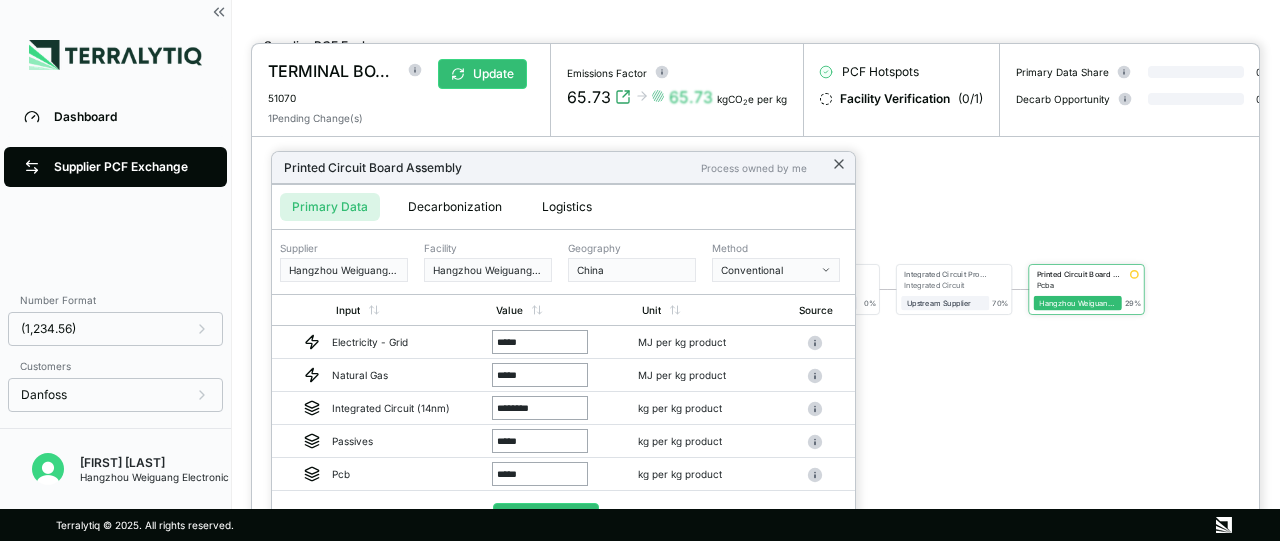 click 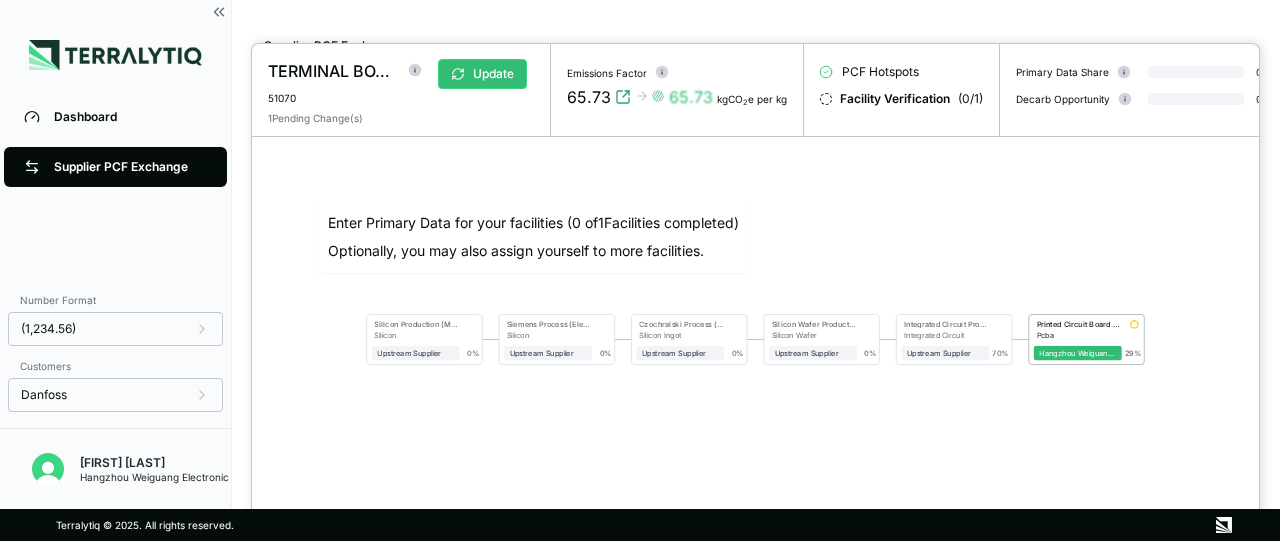 click at bounding box center [640, 270] 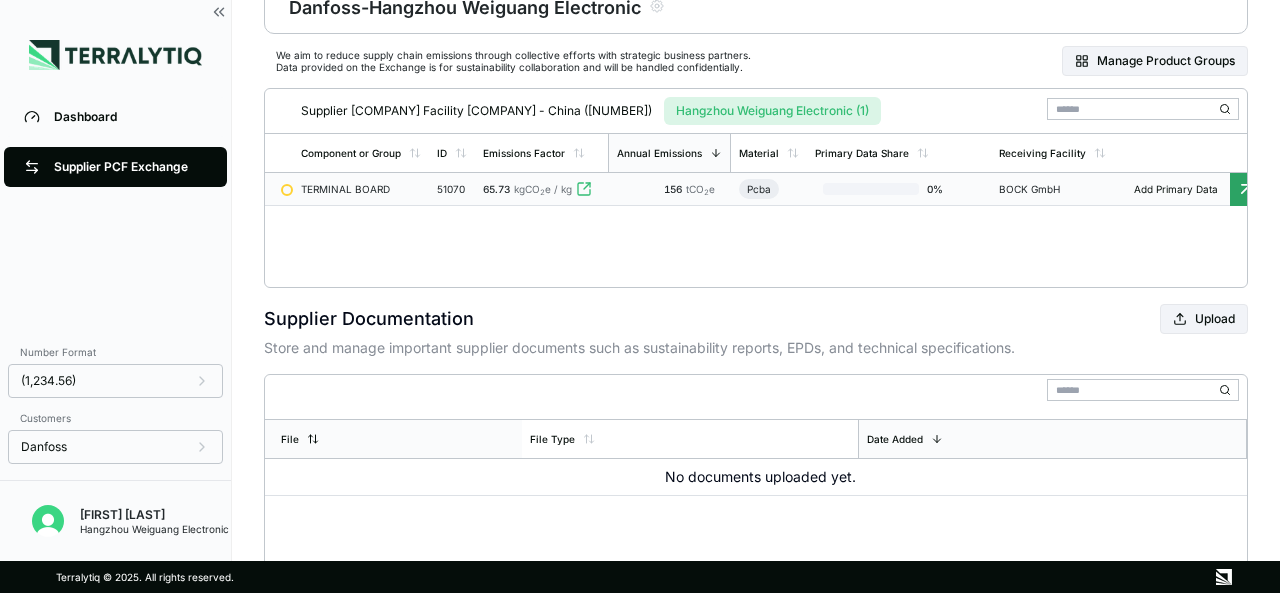 scroll, scrollTop: 171, scrollLeft: 0, axis: vertical 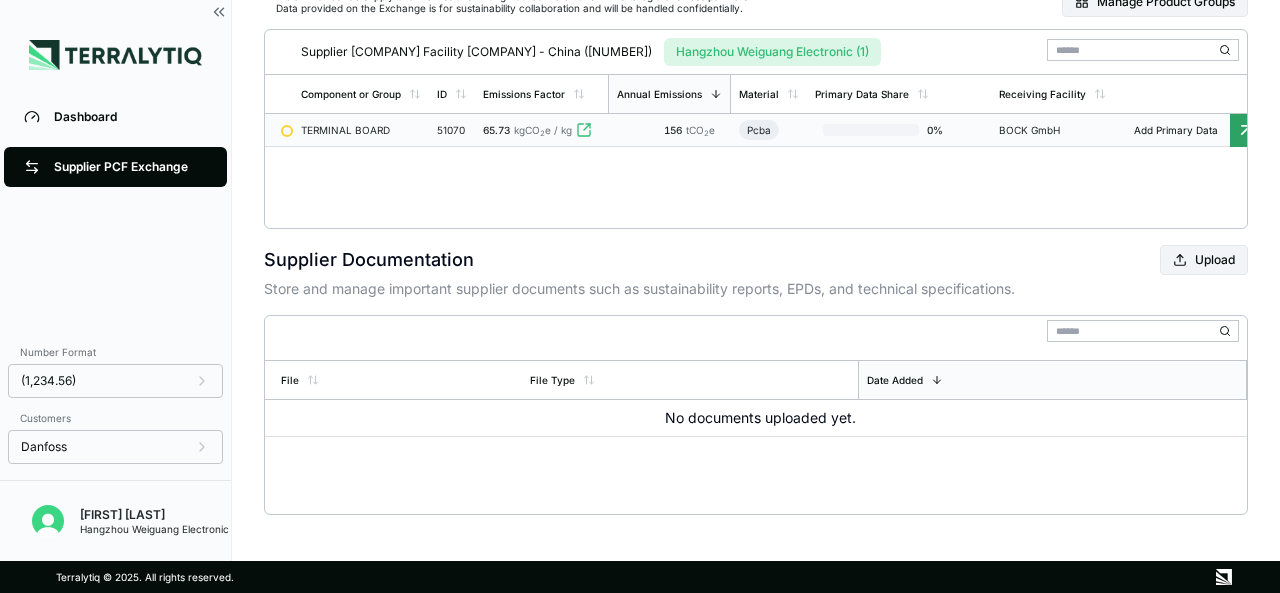 click on "Supplier [COMPANY] Facility [COMPANY] - China ([NUMBER])" at bounding box center (577, 48) 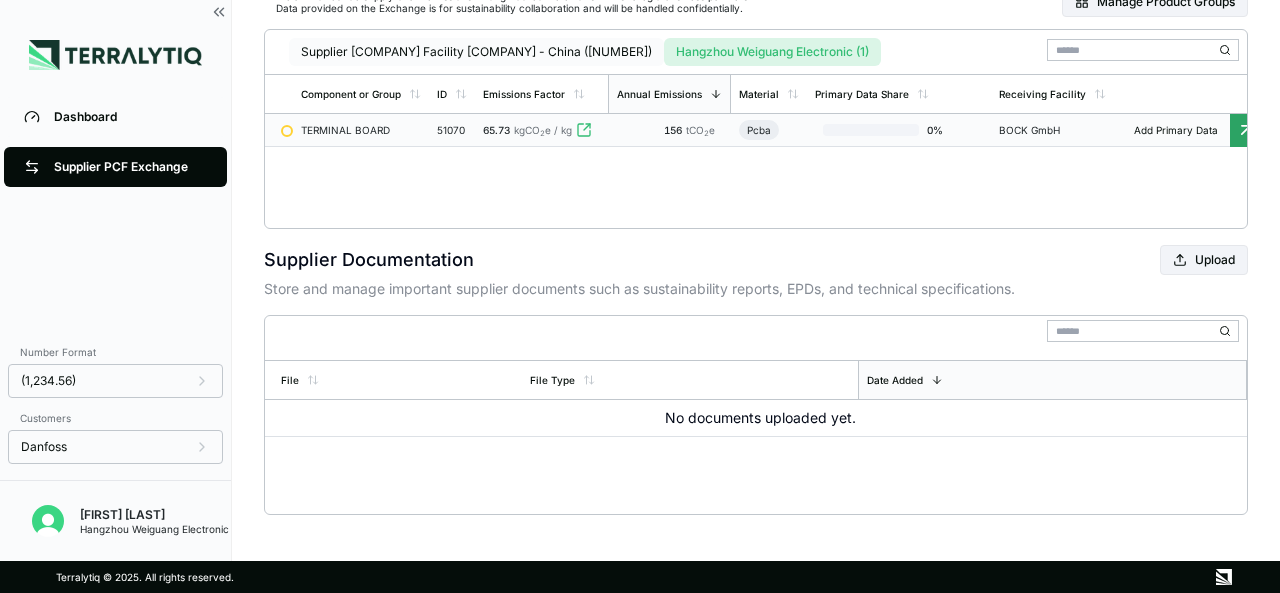 click on "Supplier [COMPANY] Facility [COMPANY] - China ([NUMBER])" at bounding box center (476, 52) 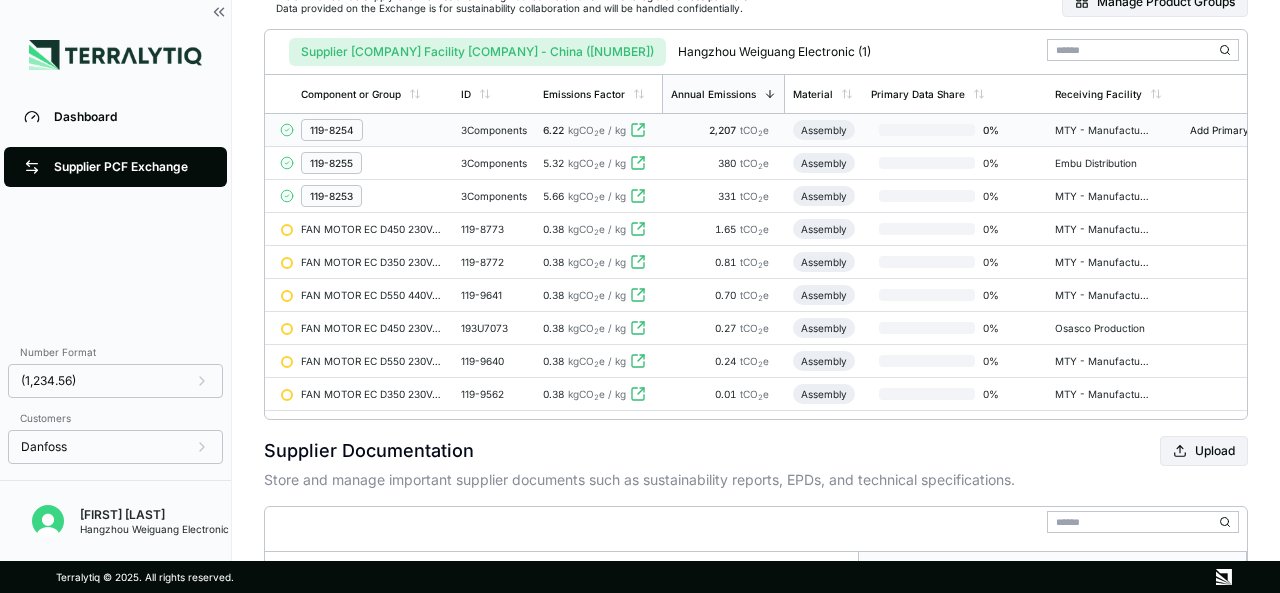 click on "119-8254" at bounding box center [332, 130] 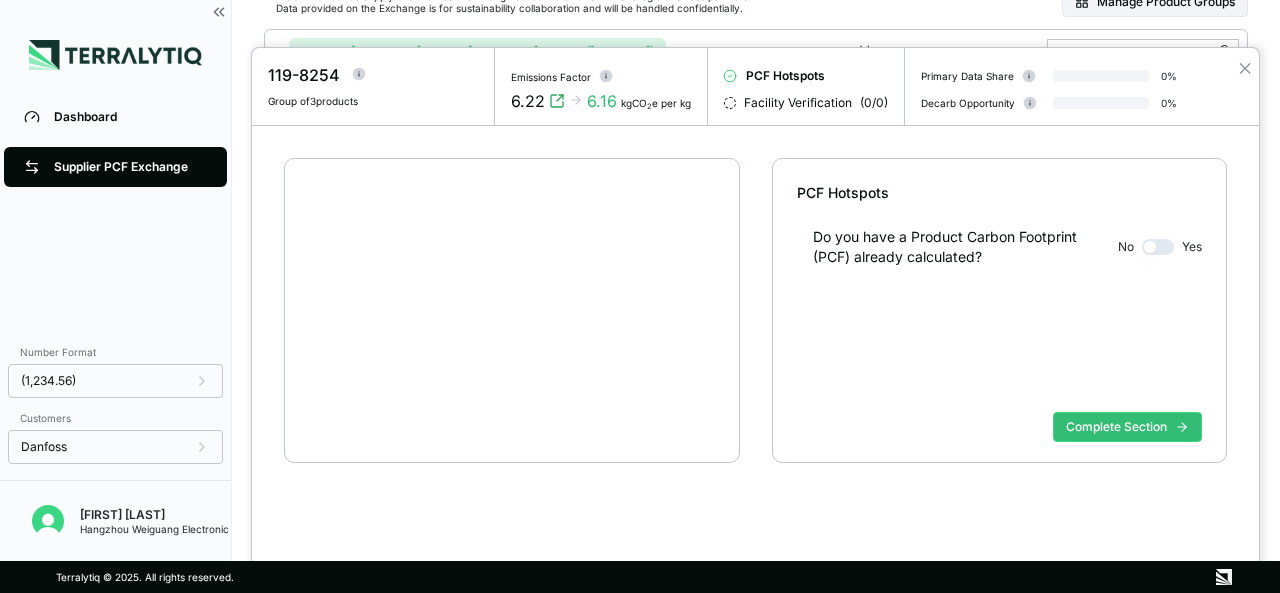 scroll, scrollTop: 38, scrollLeft: 0, axis: vertical 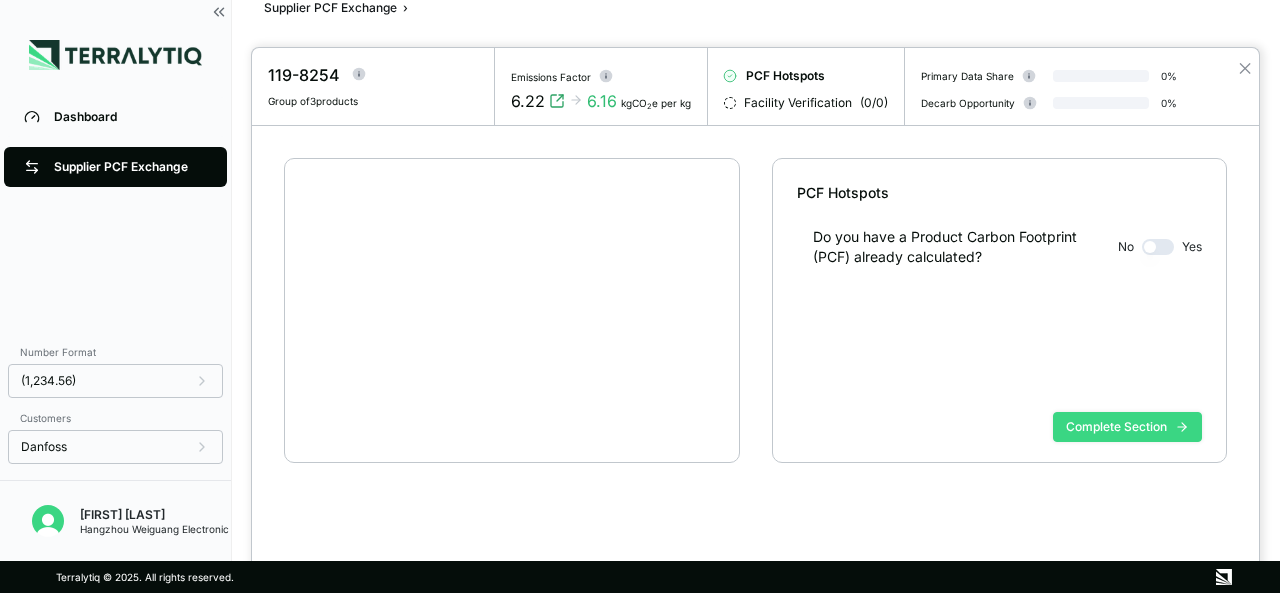 click on "Complete Section" at bounding box center [1127, 427] 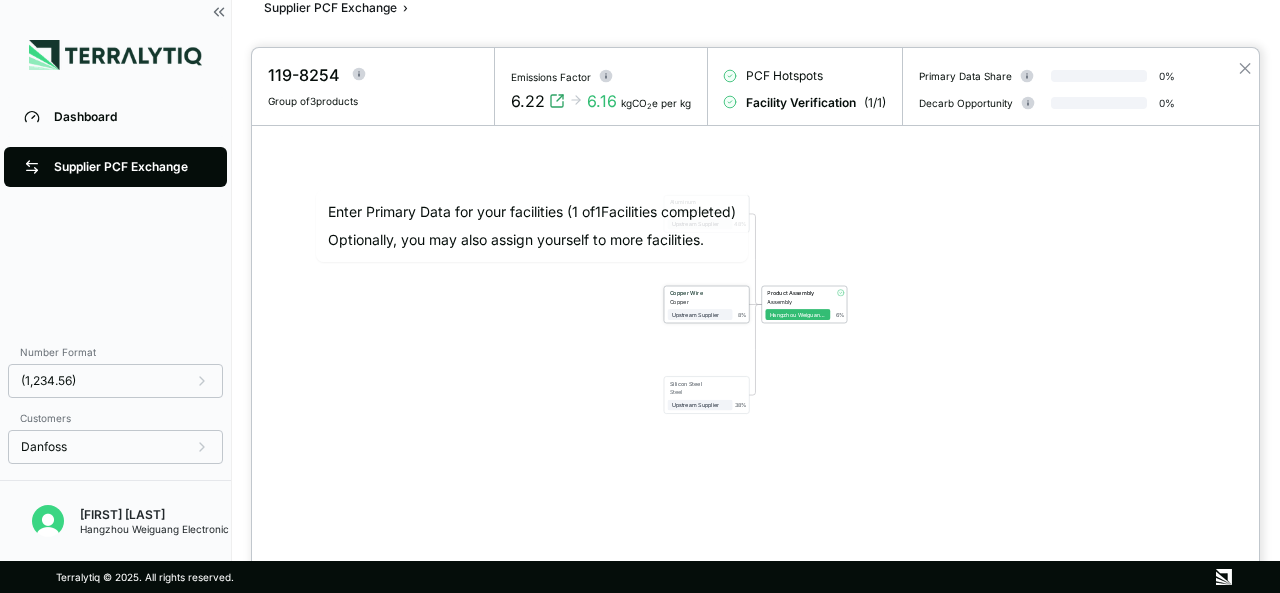 click on "Copper" at bounding box center (701, 301) 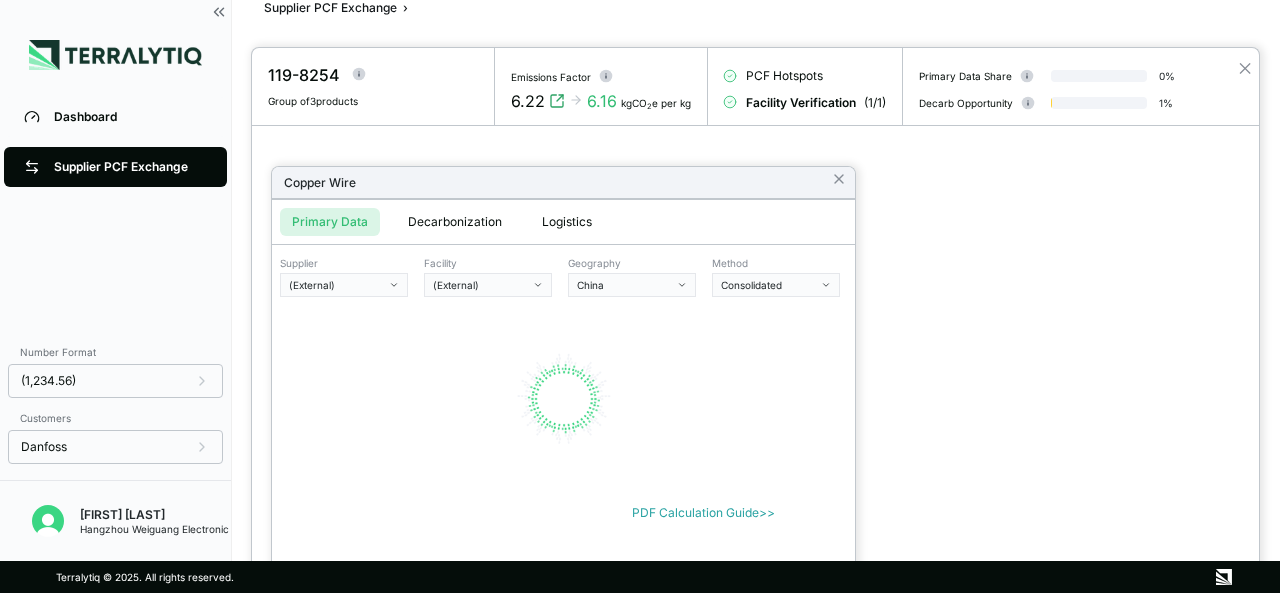 click on "(External)" at bounding box center (337, 285) 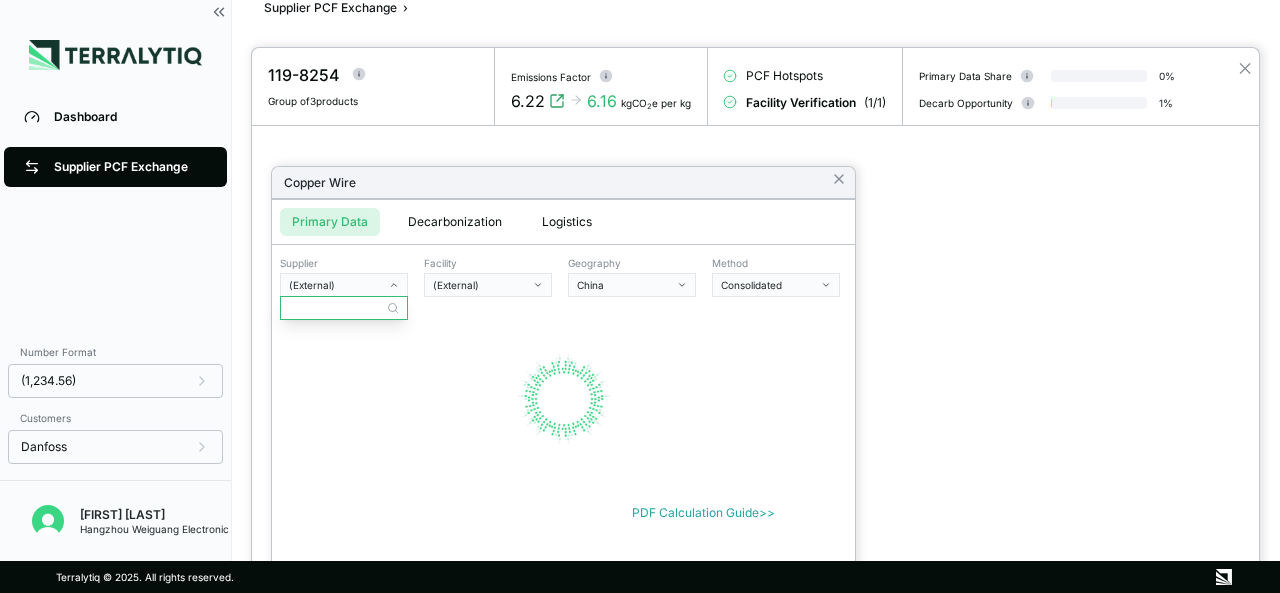 click at bounding box center [344, 308] 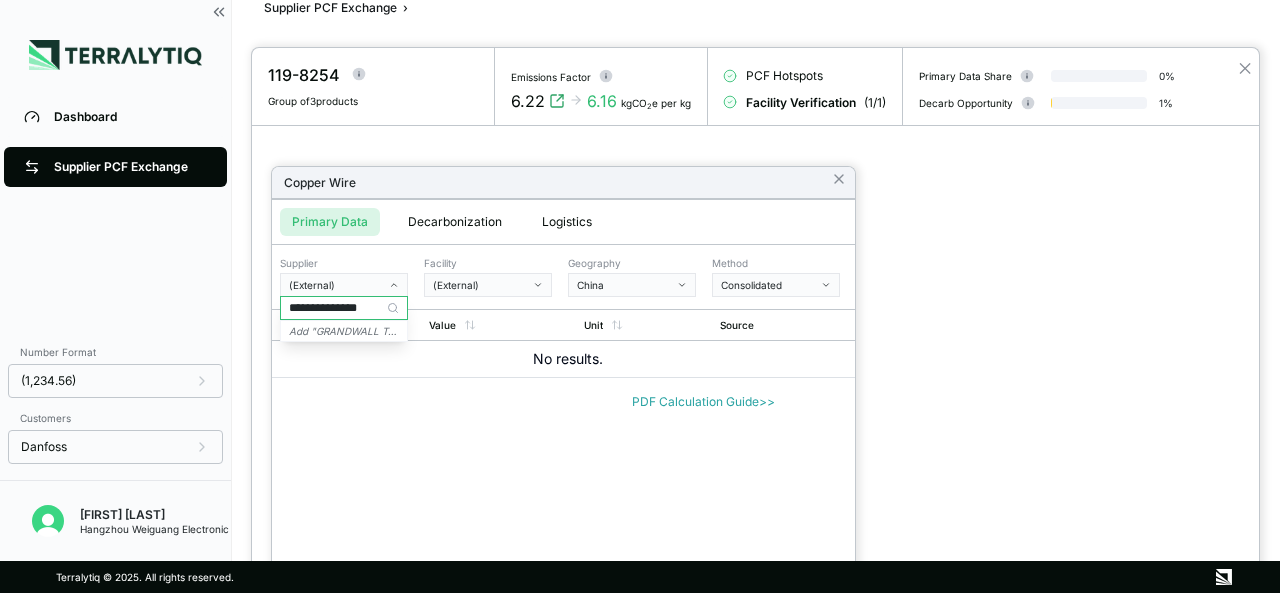 scroll, scrollTop: 0, scrollLeft: 25, axis: horizontal 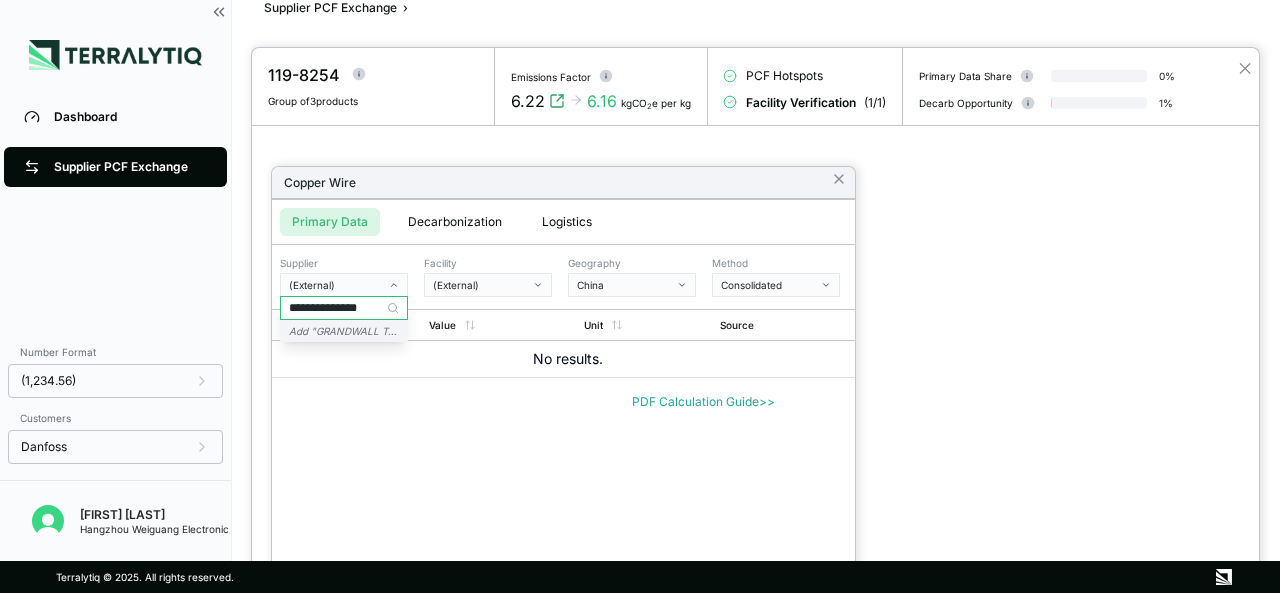 click on "Add " GRANDWALL TECH "" at bounding box center (351, 331) 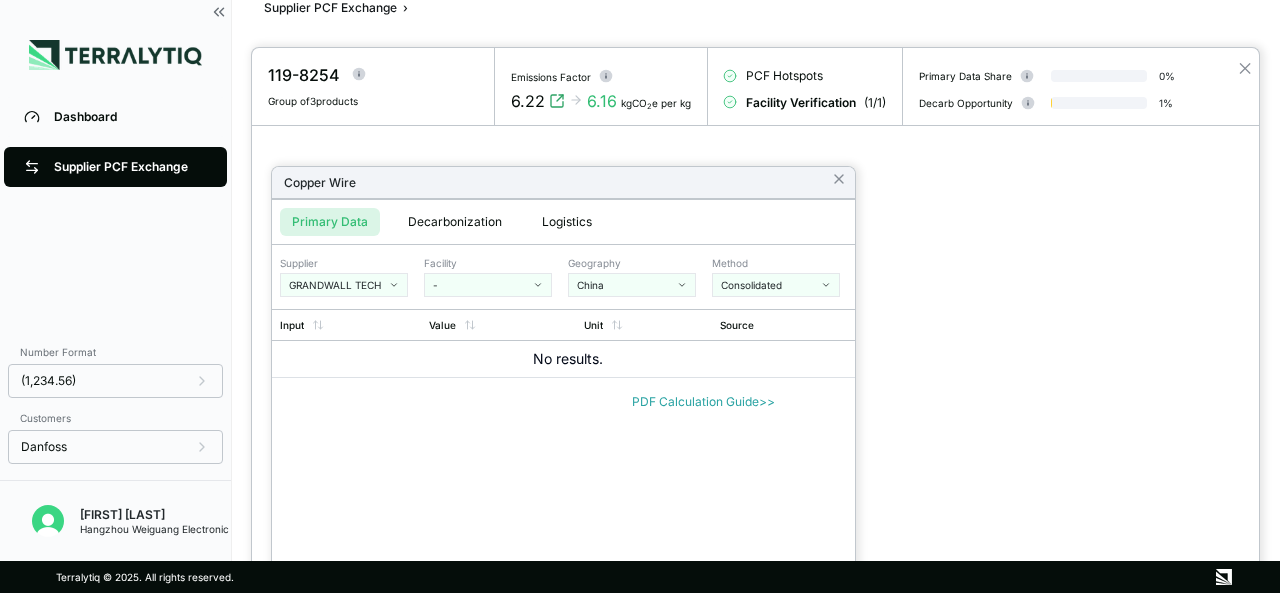 click on "-" at bounding box center (481, 285) 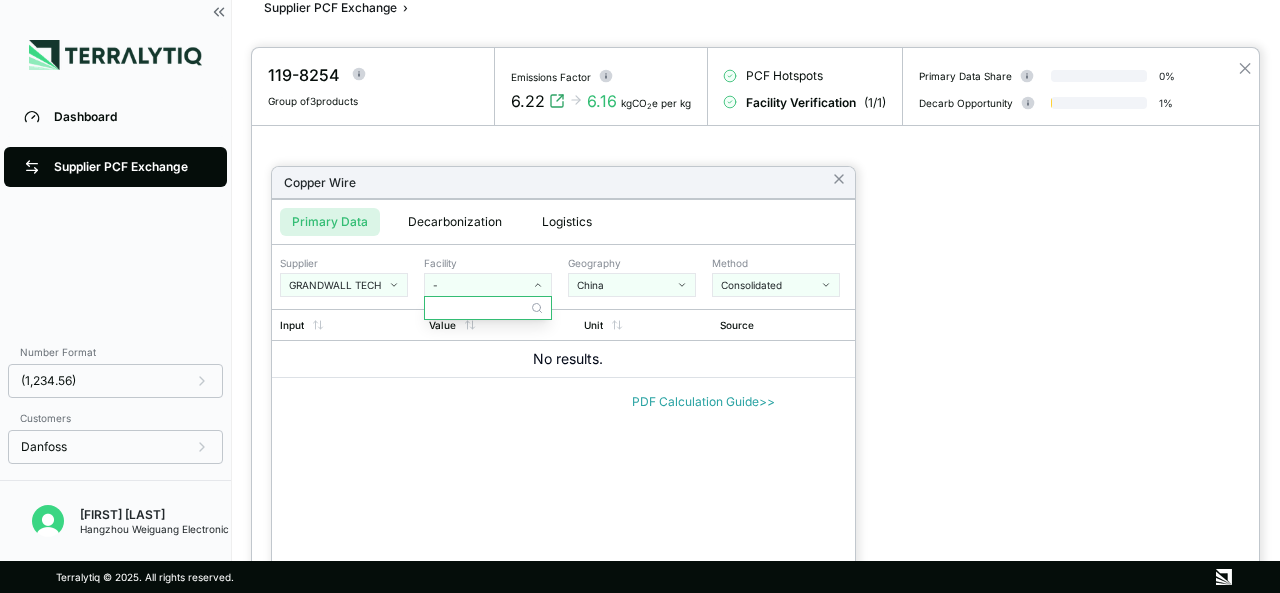 click at bounding box center (488, 308) 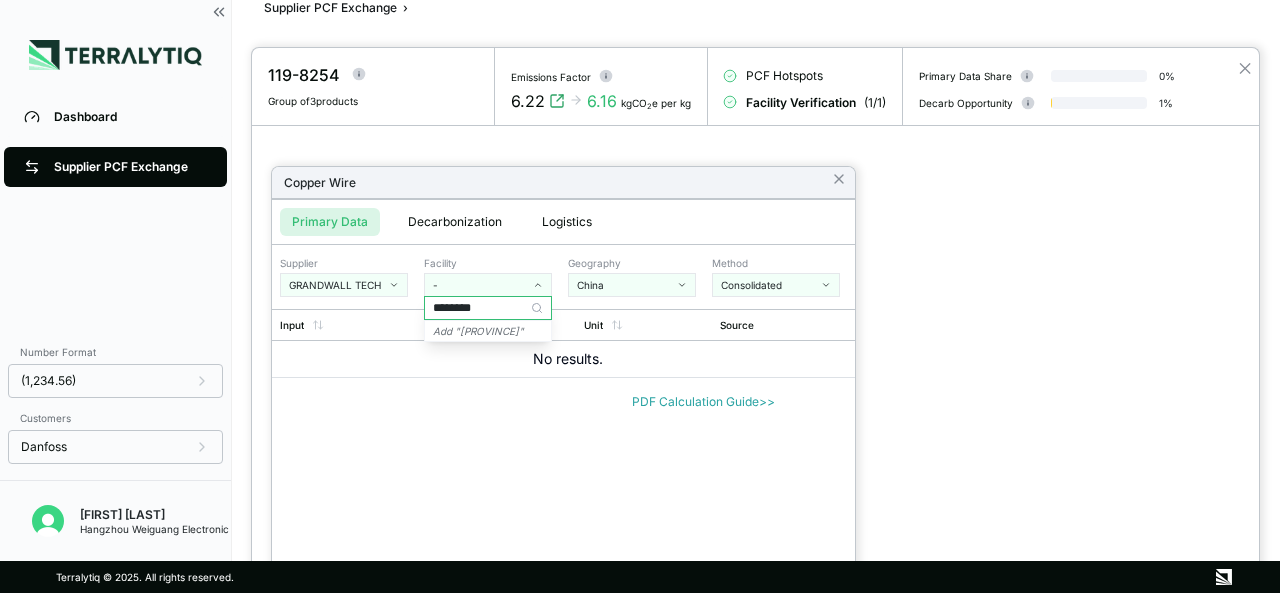 type on "********" 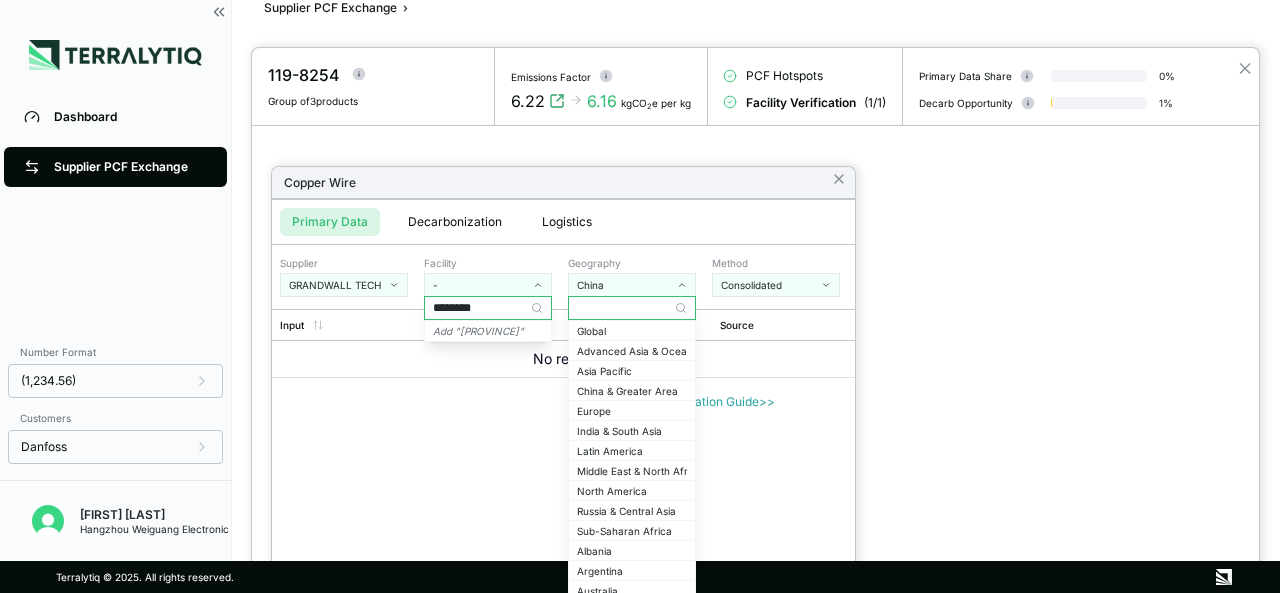 click on "Copper Wire Primary Data Decarbonization Logistics Supplier [BRAND] Facility [PROVINCE] Geography China Method Consolidated Input Value Unit Source No results. PDF Calculation Guide >>" at bounding box center [563, 380] 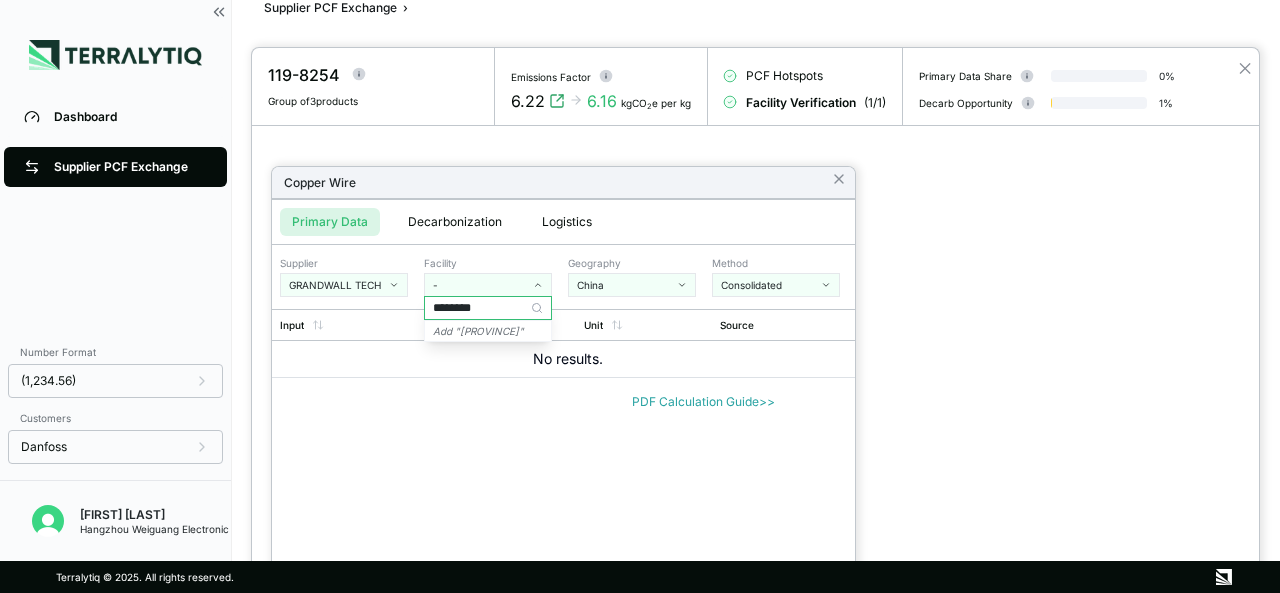 click 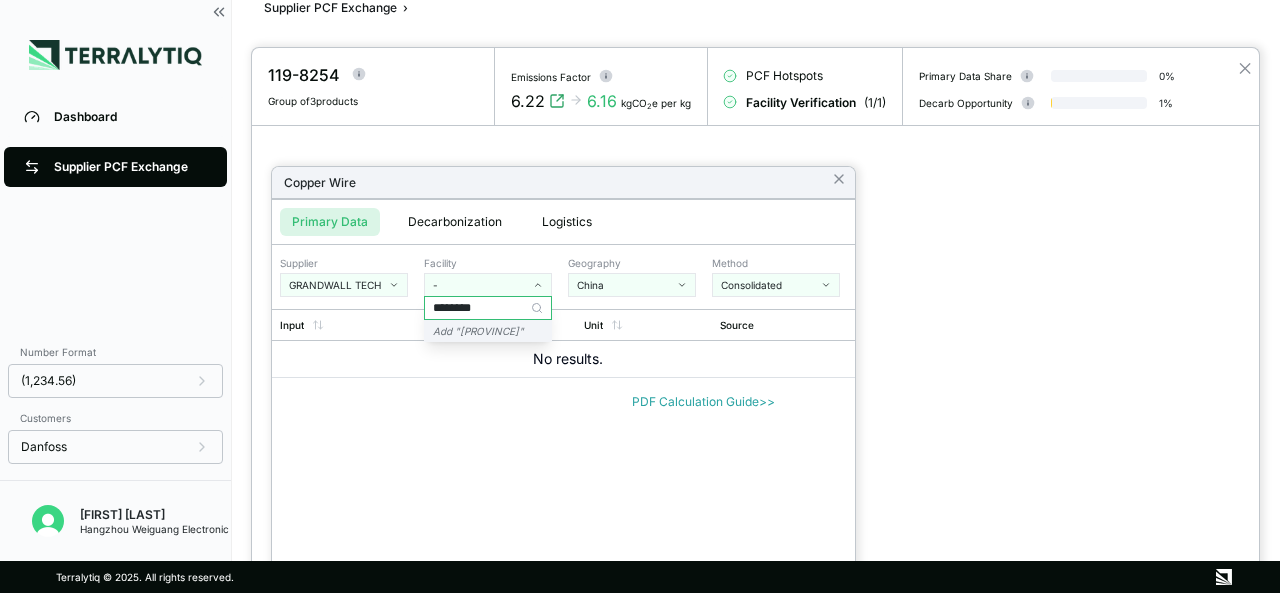 click on "Add " [PROVINCE] "" at bounding box center (478, 331) 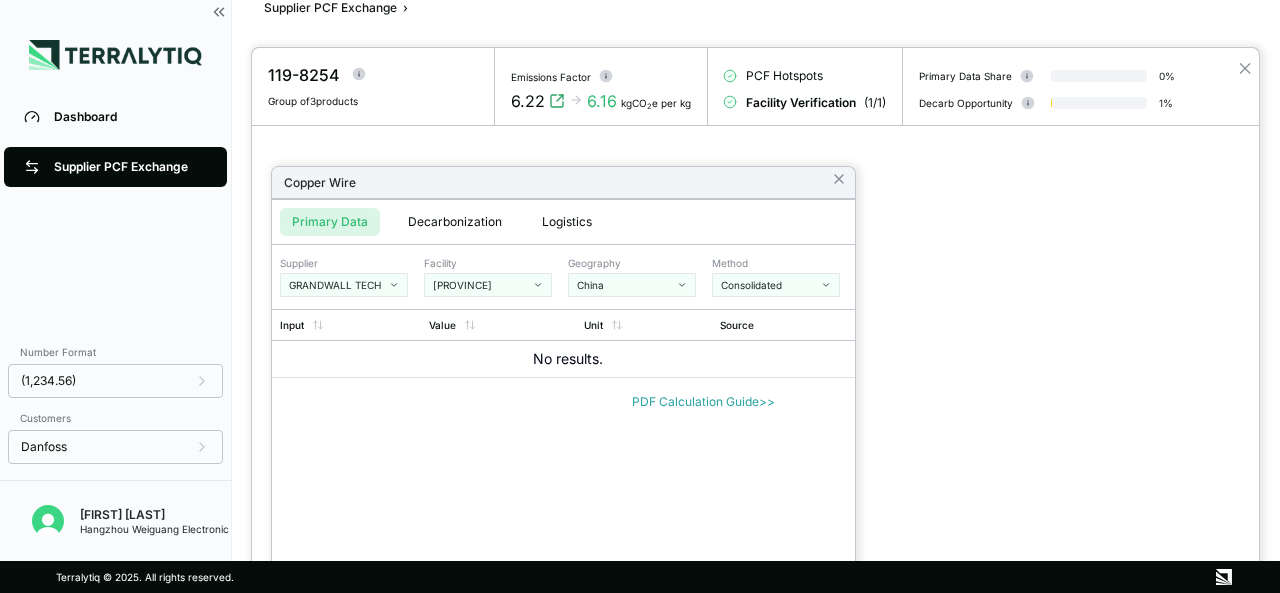 click on "Consolidated" at bounding box center [769, 285] 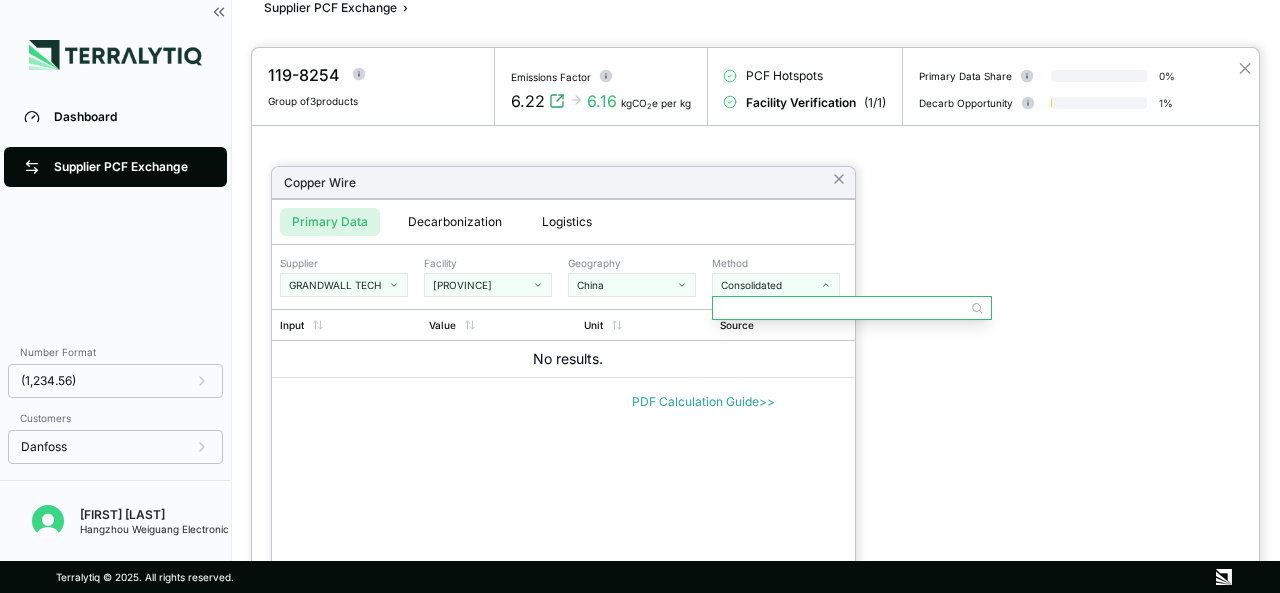 click 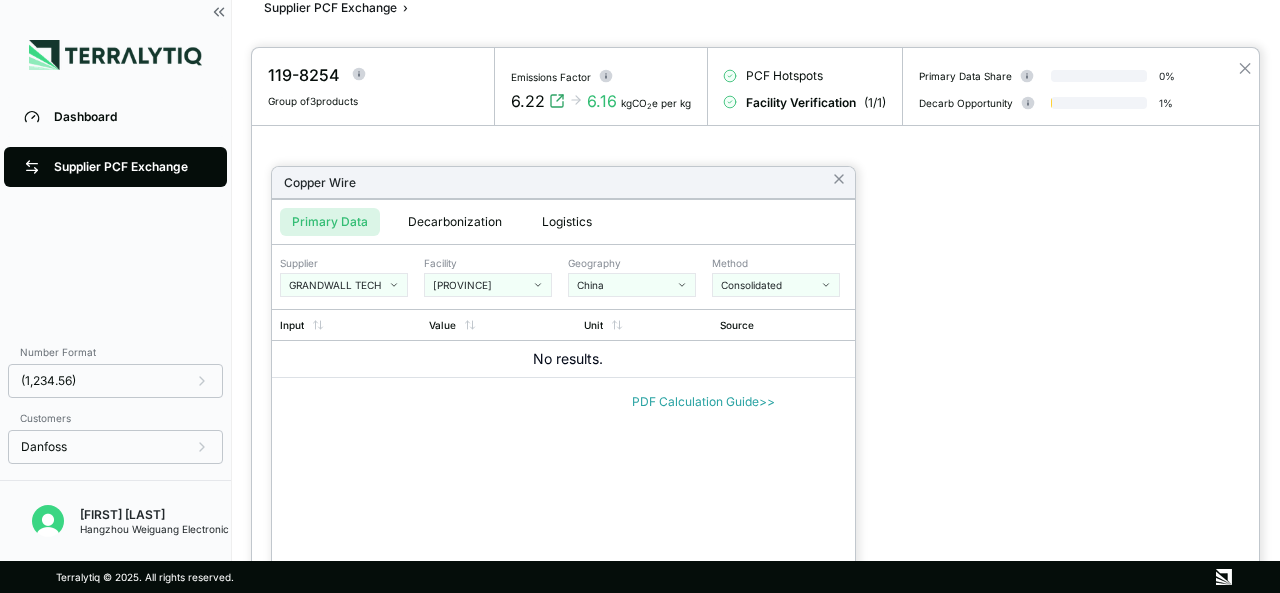 click 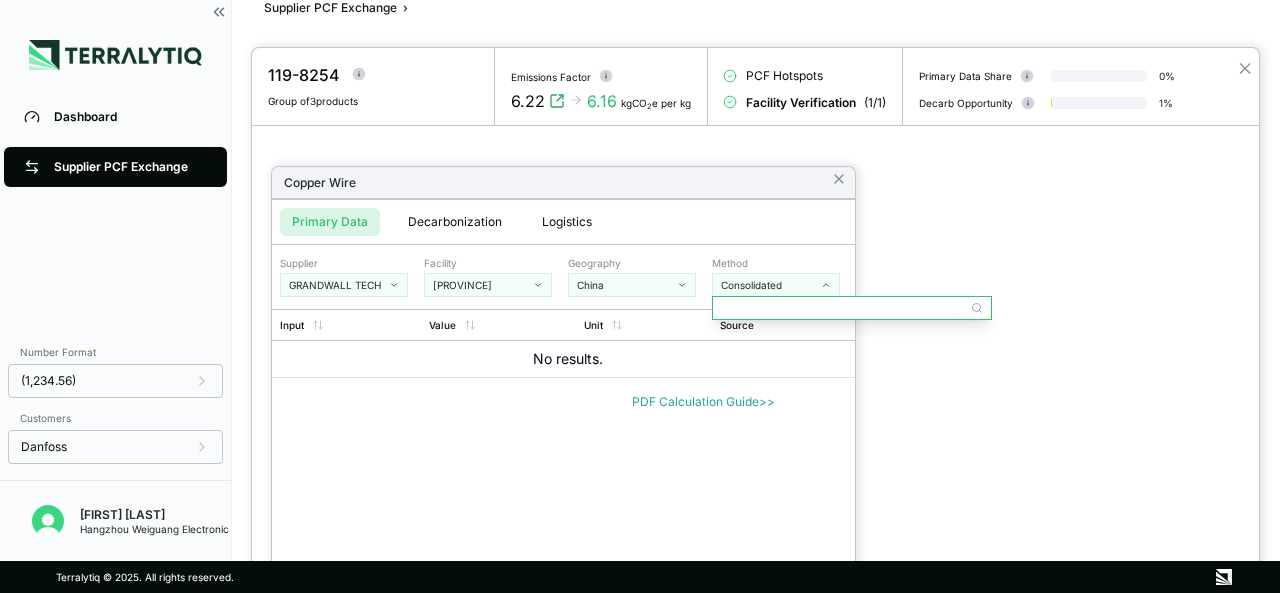click on "Consolidated" at bounding box center (769, 285) 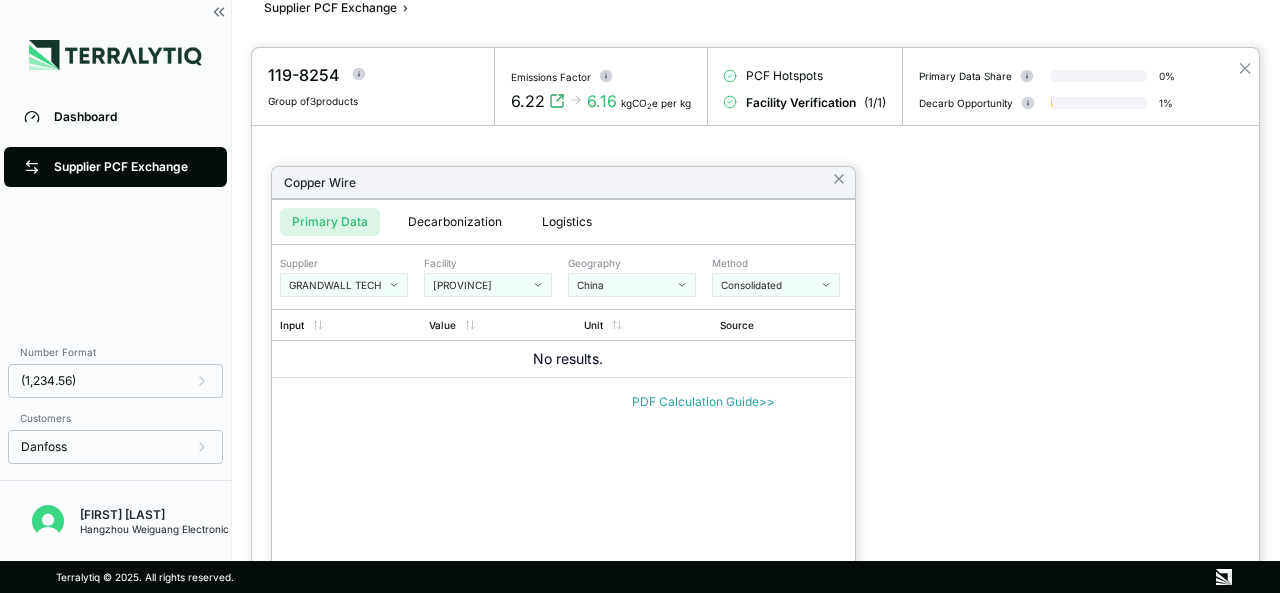 click on "Consolidated" at bounding box center (769, 285) 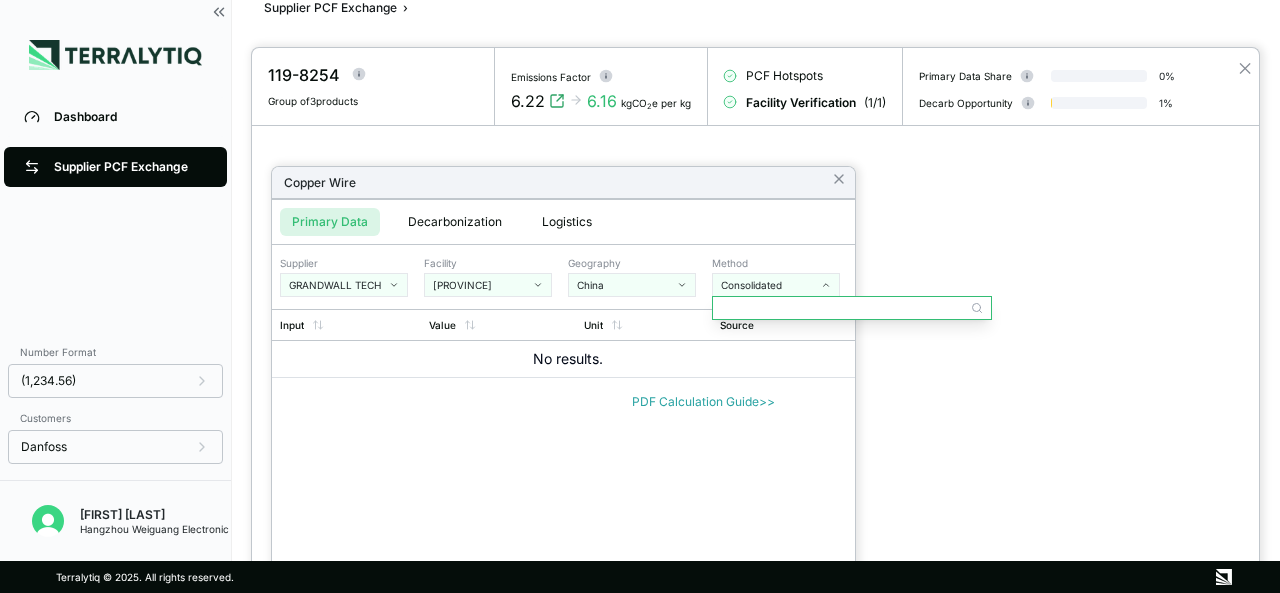 click 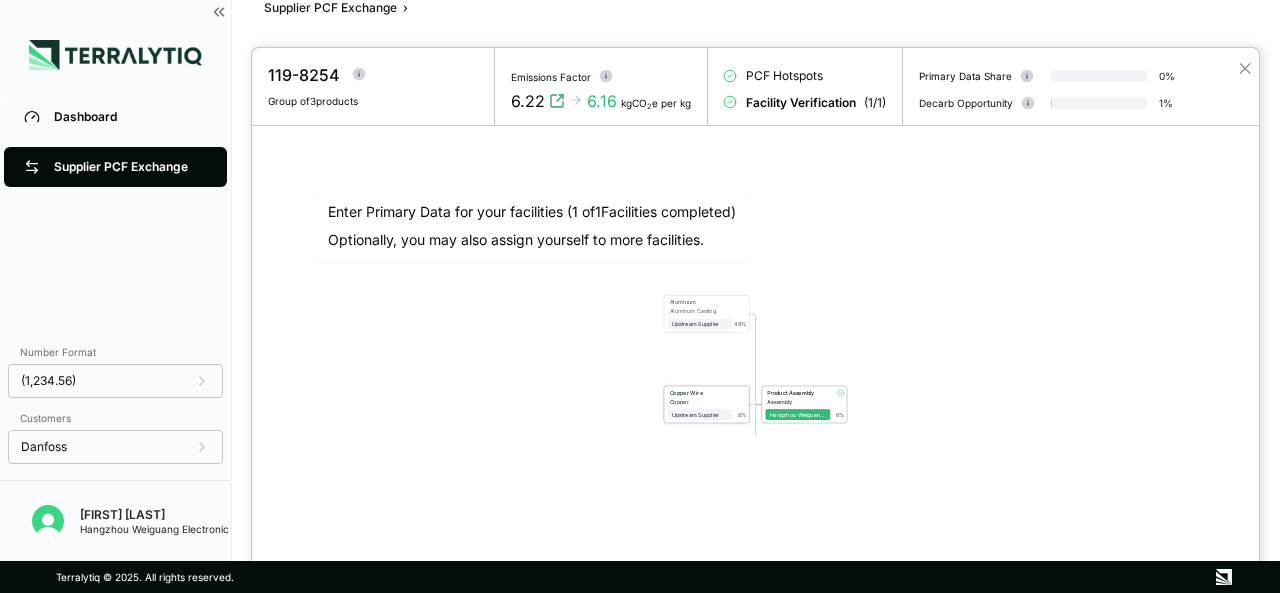 click on "Copper" at bounding box center [701, 401] 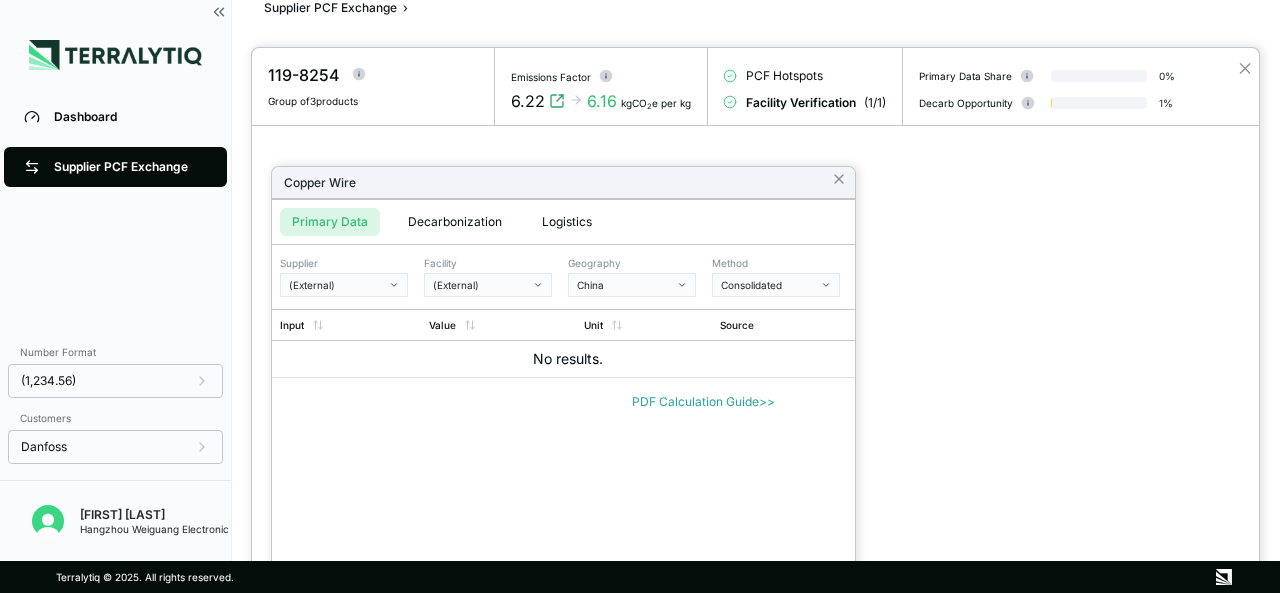 click on "(External)" at bounding box center [337, 285] 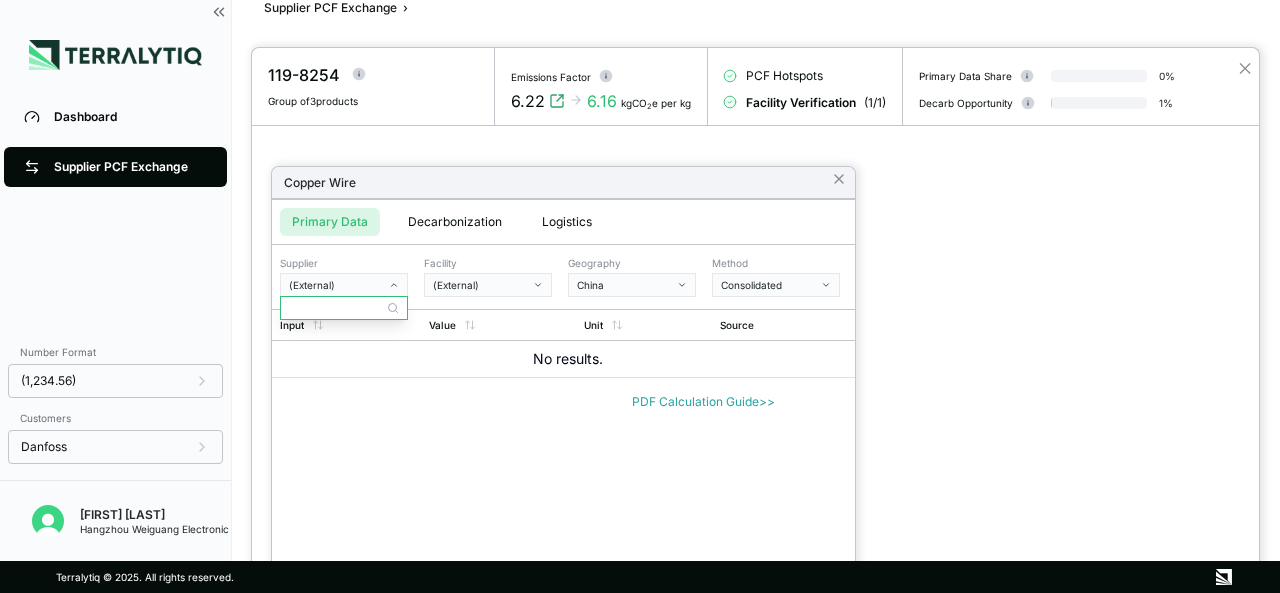 click at bounding box center (344, 308) 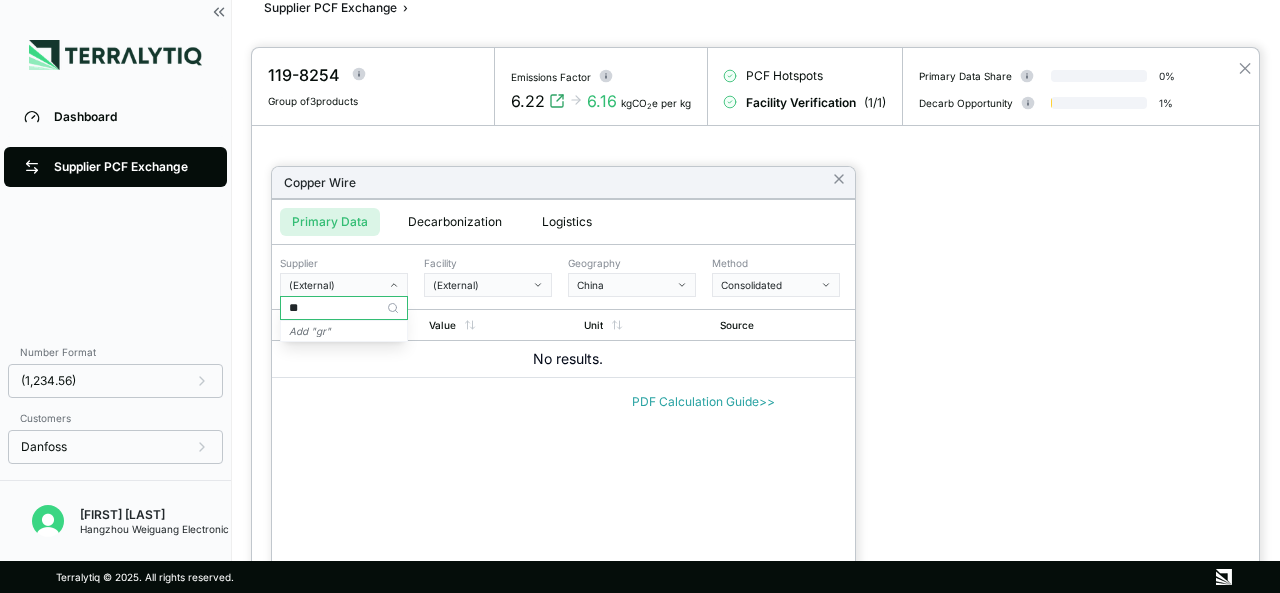 type on "*" 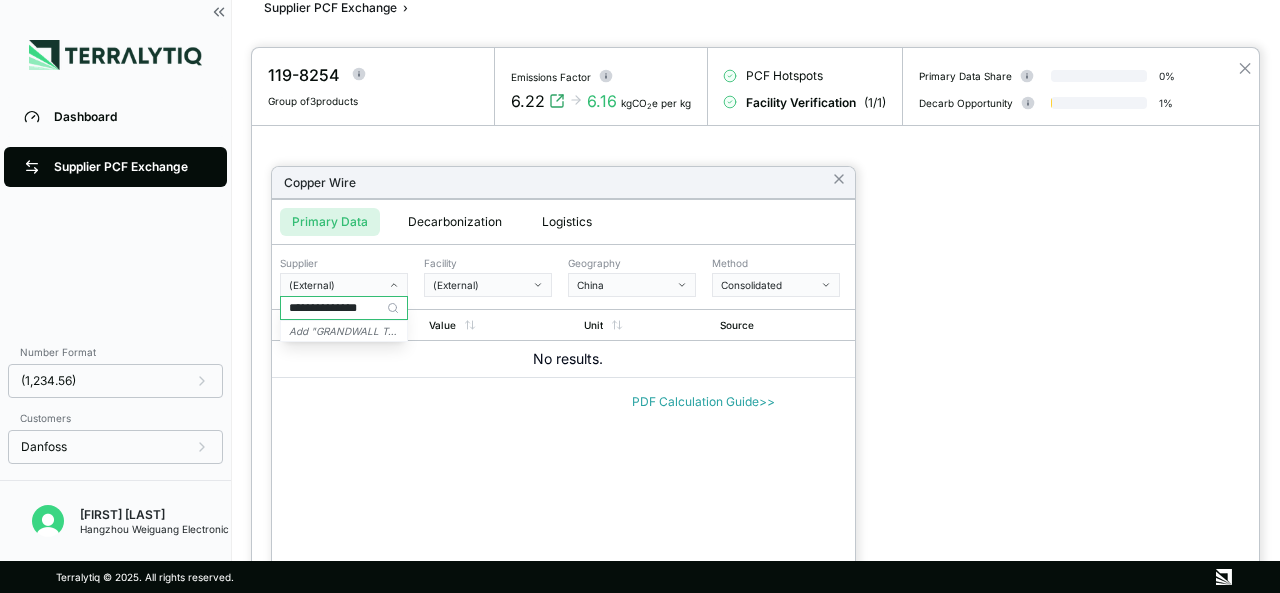 scroll, scrollTop: 0, scrollLeft: 25, axis: horizontal 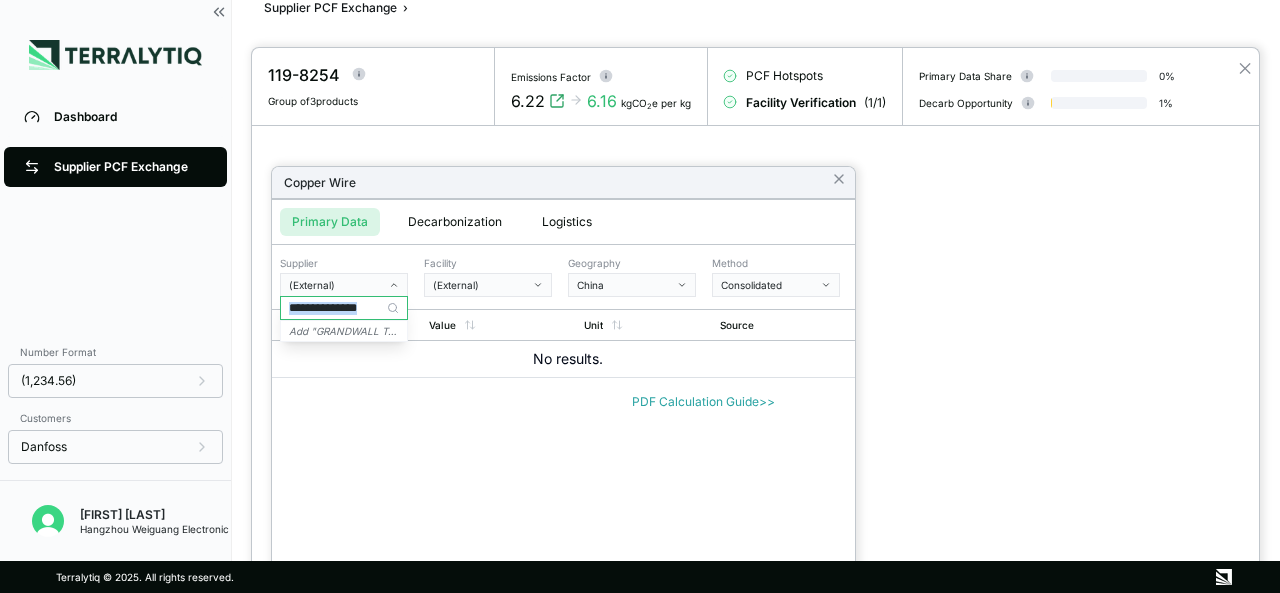 click 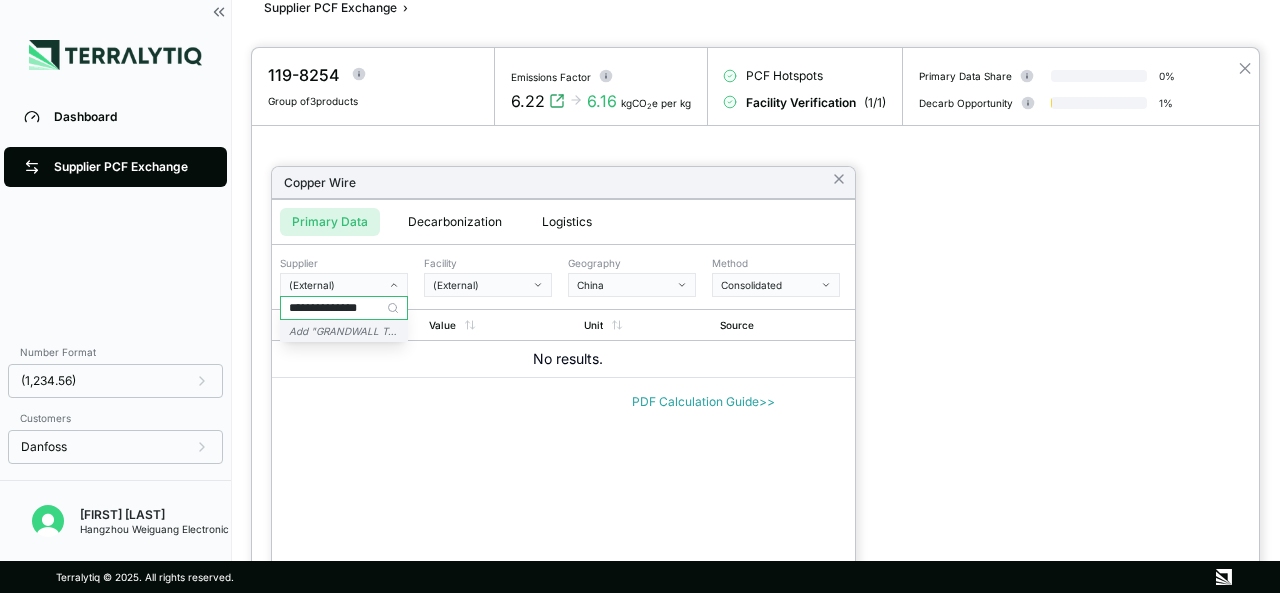 click on "Add " GRANDWALL TECH "" at bounding box center (351, 331) 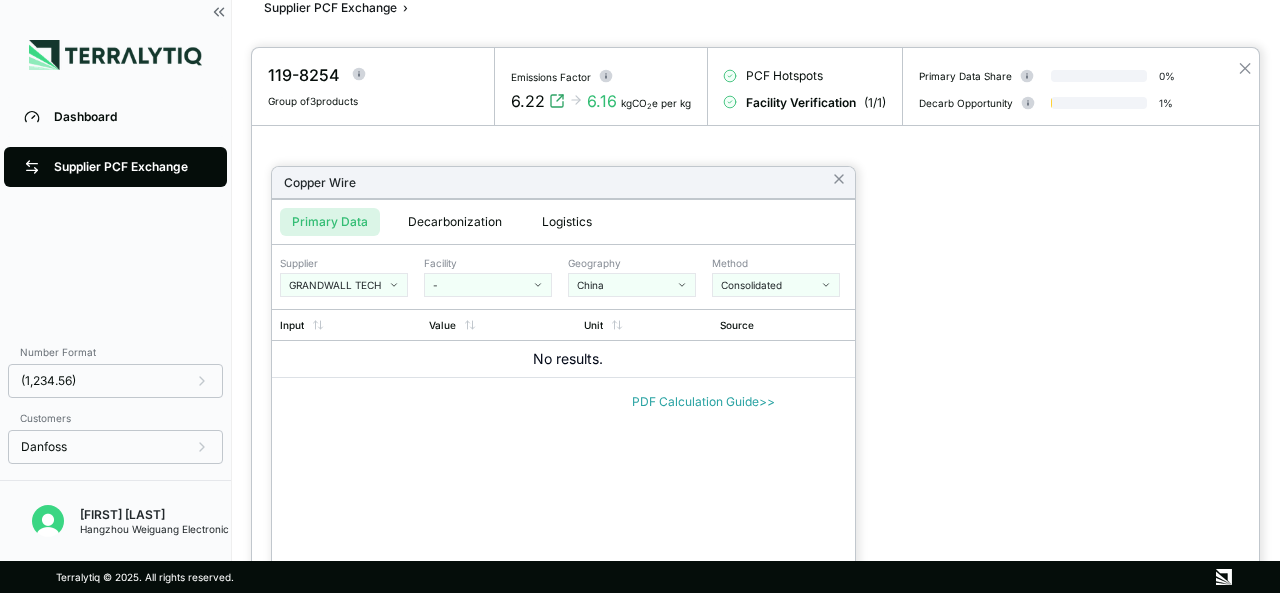 click on "-" at bounding box center [481, 285] 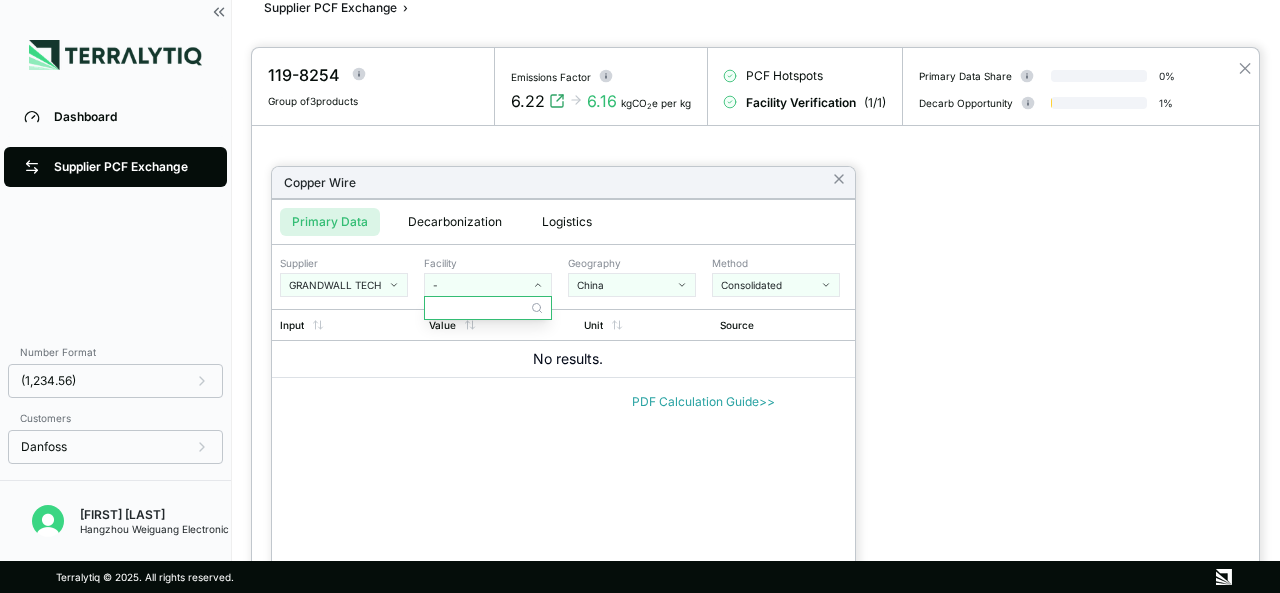 click at bounding box center [488, 308] 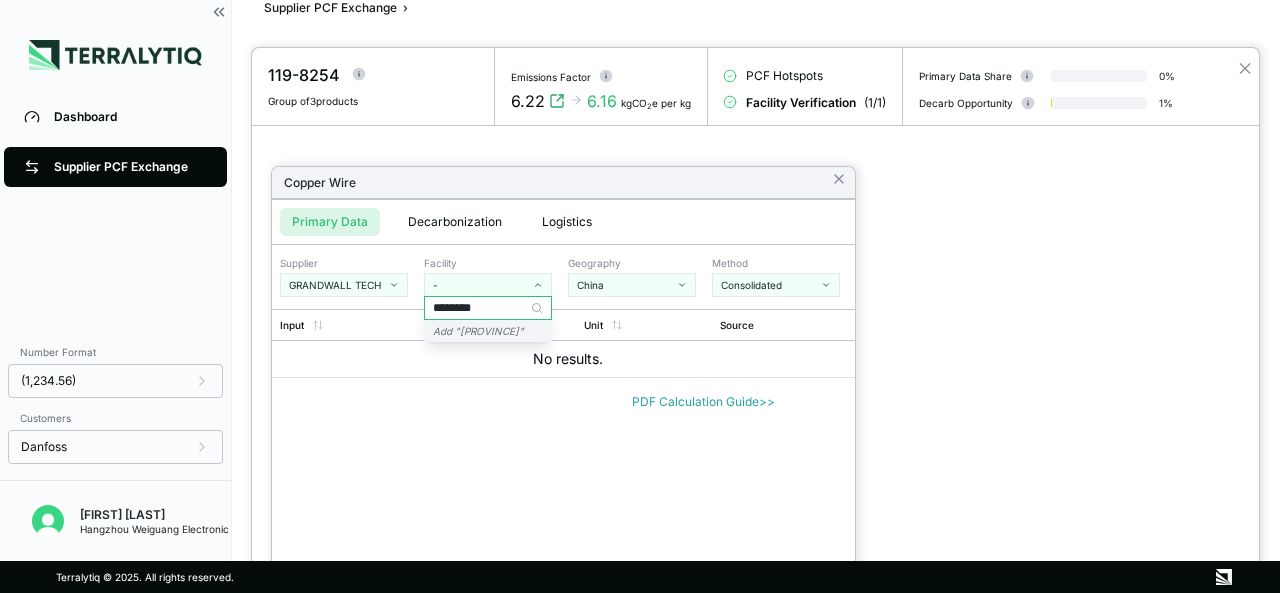type on "********" 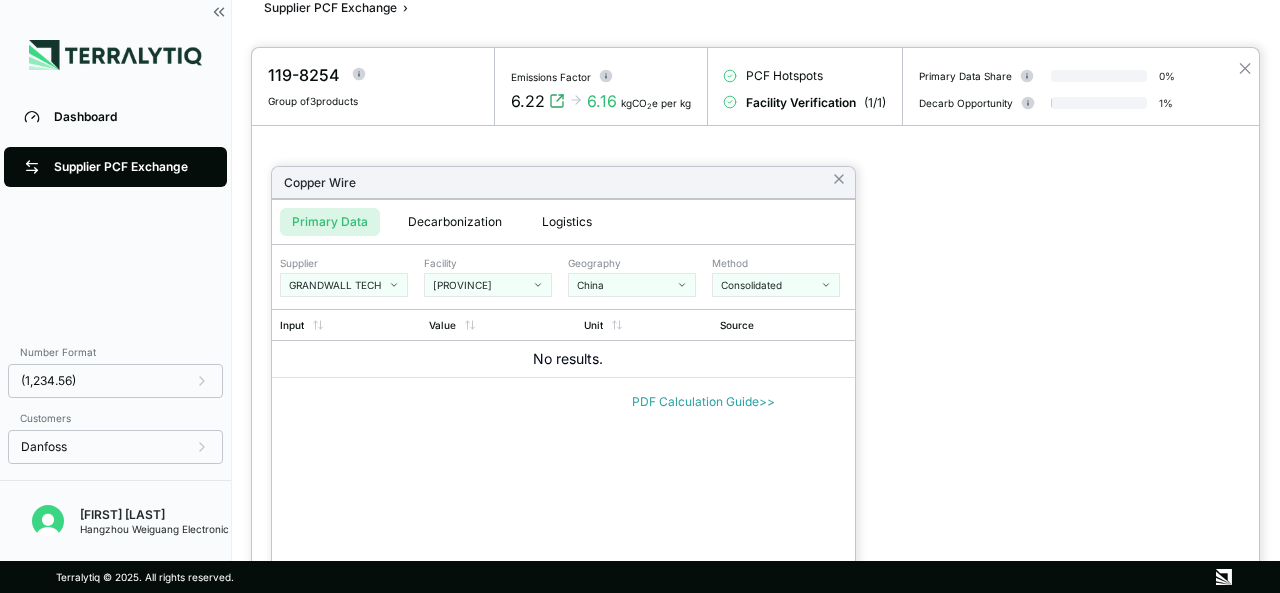 click on "Decarbonization" at bounding box center (455, 222) 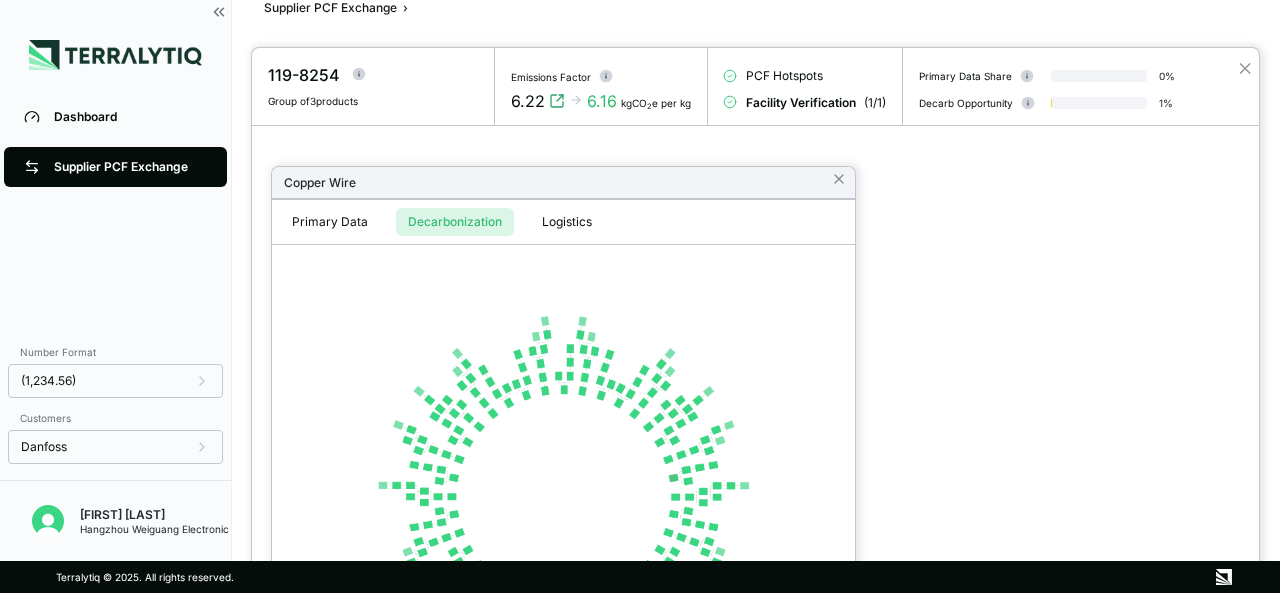 type 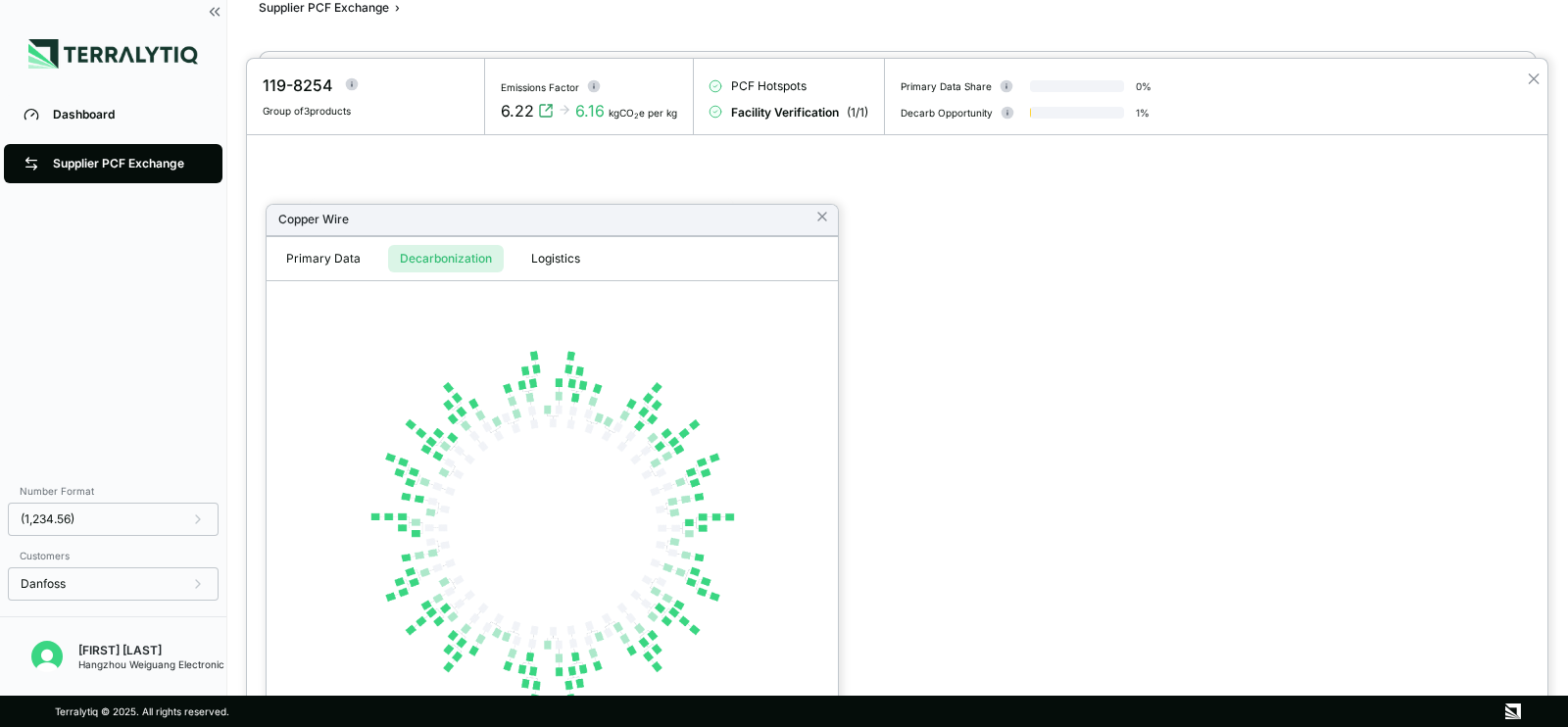 scroll, scrollTop: 36, scrollLeft: 0, axis: vertical 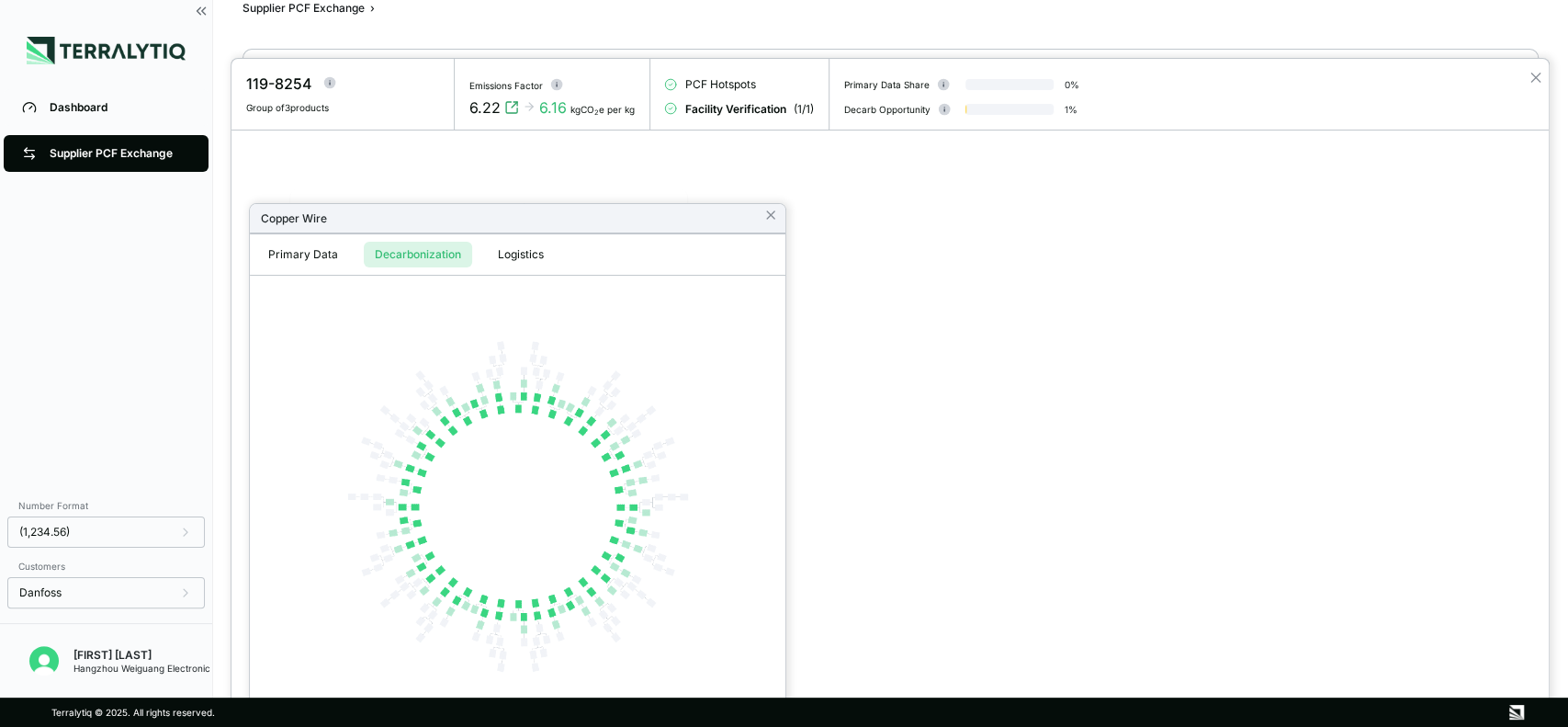 click on "Decarbonization" at bounding box center (418, 255) 